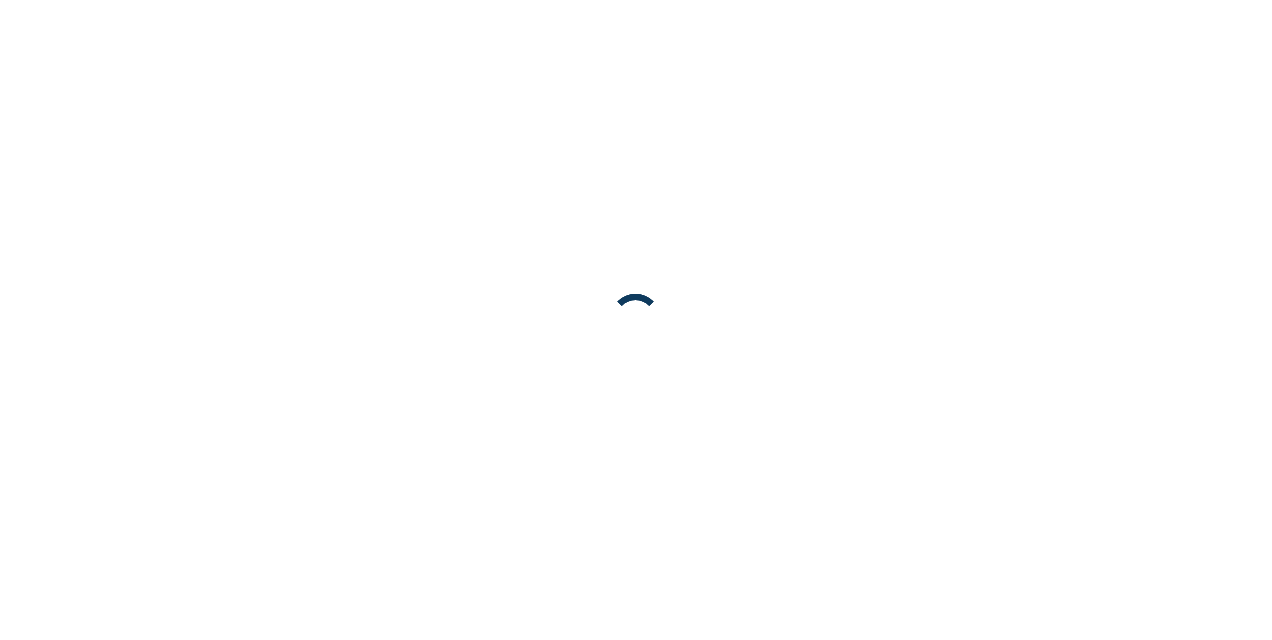 scroll, scrollTop: 0, scrollLeft: 0, axis: both 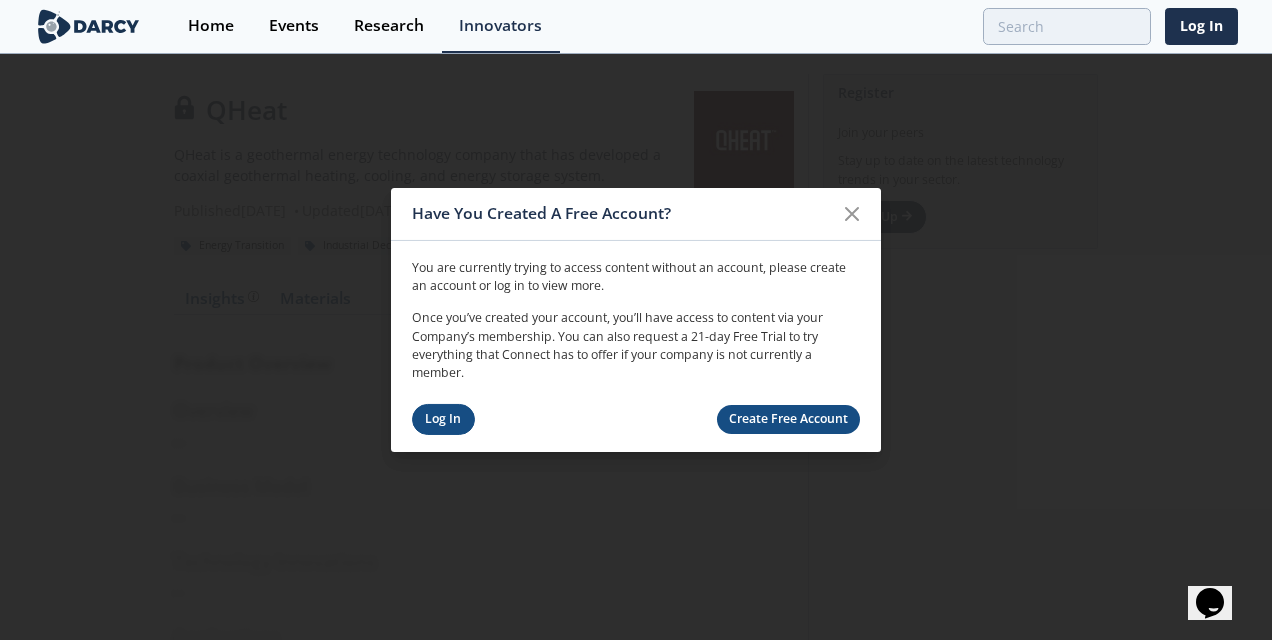 click on "Log In" at bounding box center (443, 419) 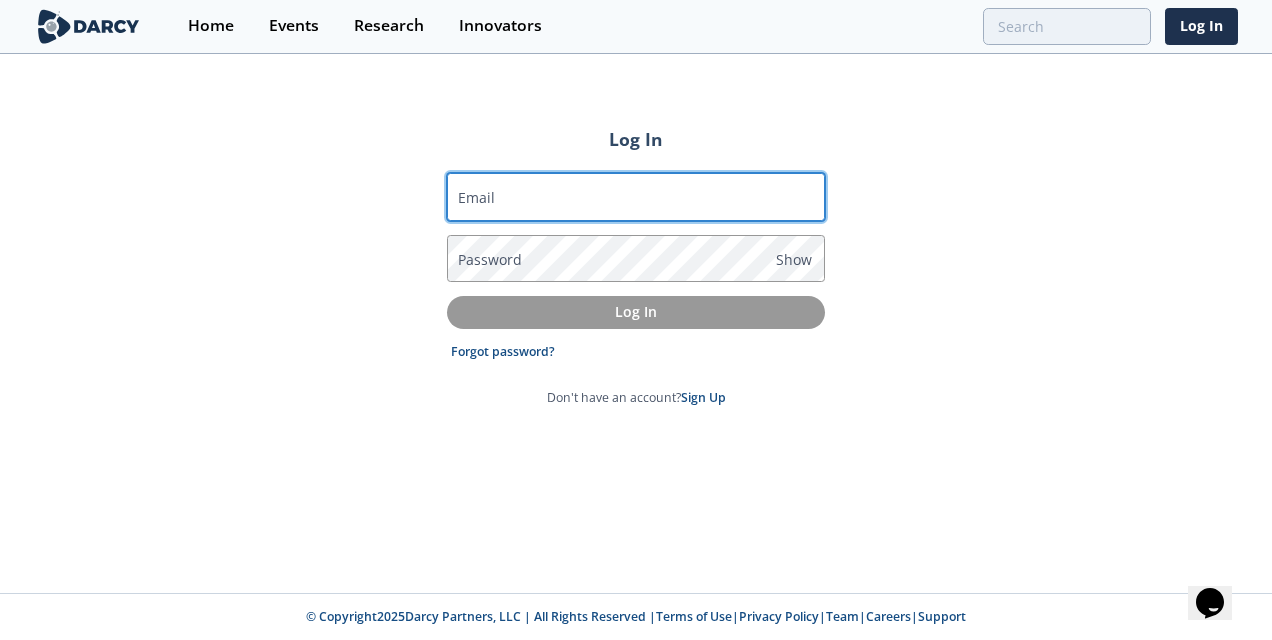 click on "Email" at bounding box center (636, 197) 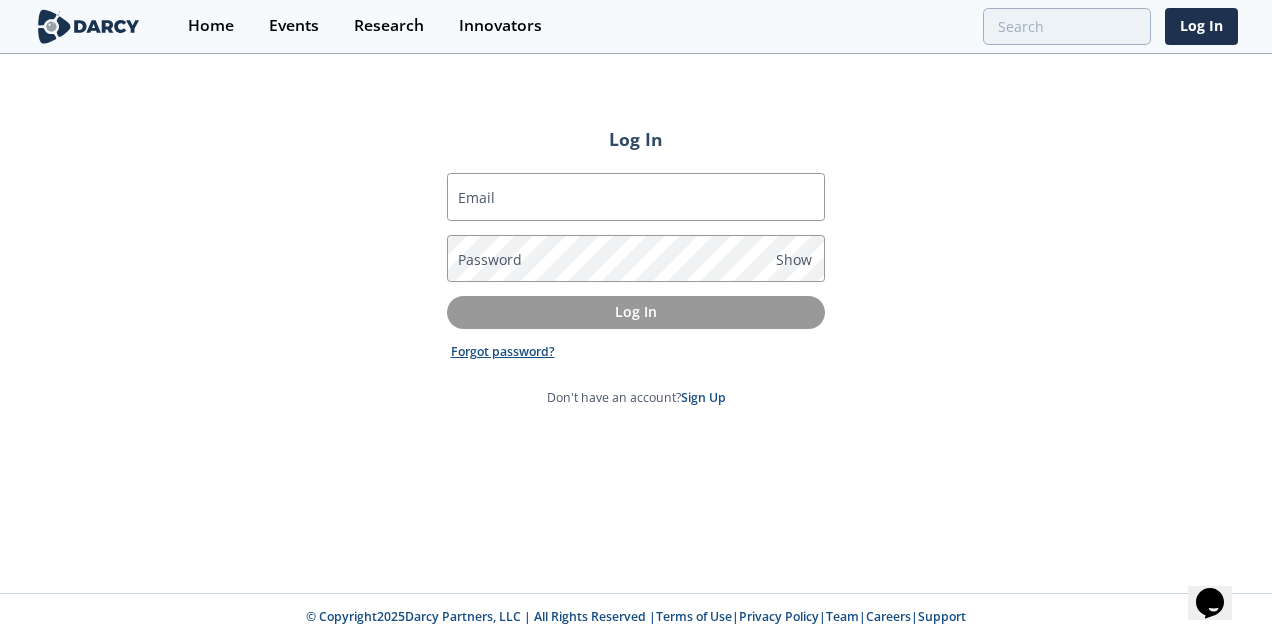 click on "Forgot password?" at bounding box center [503, 352] 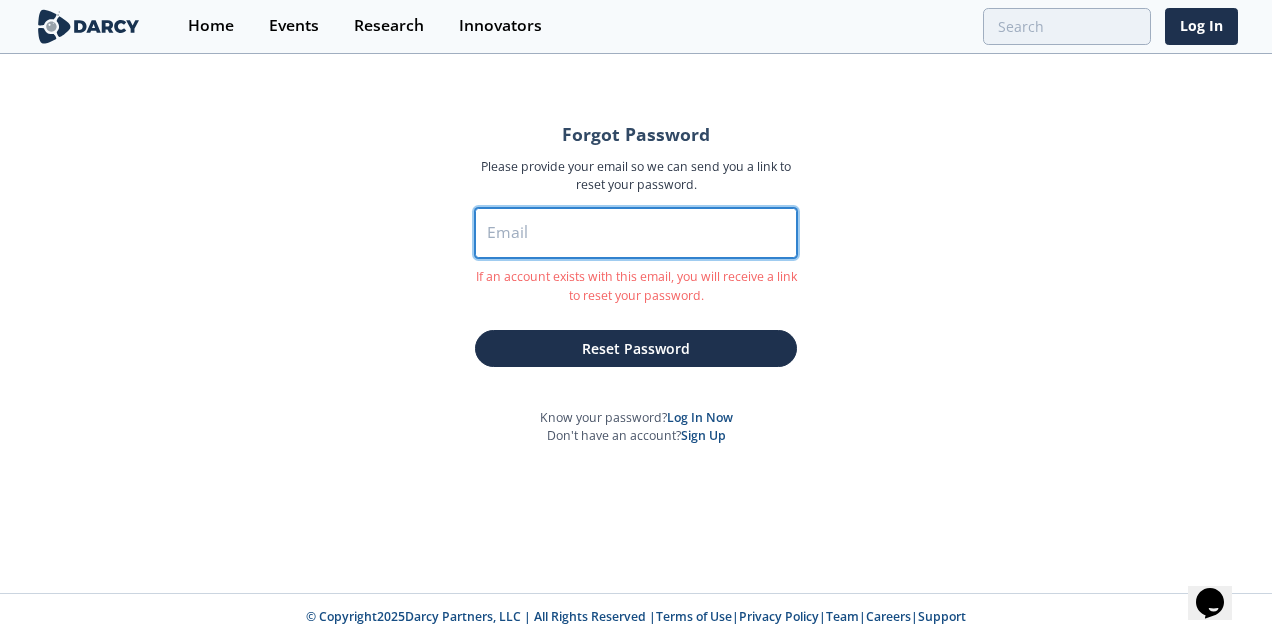 click on "Email" at bounding box center (636, 233) 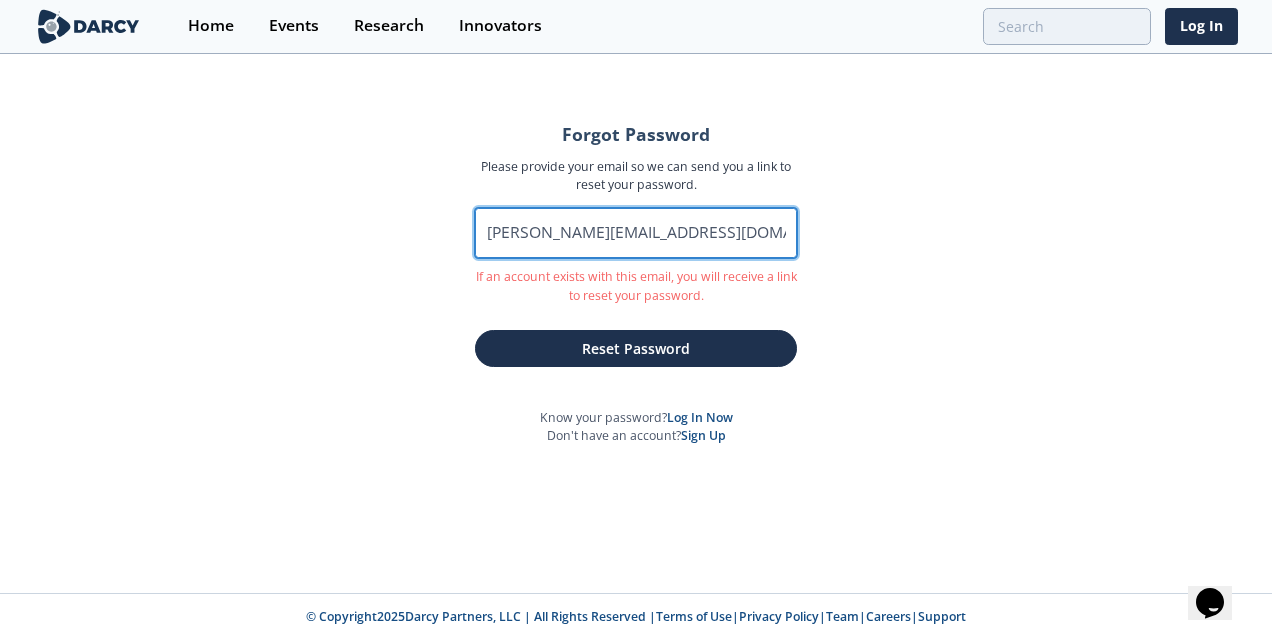click on "[PERSON_NAME][EMAIL_ADDRESS][DOMAIN_NAME]" at bounding box center (636, 233) 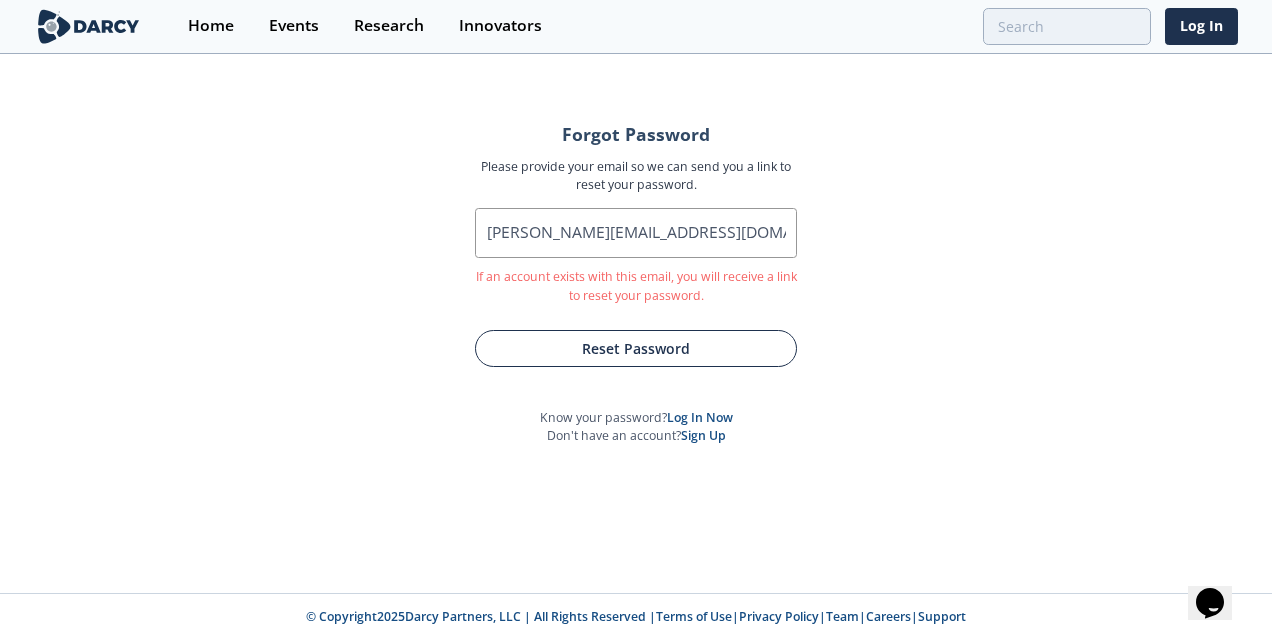 click on "Reset Password" at bounding box center [636, 348] 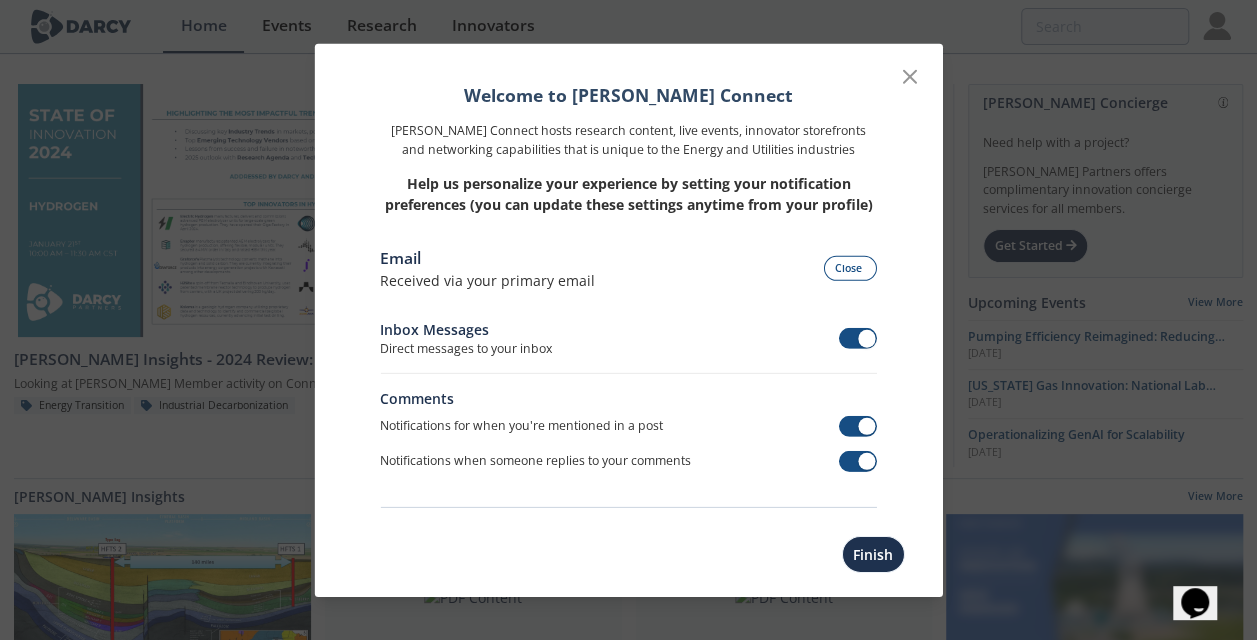 click 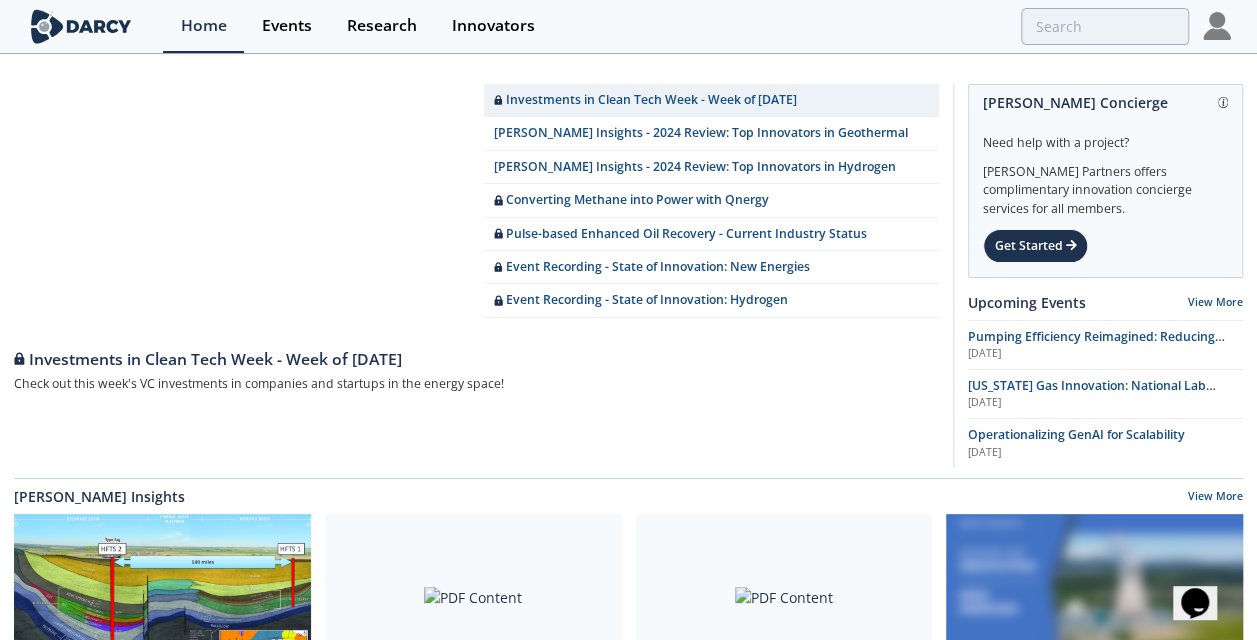 click at bounding box center (1217, 26) 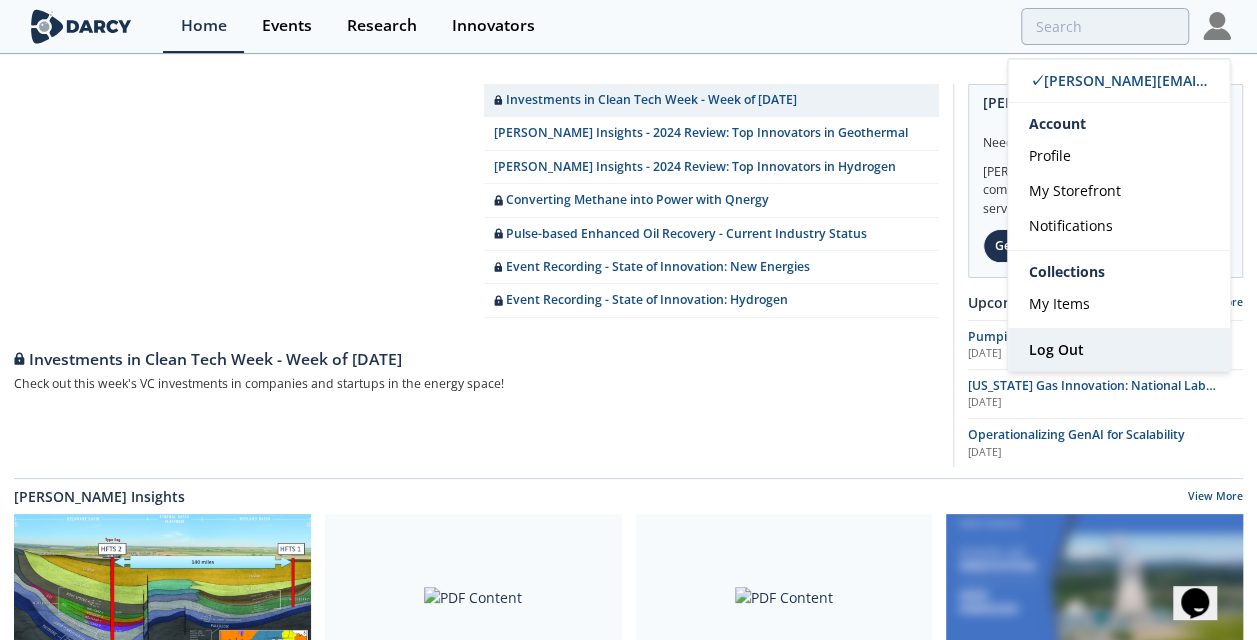 click on "Log Out" at bounding box center [1119, 350] 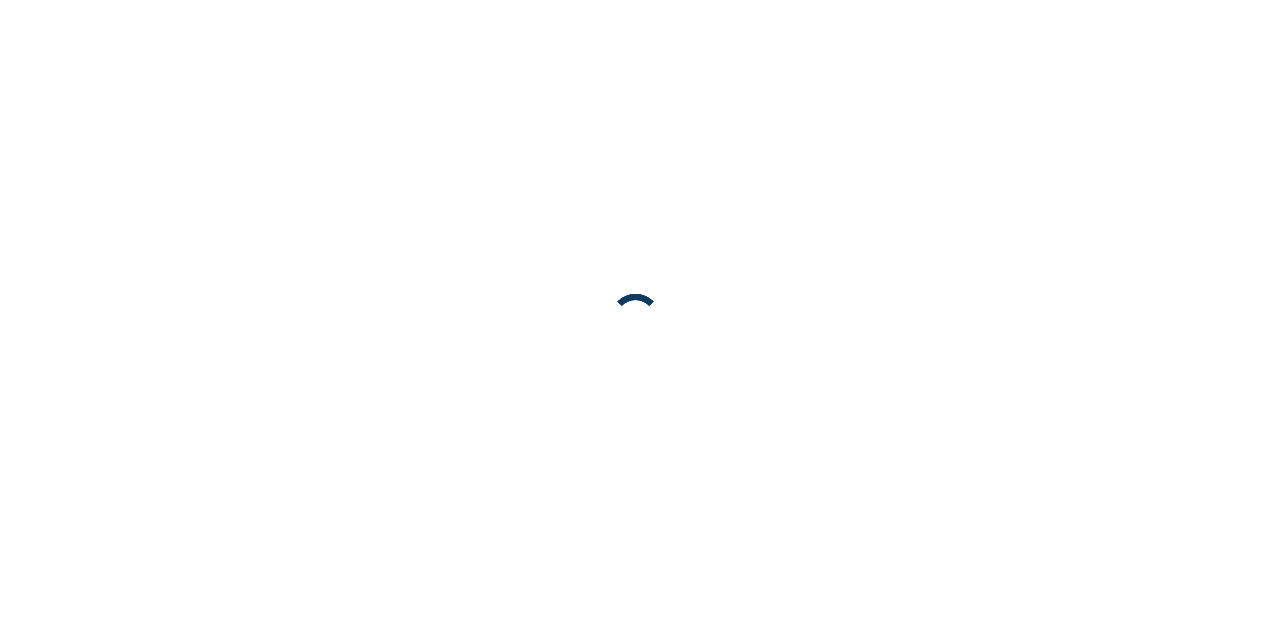 scroll, scrollTop: 0, scrollLeft: 0, axis: both 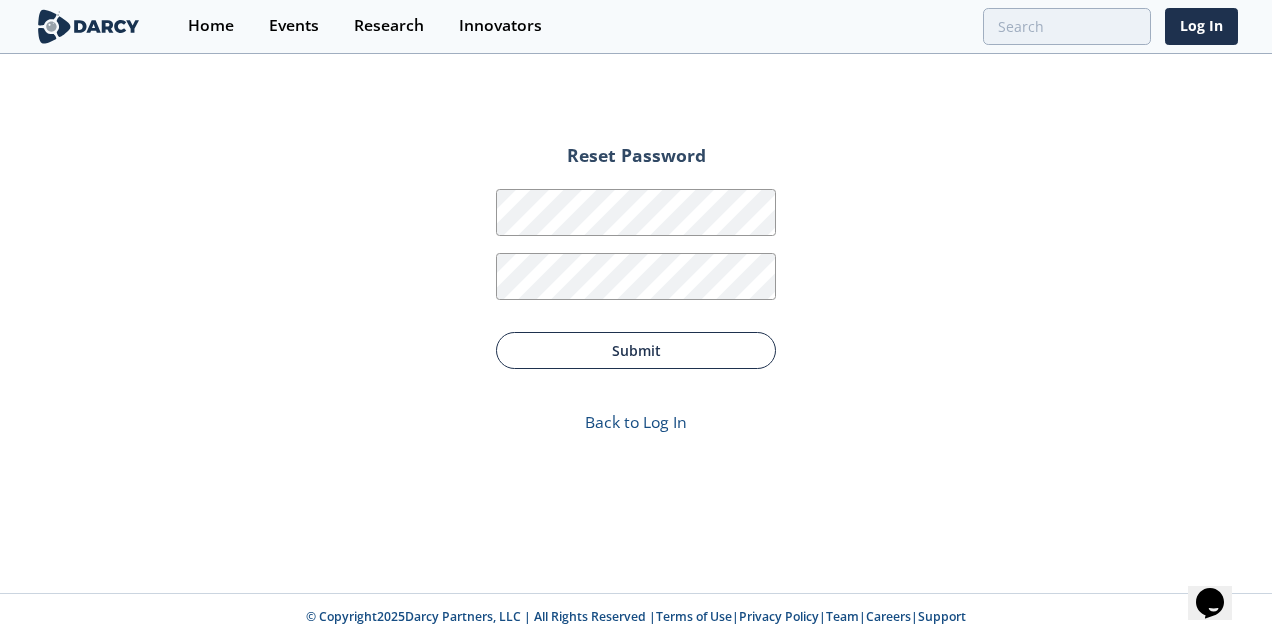 click on "Submit" at bounding box center (636, 350) 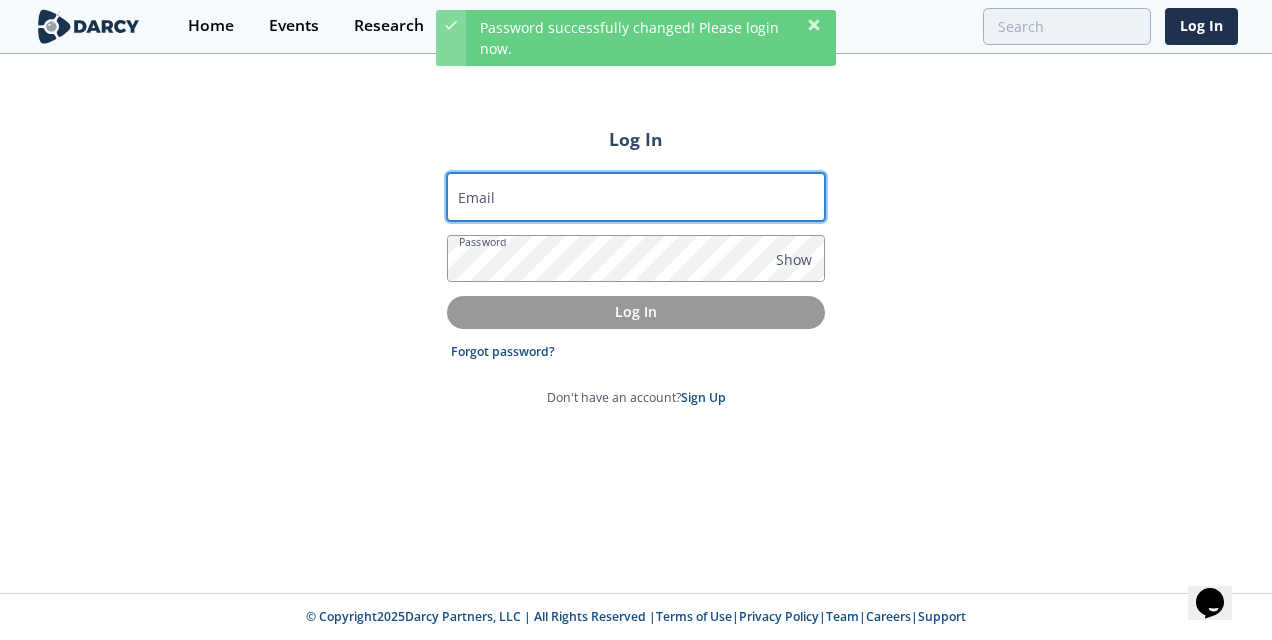 click on "Email" at bounding box center [636, 197] 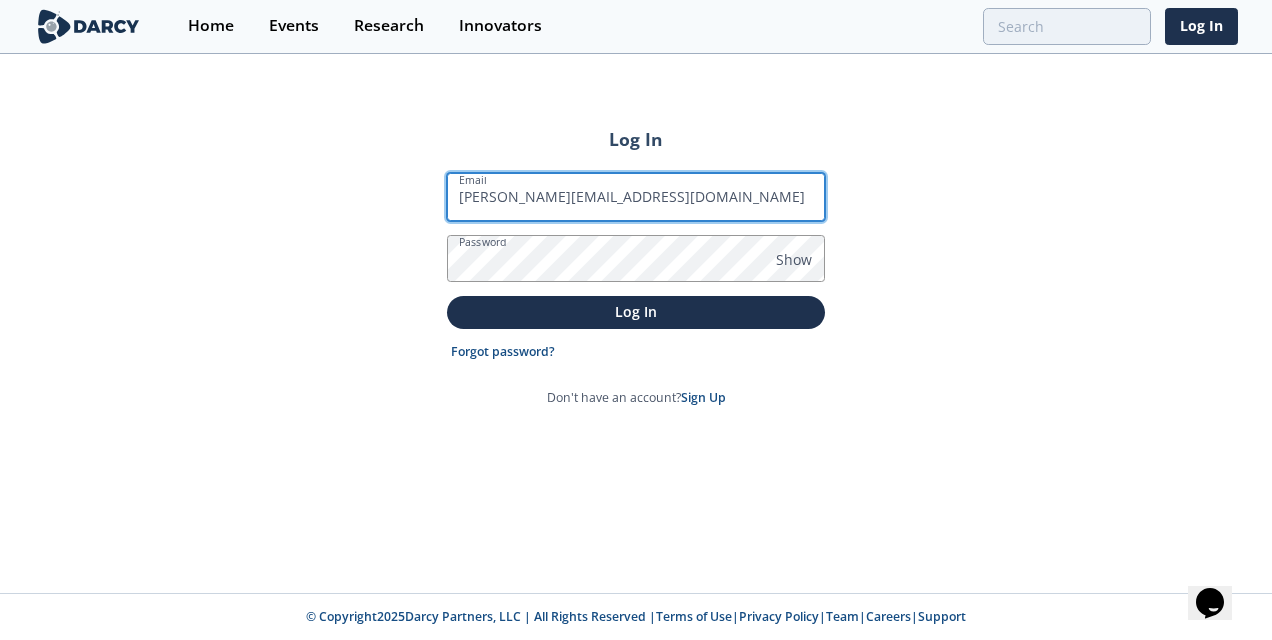 type on "[PERSON_NAME][EMAIL_ADDRESS][DOMAIN_NAME]" 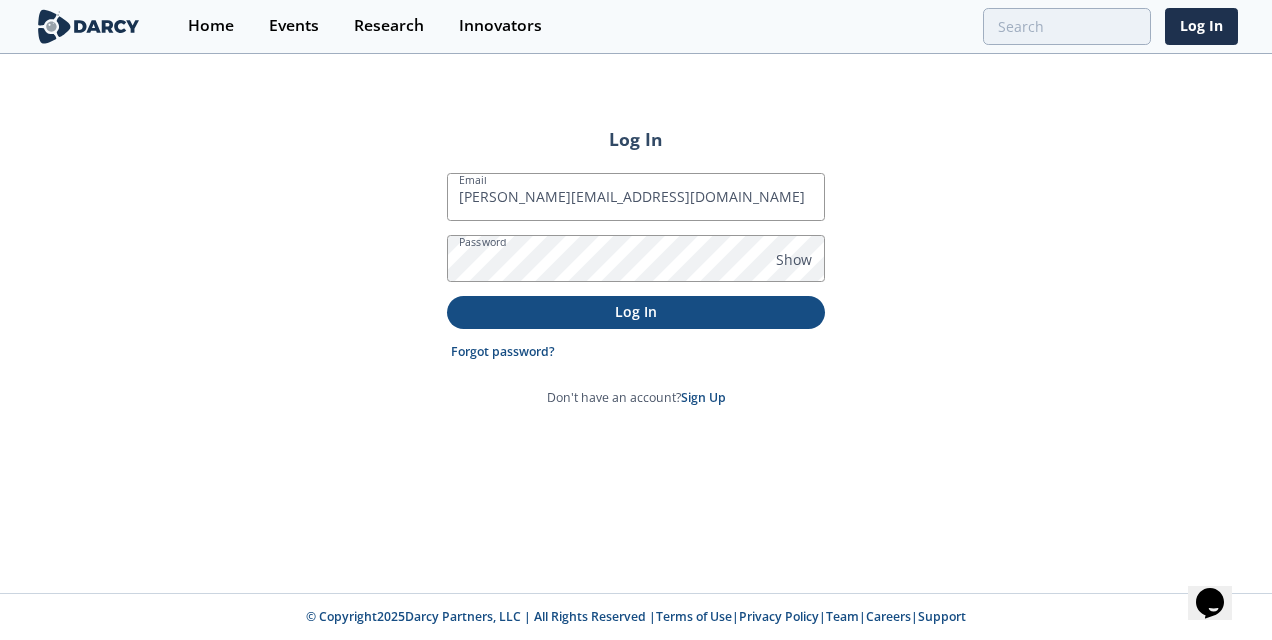 click on "Log In" at bounding box center (636, 311) 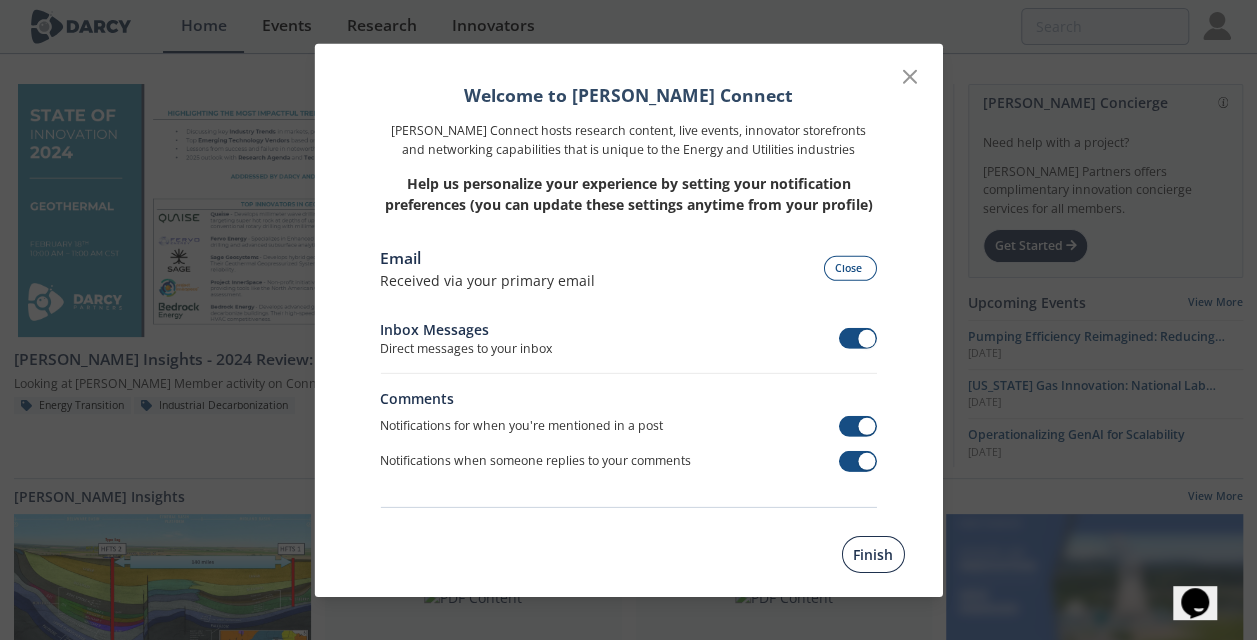 click on "Finish" at bounding box center [873, 553] 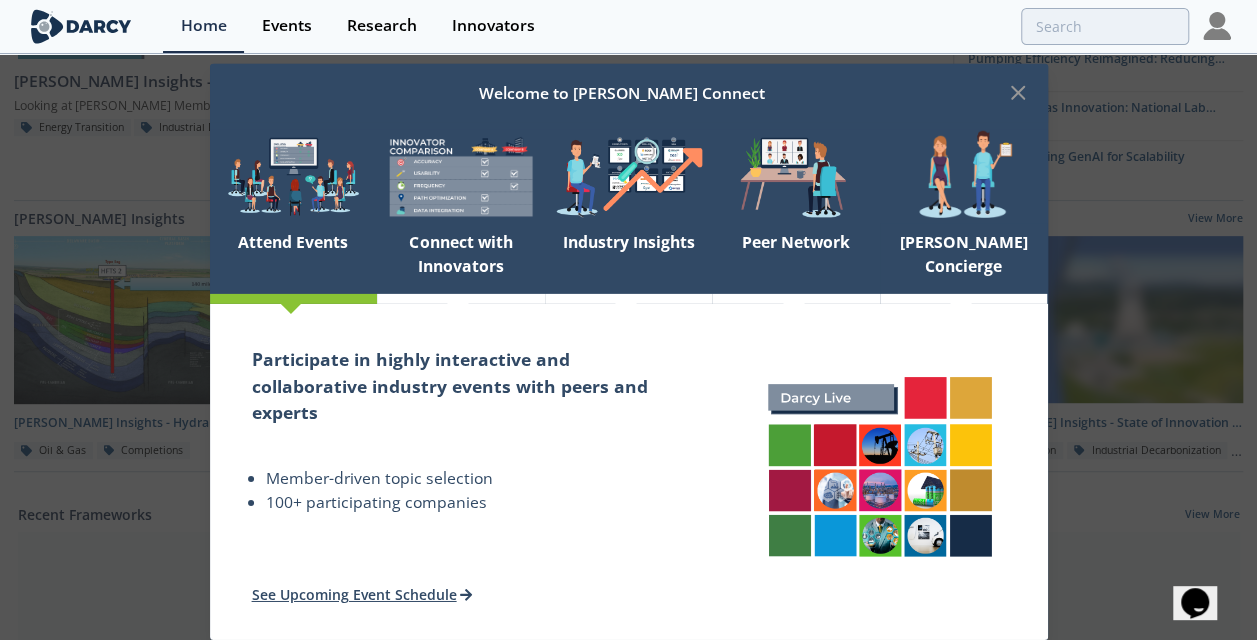 scroll, scrollTop: 300, scrollLeft: 0, axis: vertical 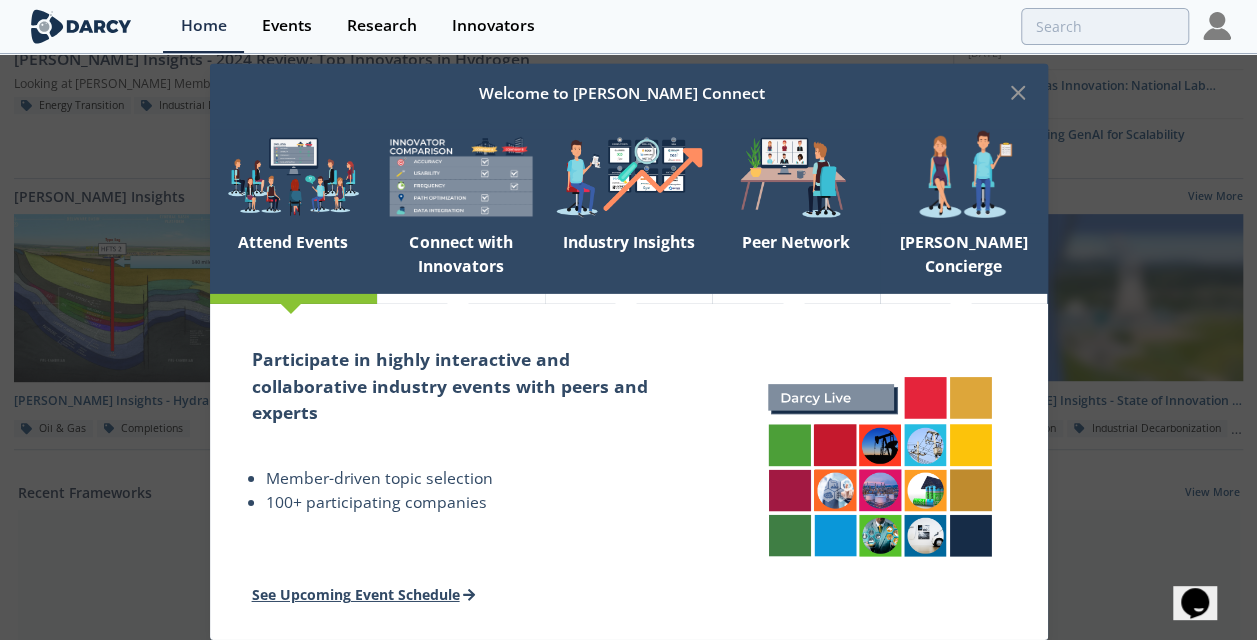 click on "See Upcoming Event Schedule" at bounding box center [364, 594] 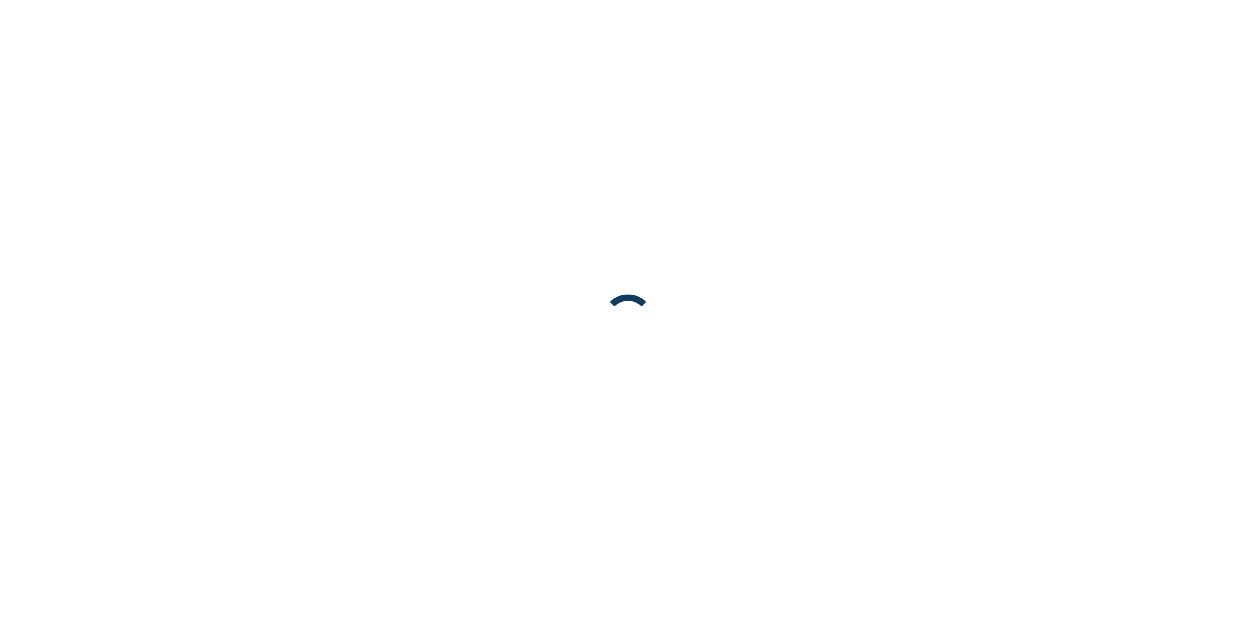 scroll, scrollTop: 0, scrollLeft: 0, axis: both 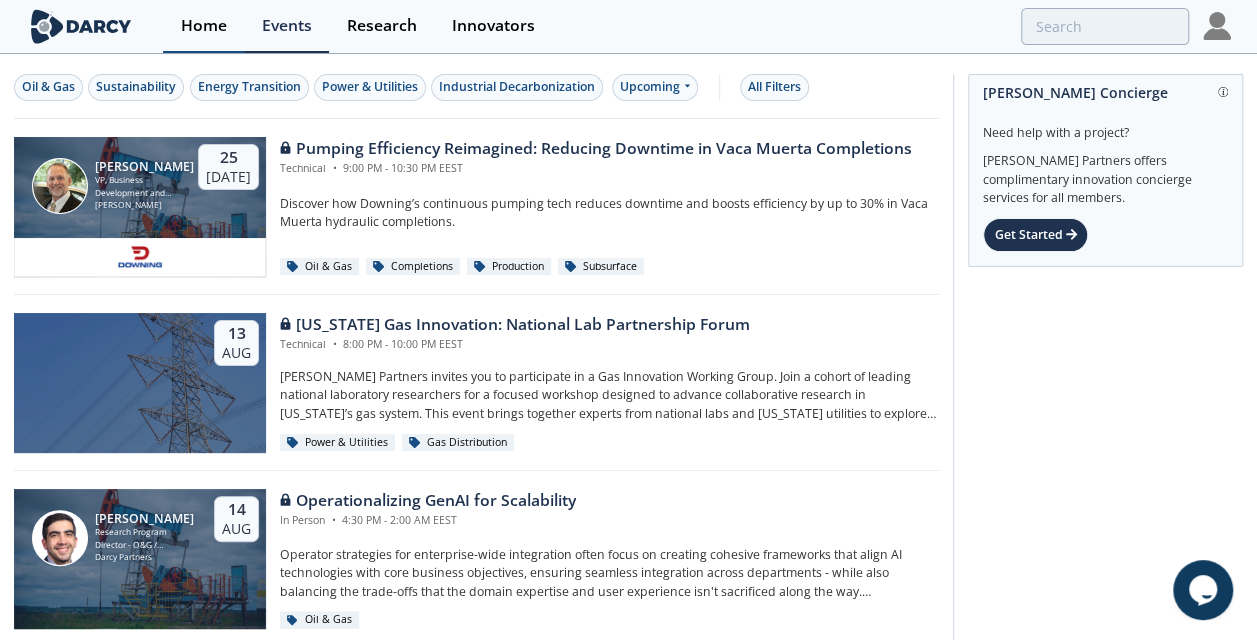 click on "Home" at bounding box center [204, 26] 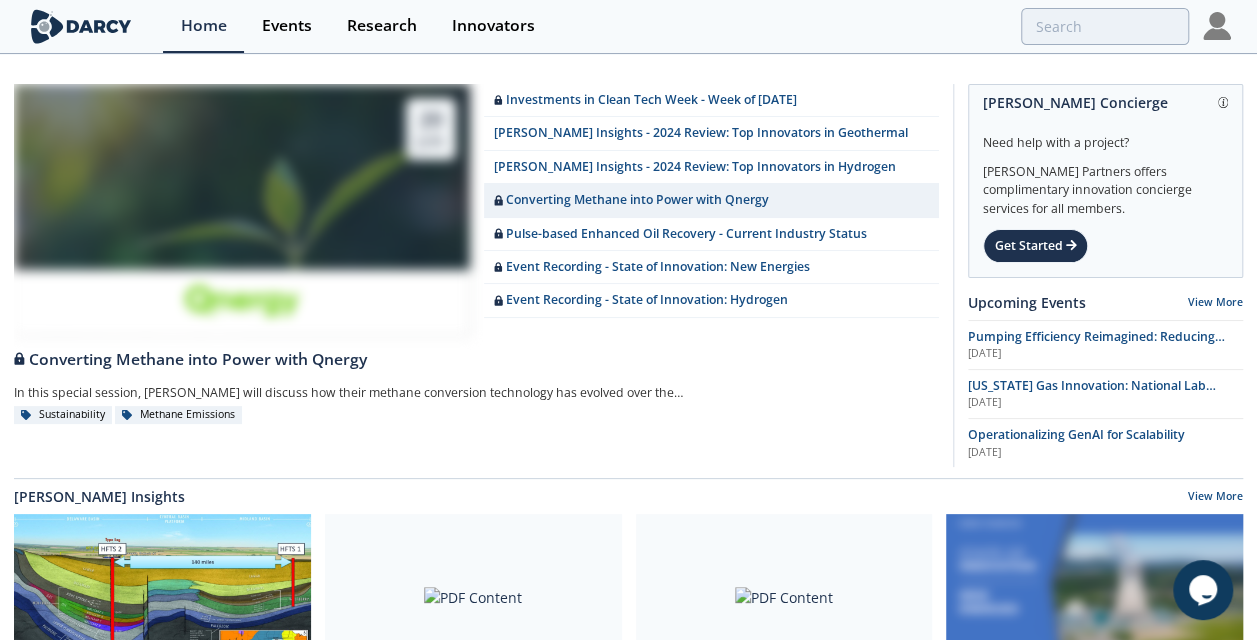 click at bounding box center (1217, 26) 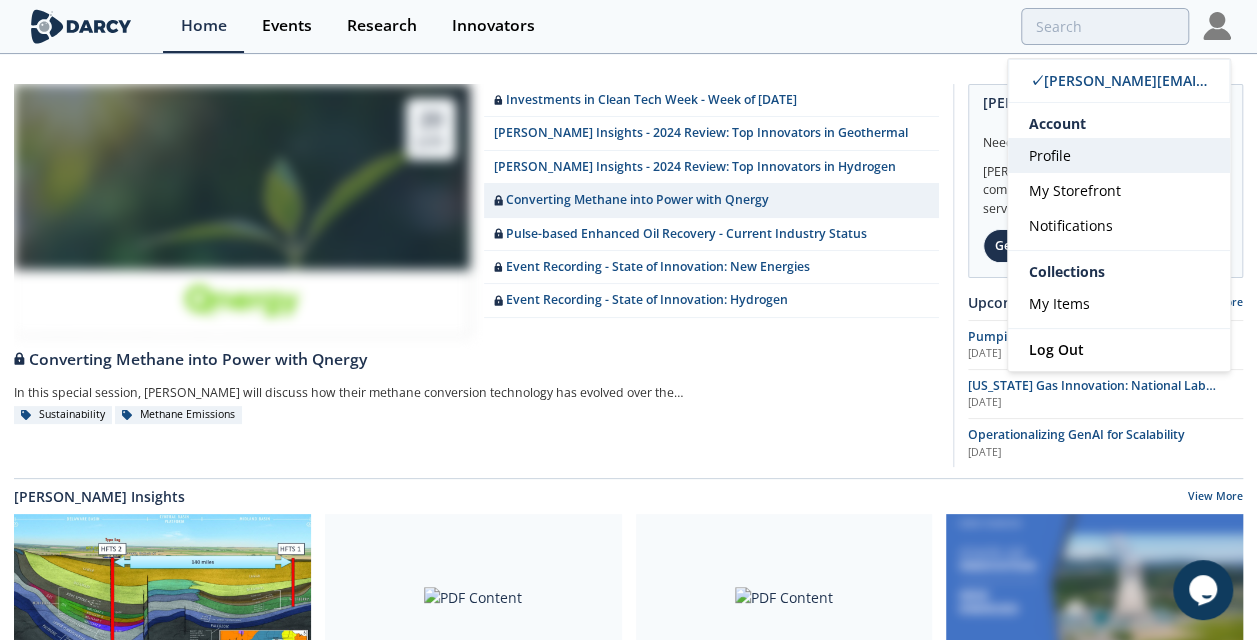 click on "Profile" at bounding box center [1050, 155] 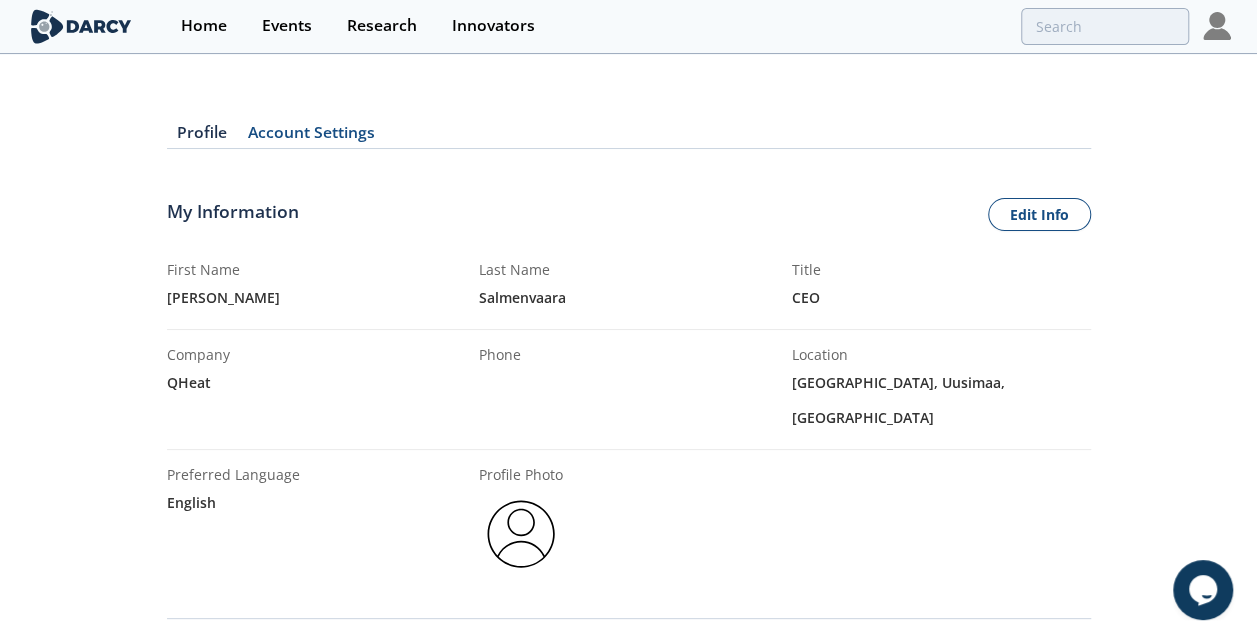 scroll, scrollTop: 0, scrollLeft: 0, axis: both 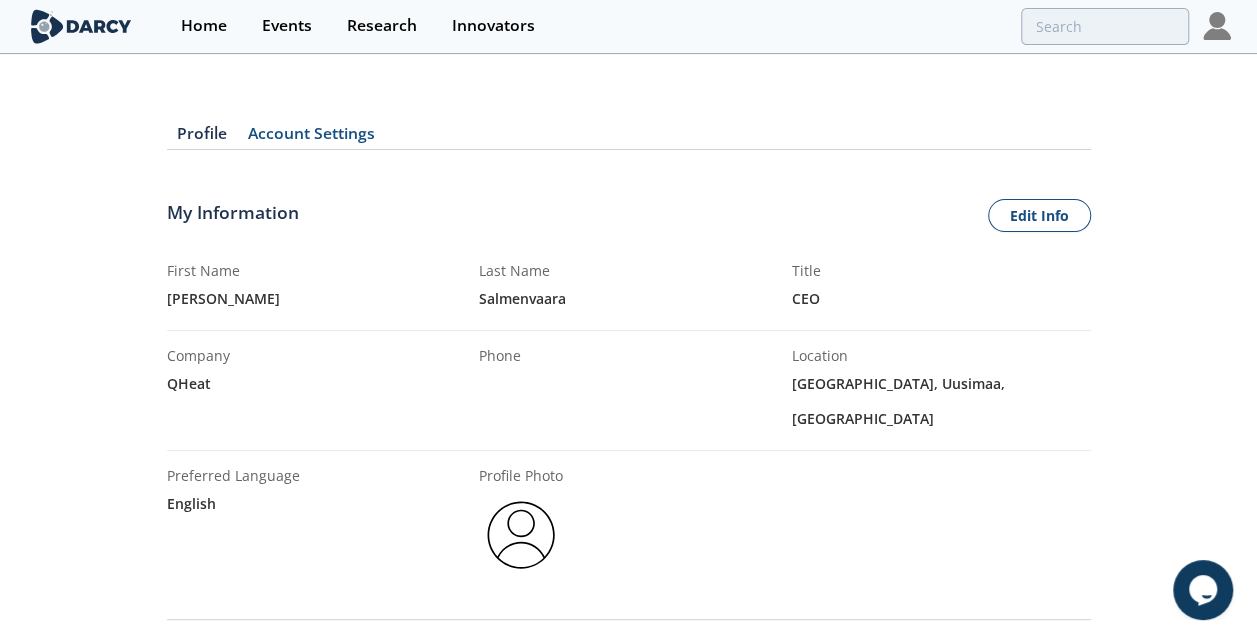 click on "Account Settings" at bounding box center [312, 138] 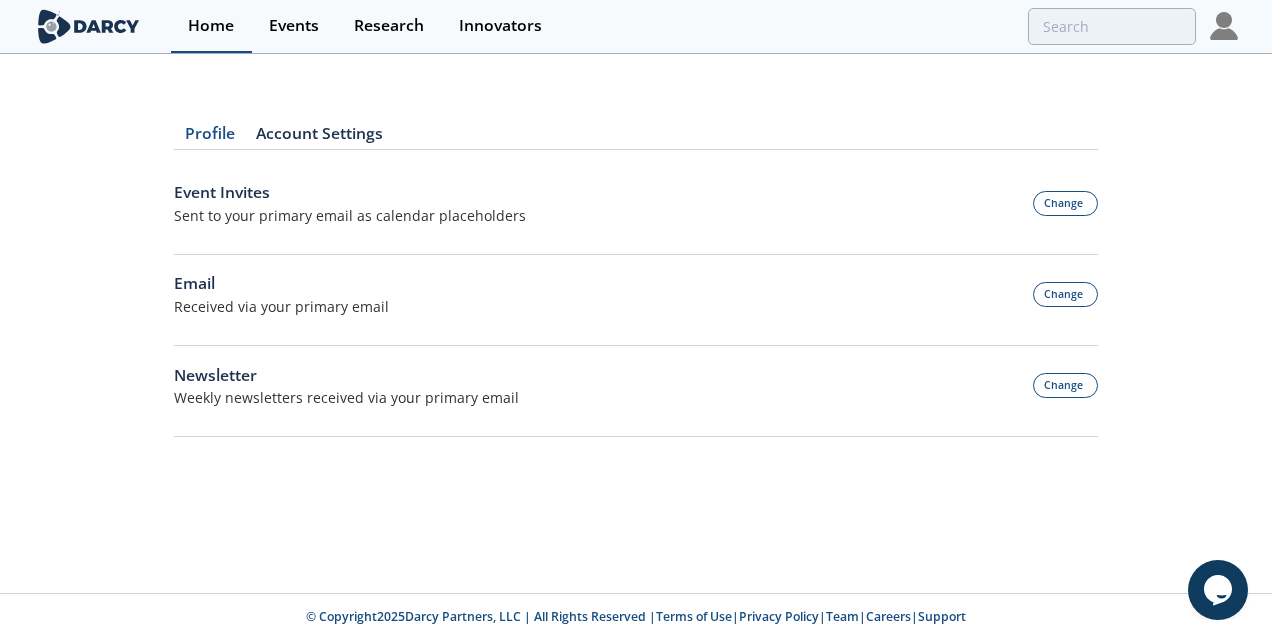 click on "Home" at bounding box center (211, 26) 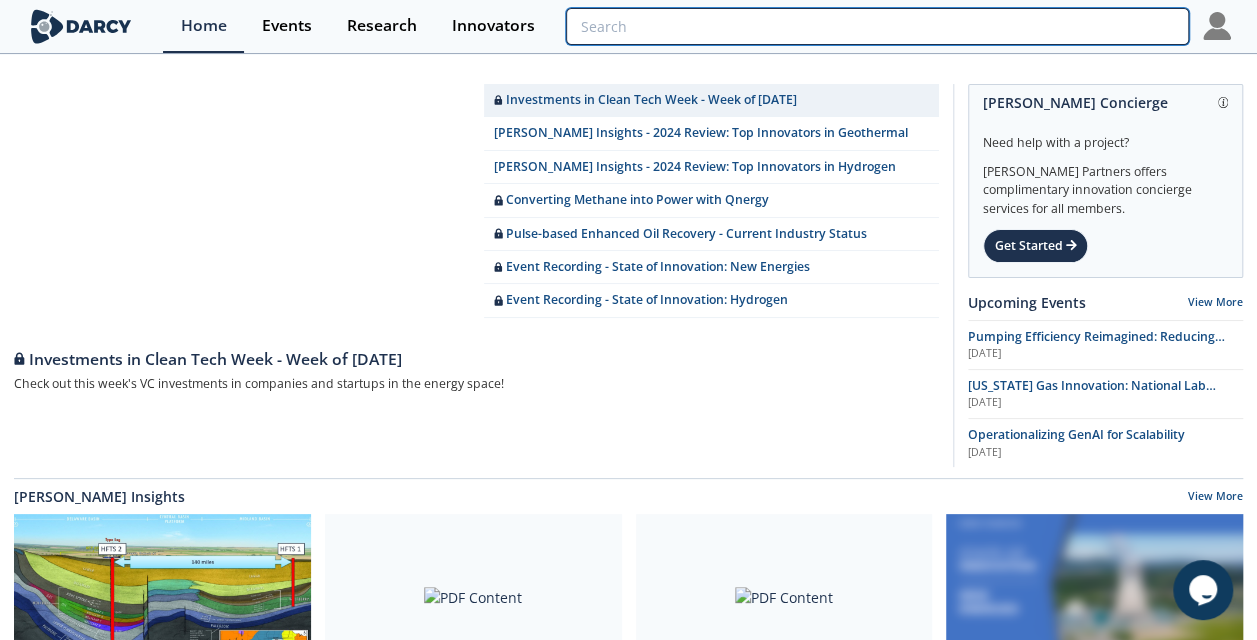 click at bounding box center [877, 26] 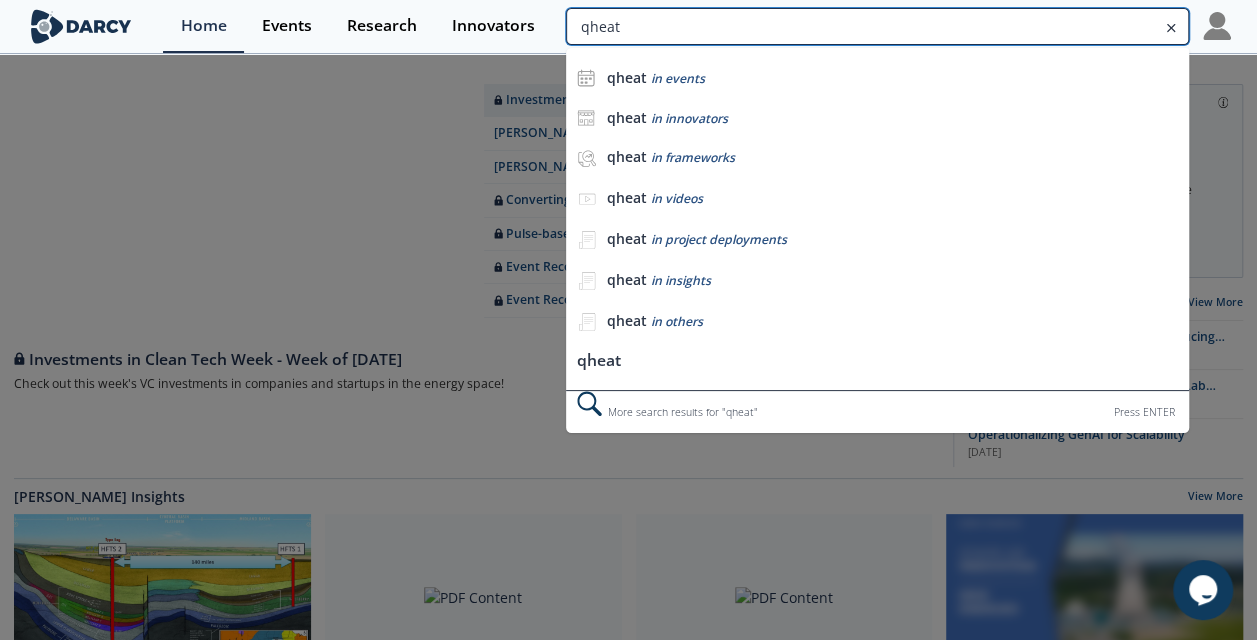 type on "qheat" 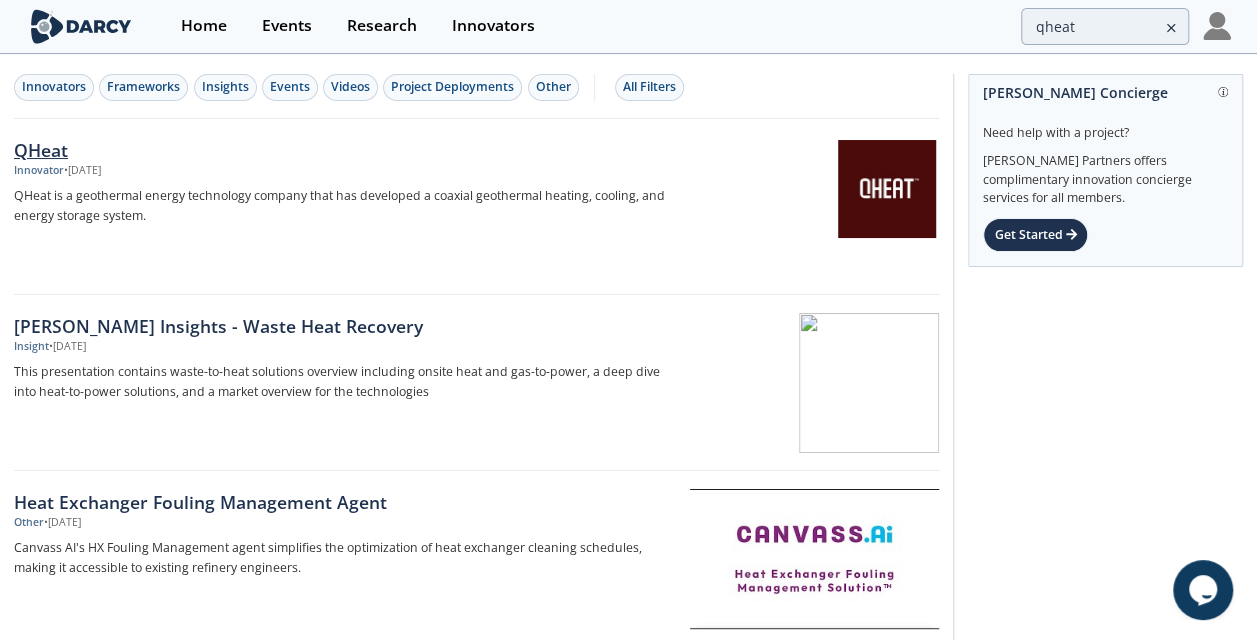 click on "QHeat" at bounding box center (343, 150) 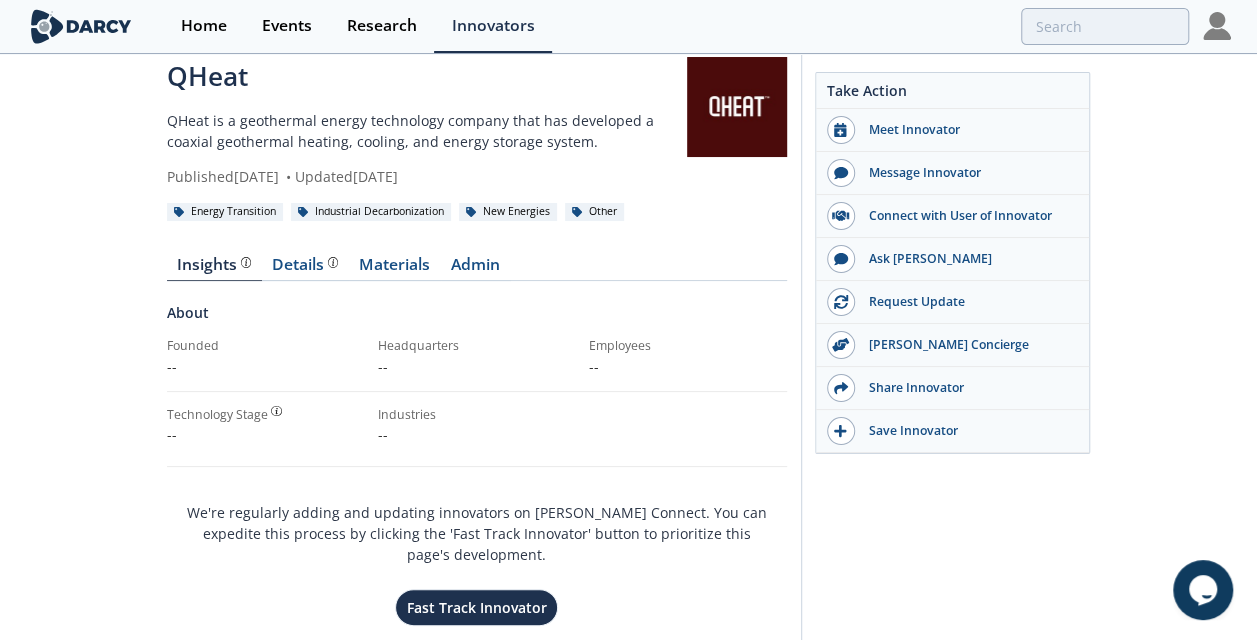 scroll, scrollTop: 0, scrollLeft: 0, axis: both 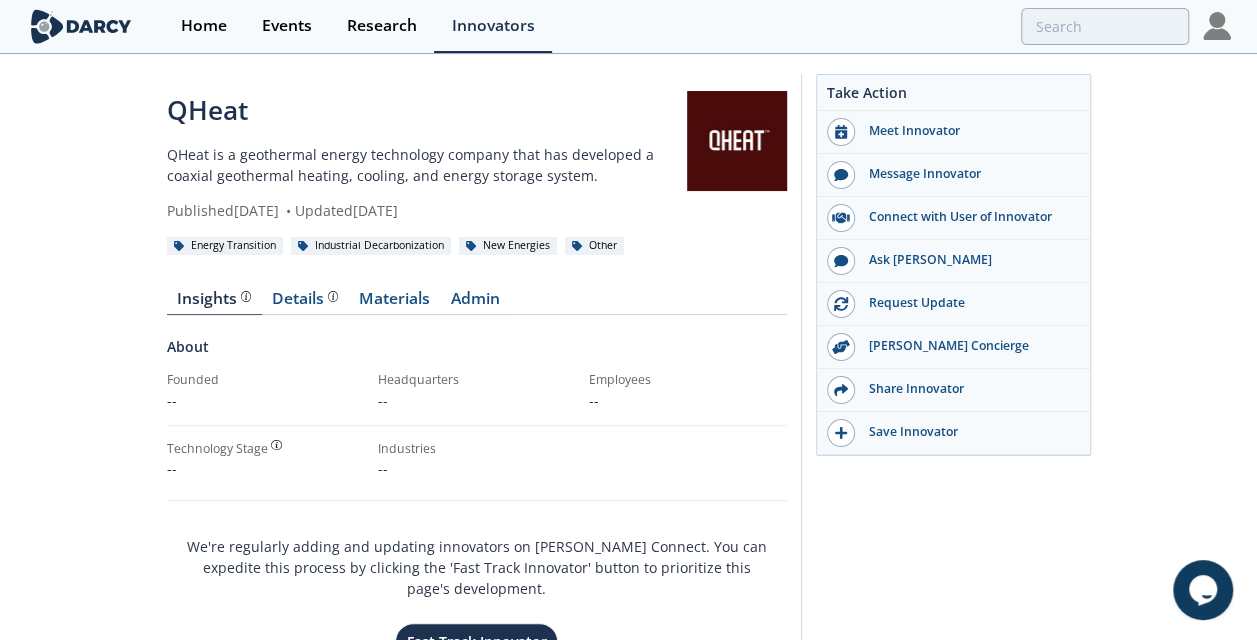 click on "--" at bounding box center (265, 400) 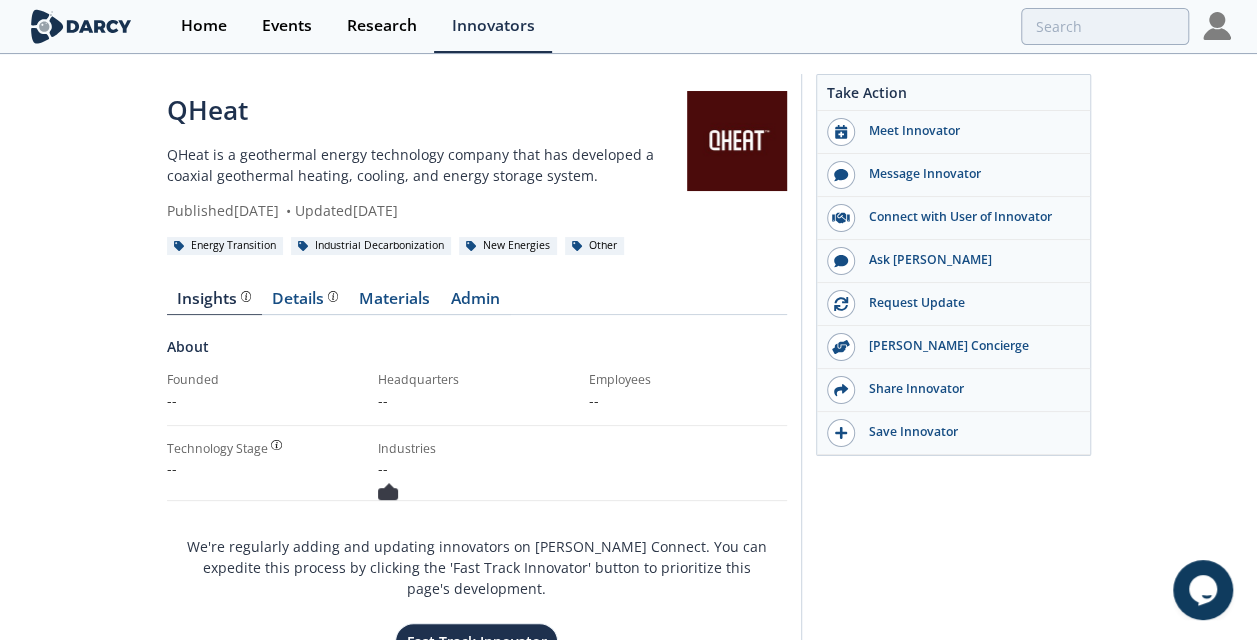 click on "--" at bounding box center (476, 468) 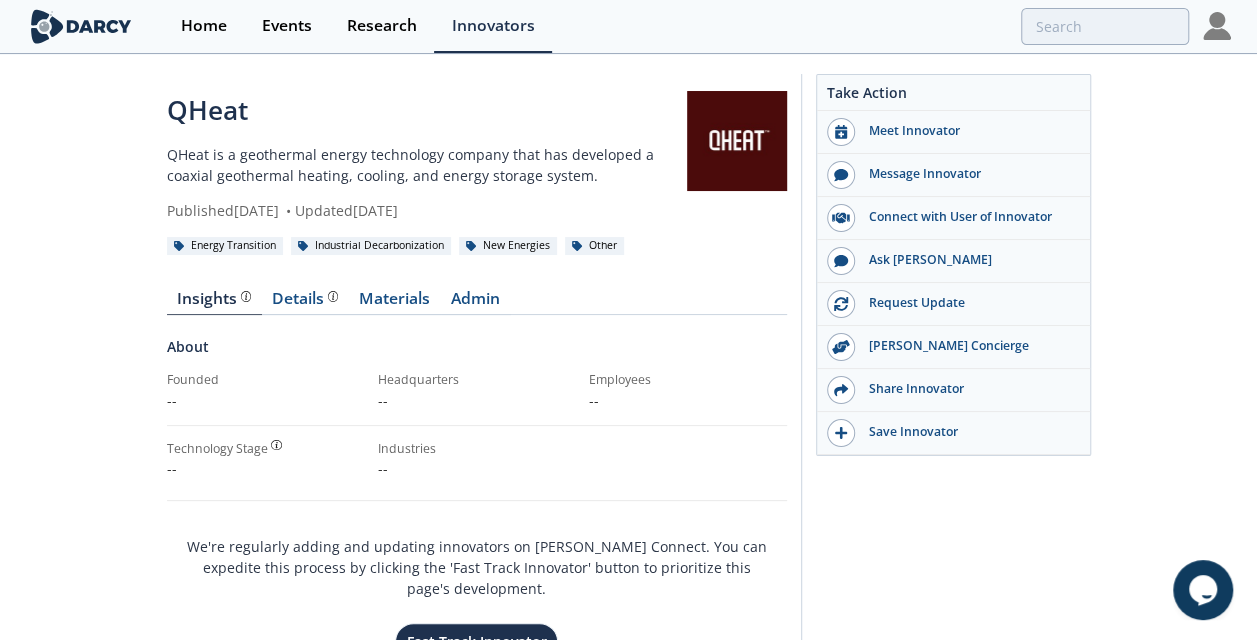 click on "Technology Stage
--
Industries
--" at bounding box center (477, 470) 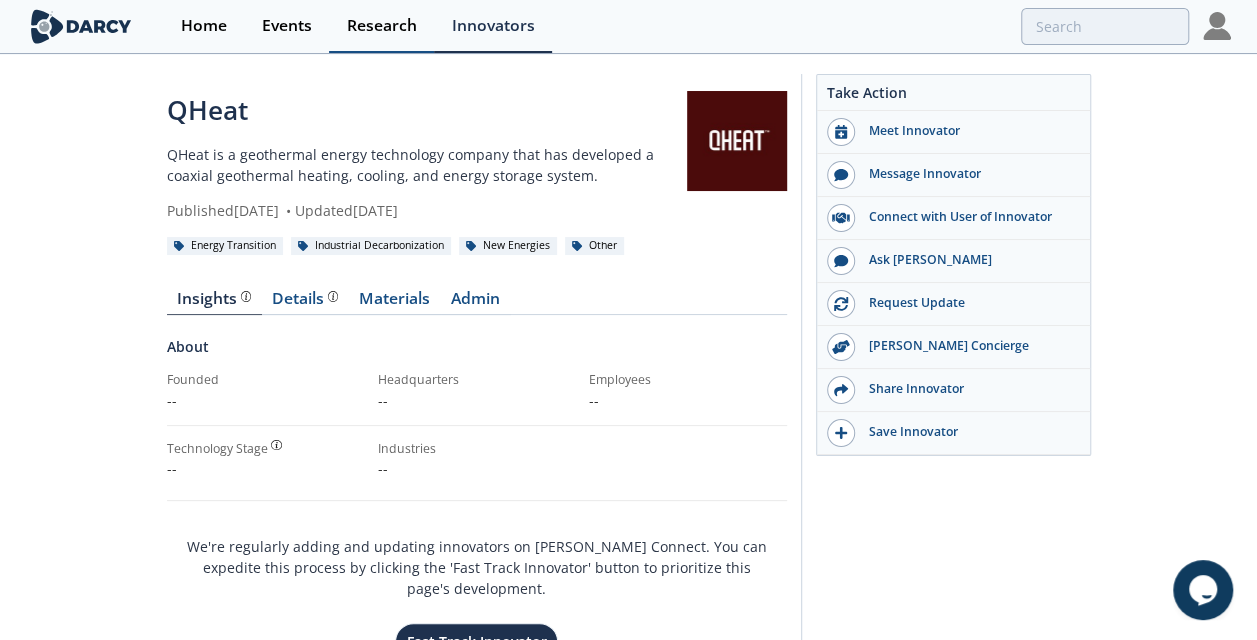 click on "Research" at bounding box center [382, 26] 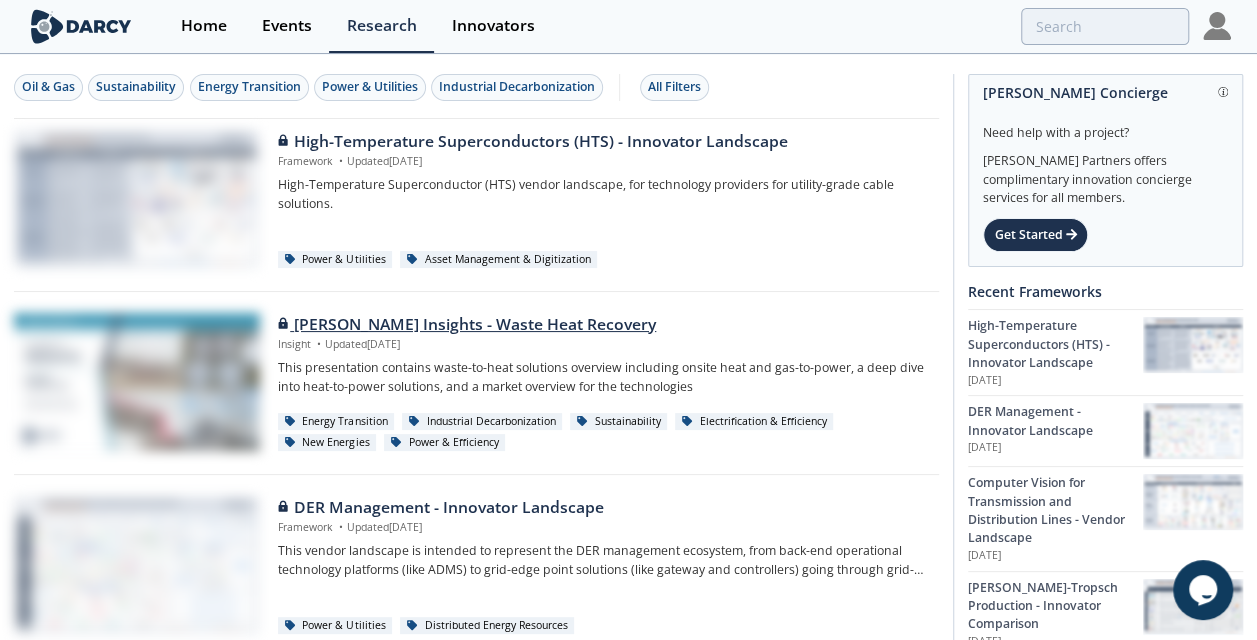 click on "[PERSON_NAME] Insights - Waste Heat Recovery" at bounding box center [601, 325] 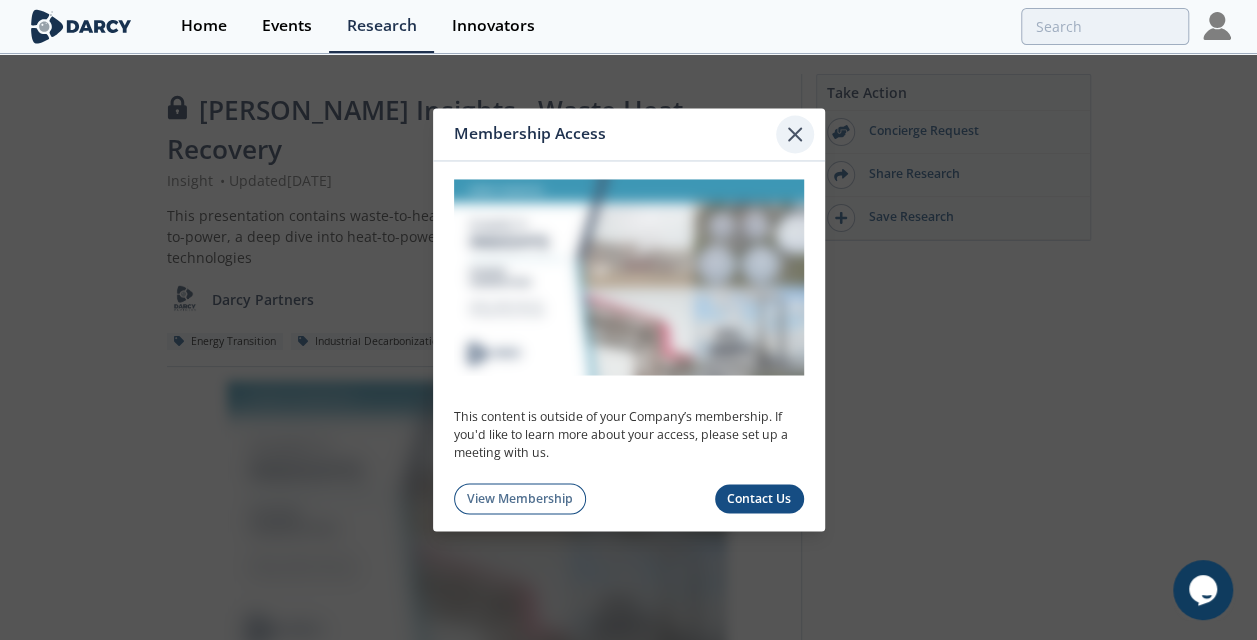 click 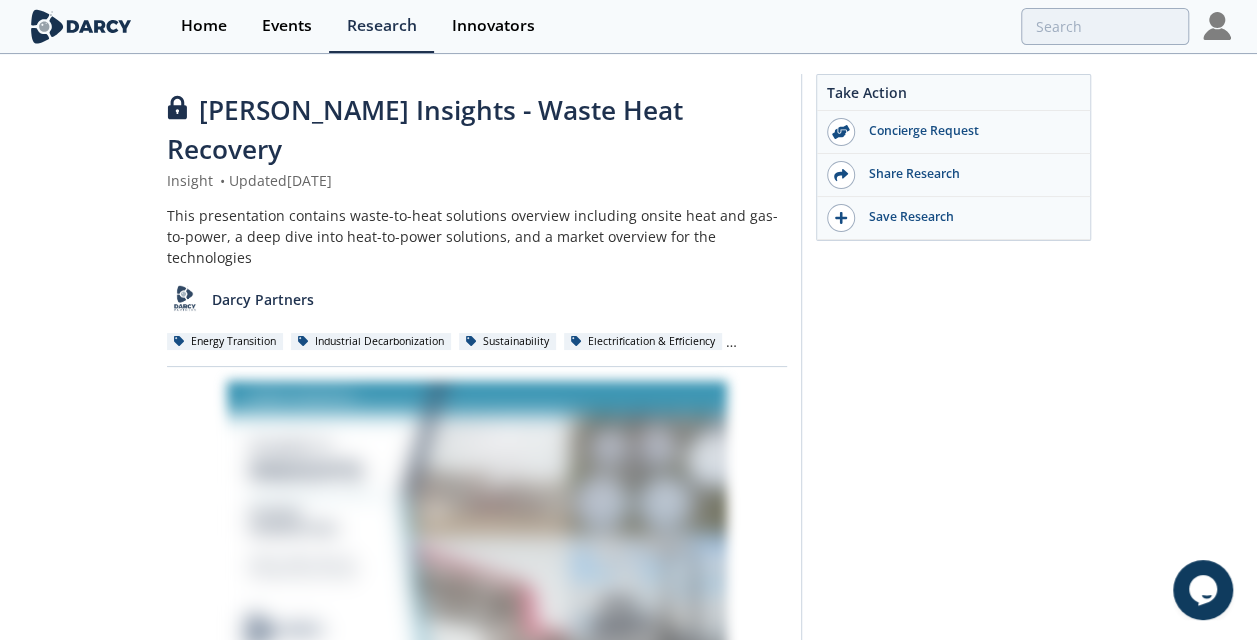 click at bounding box center [1217, 26] 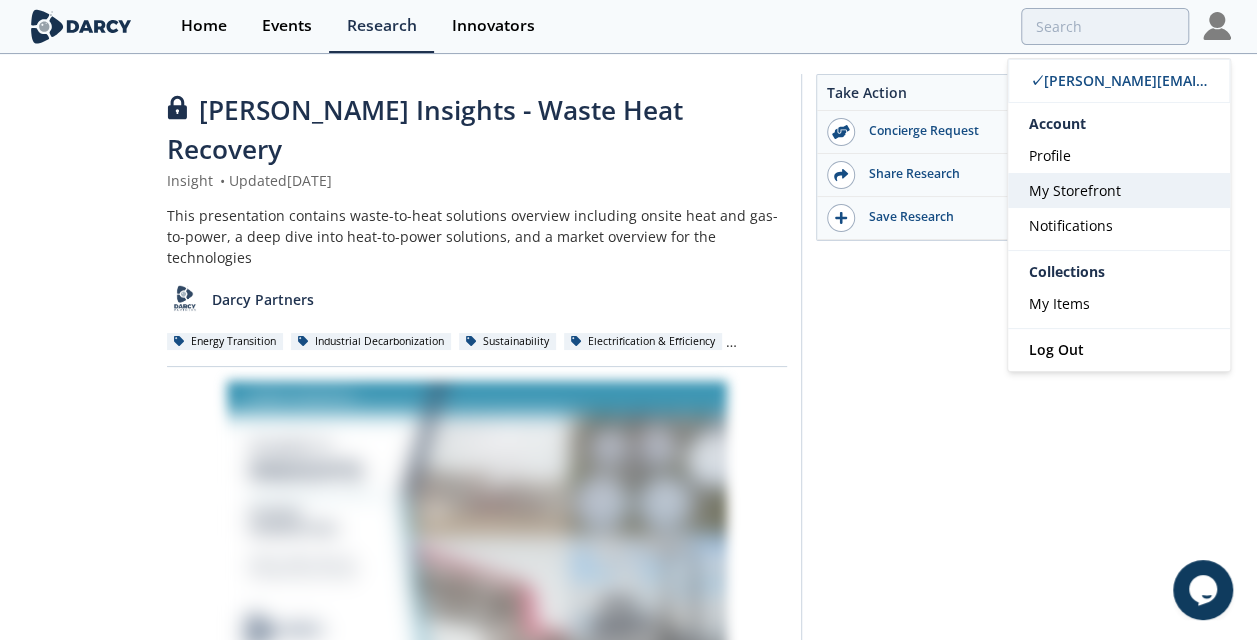 click on "My Storefront" at bounding box center [1075, 190] 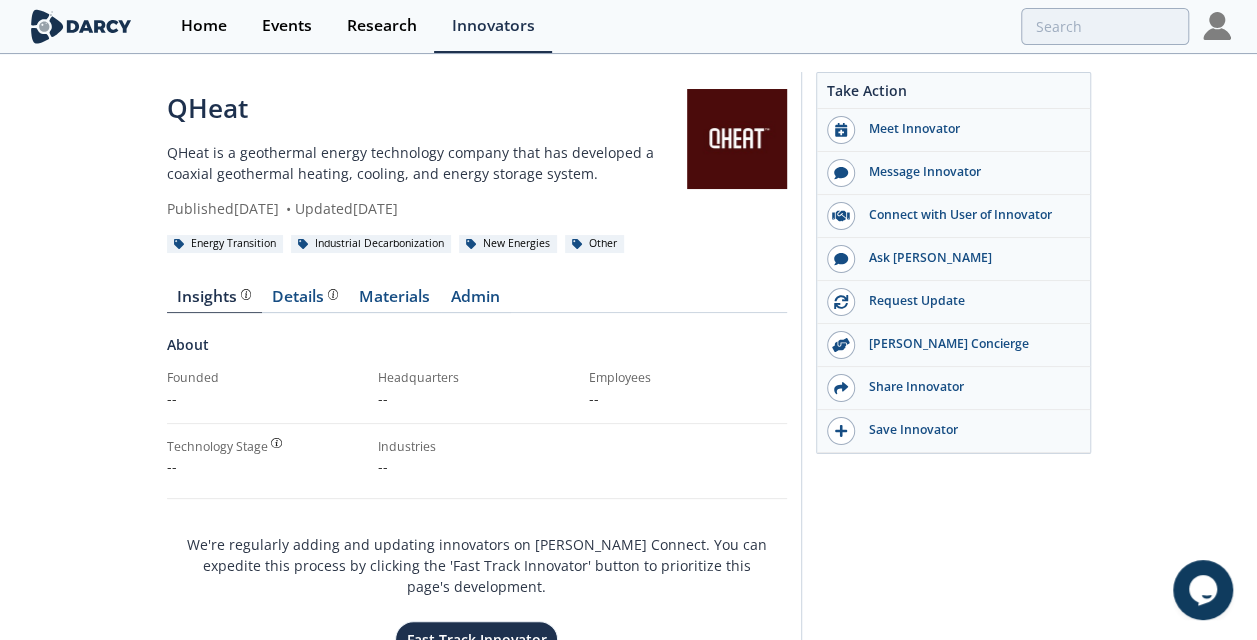scroll, scrollTop: 0, scrollLeft: 0, axis: both 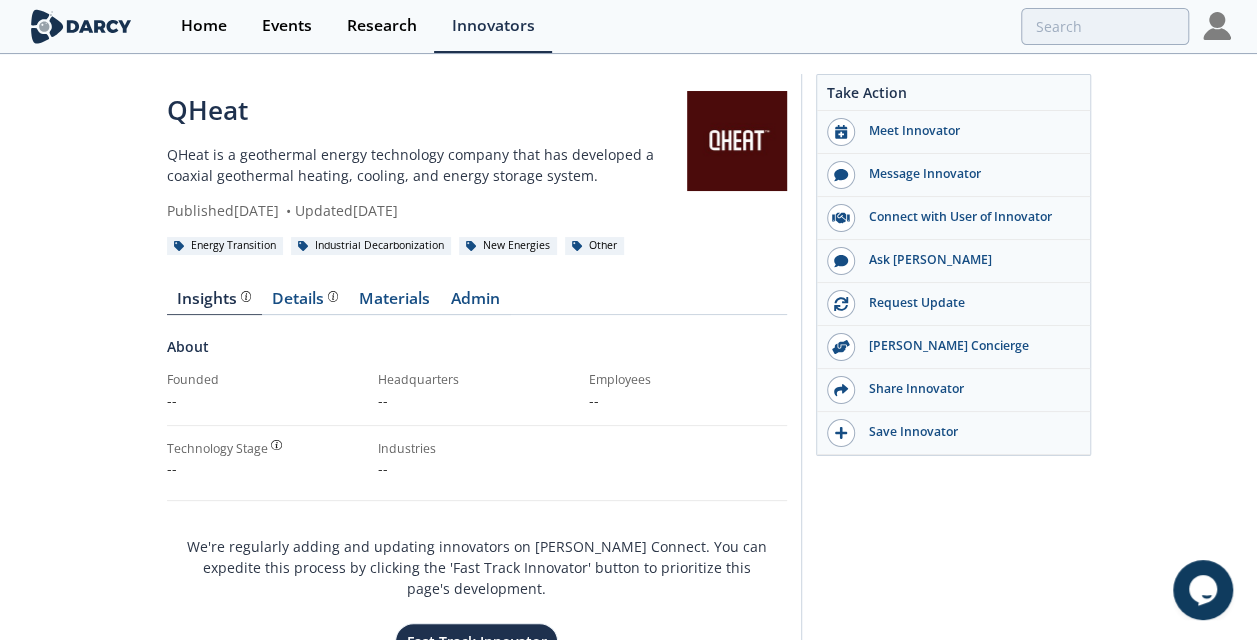 click on "Founded" at bounding box center (265, 380) 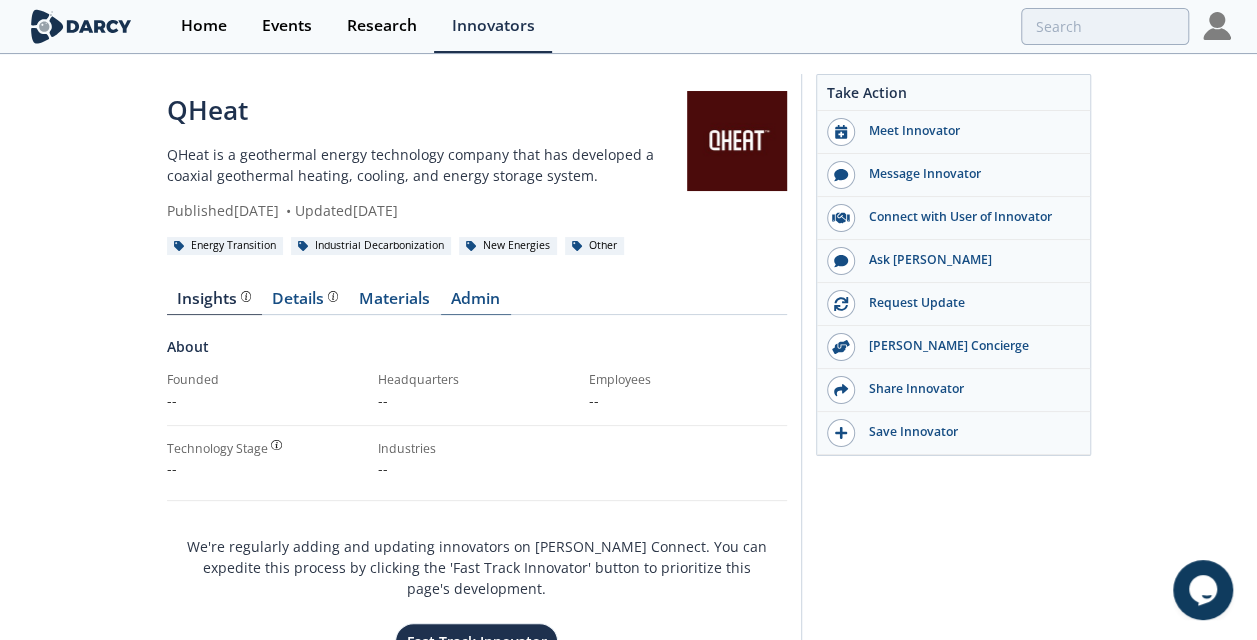 click on "Admin" at bounding box center [476, 303] 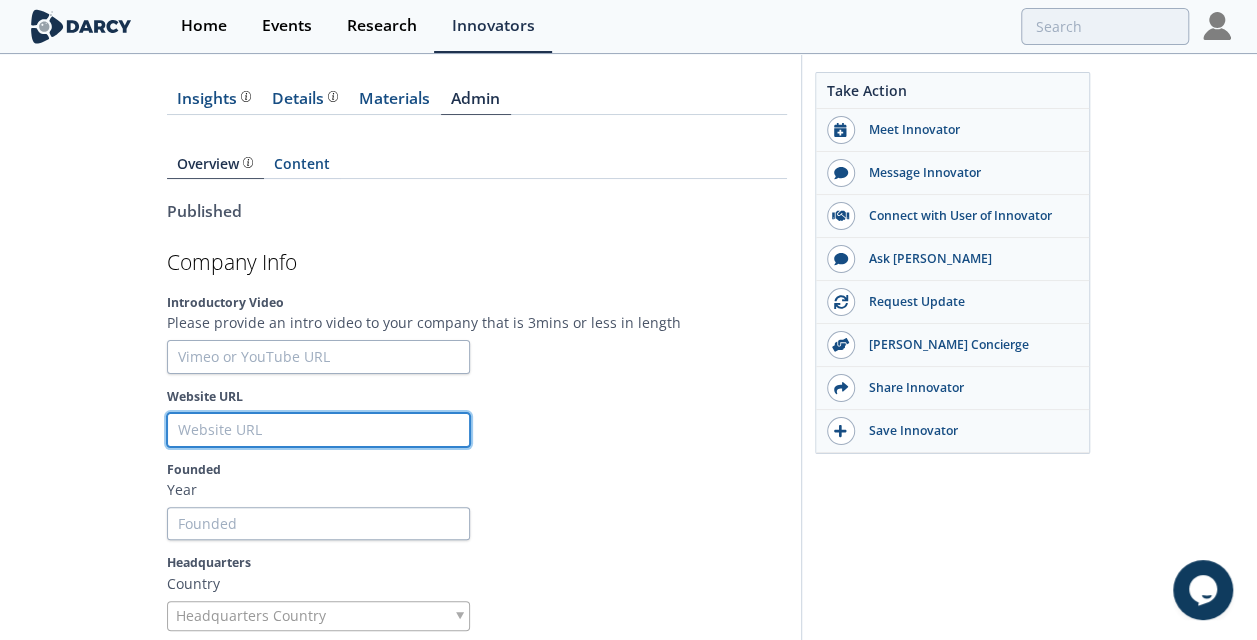 click on "Website URL" at bounding box center [318, 430] 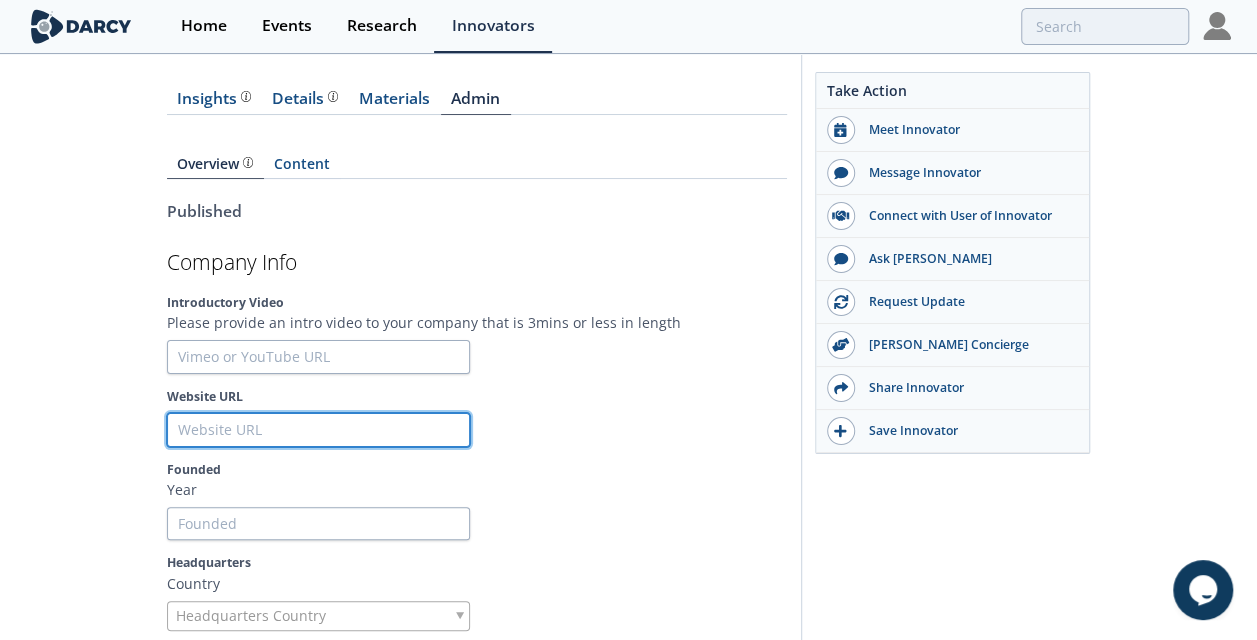 type on "w" 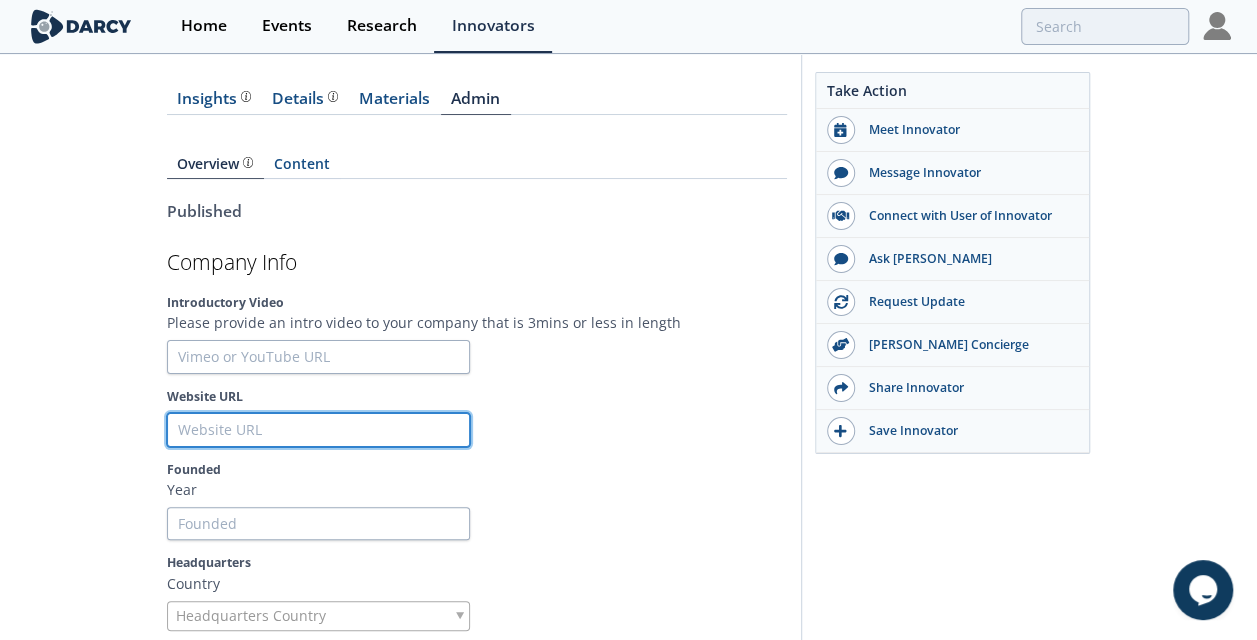 type 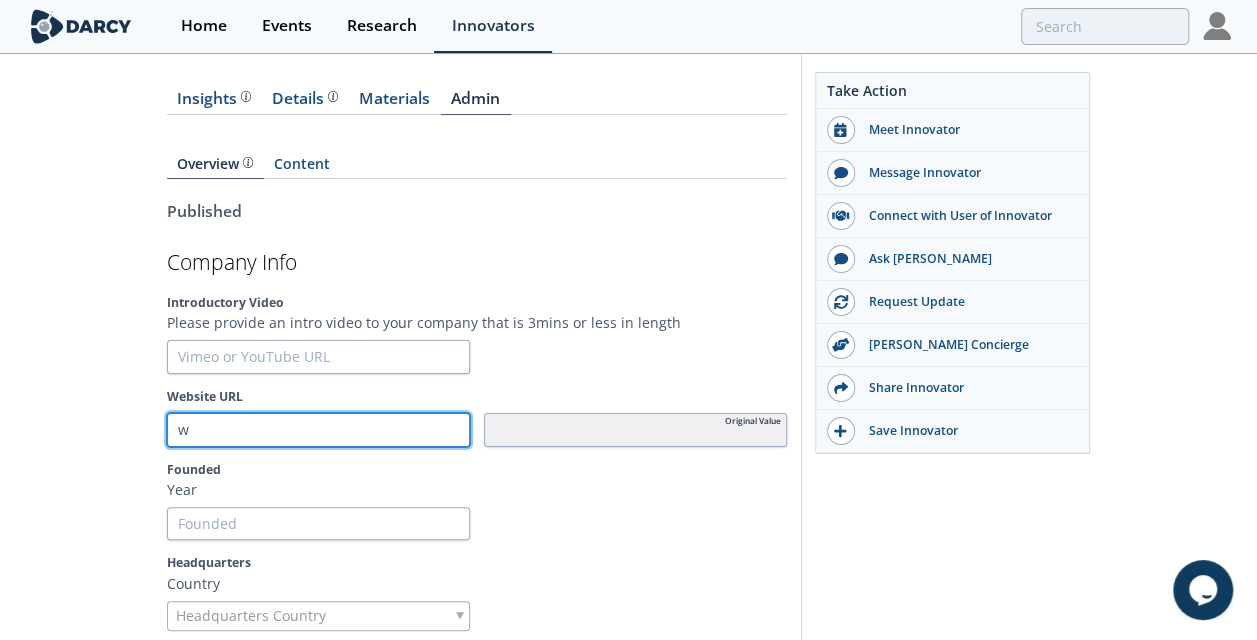type on "ww" 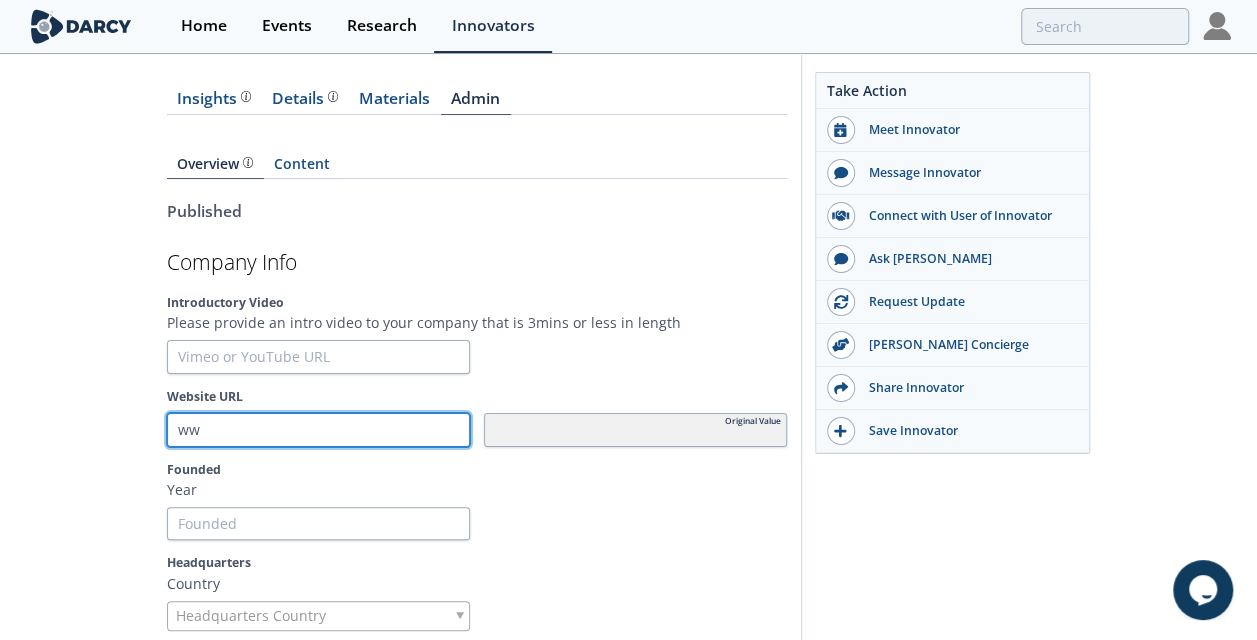 type on "www" 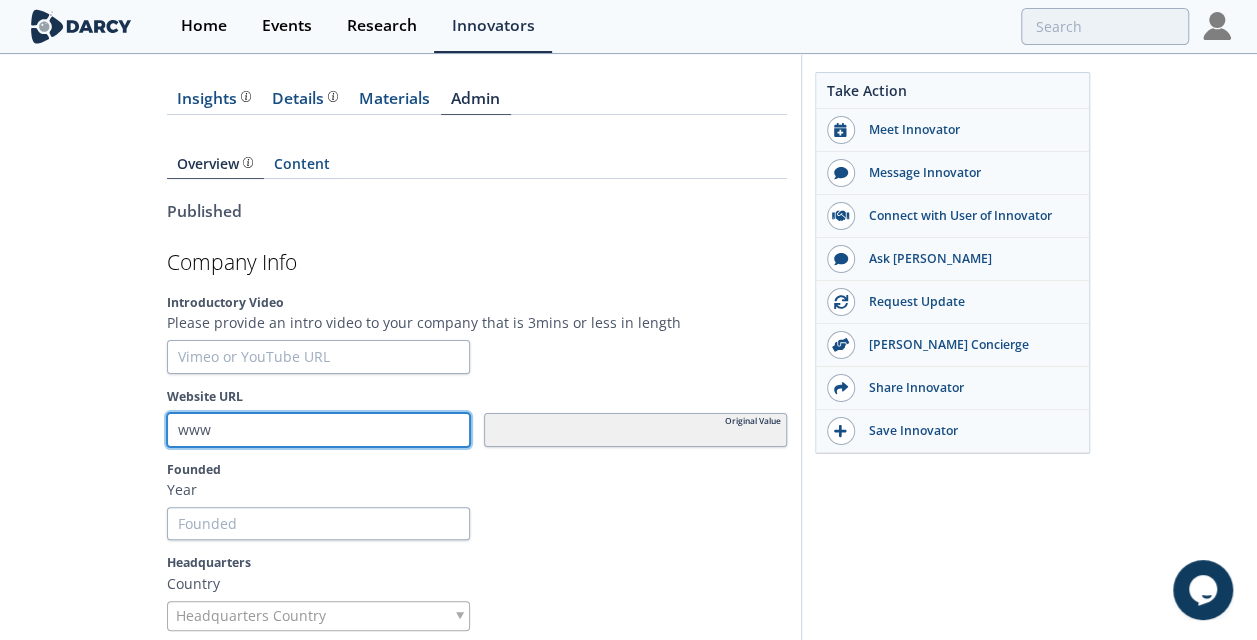 type on "www." 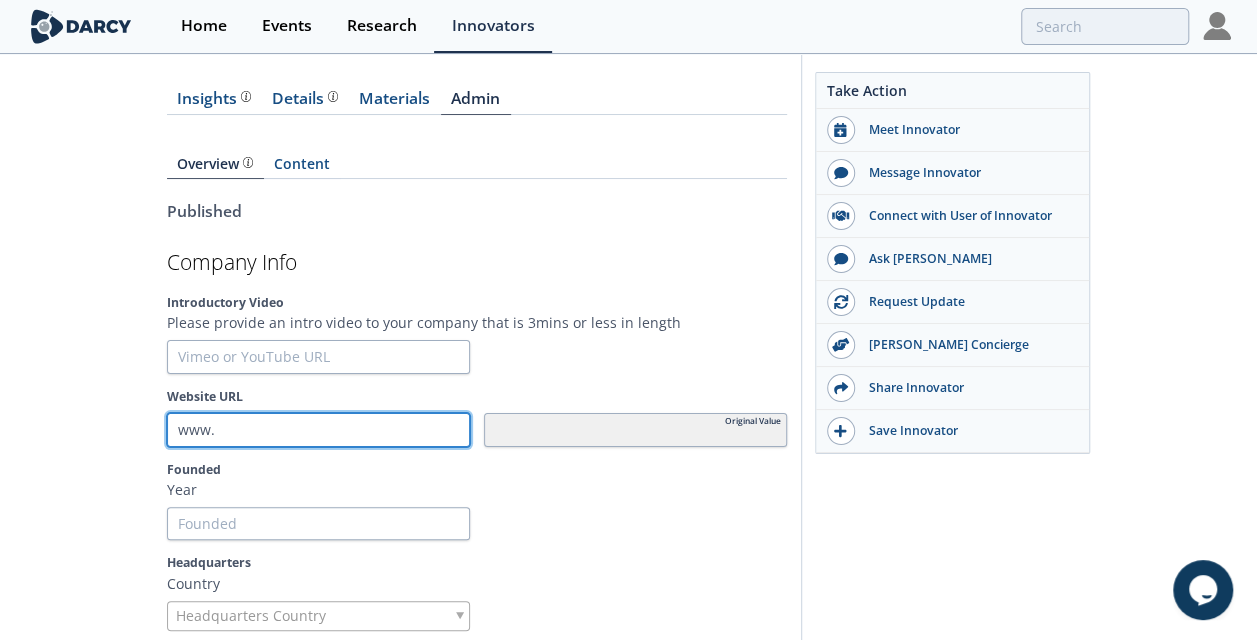 type on "www.q" 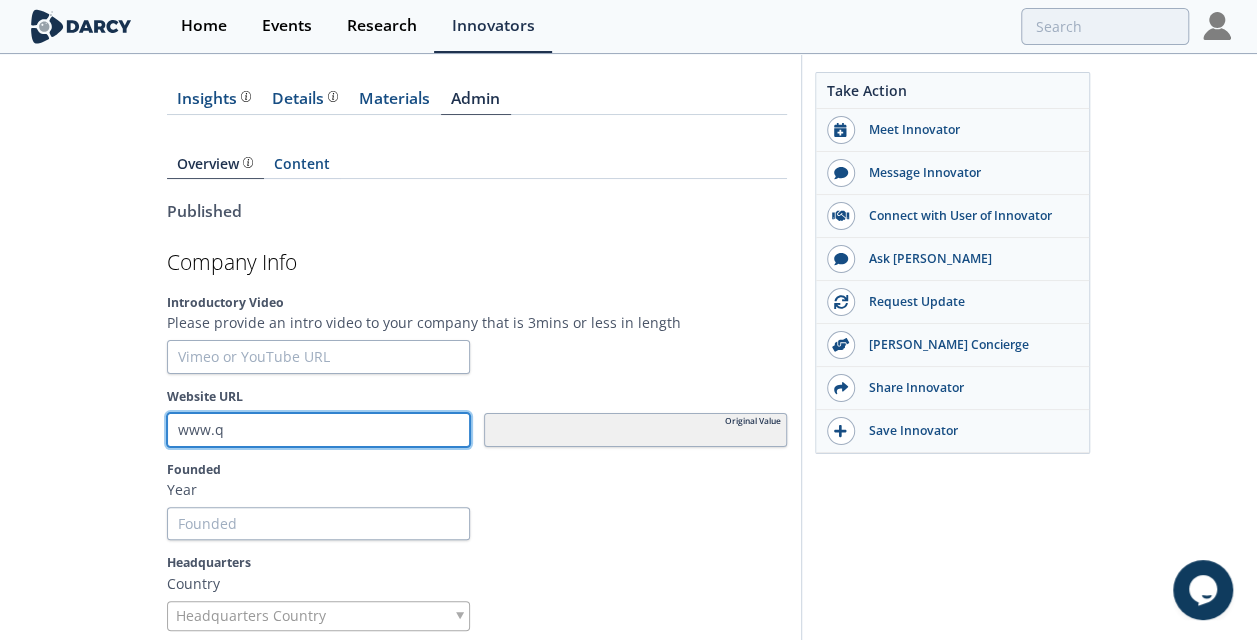 type on "www.qh" 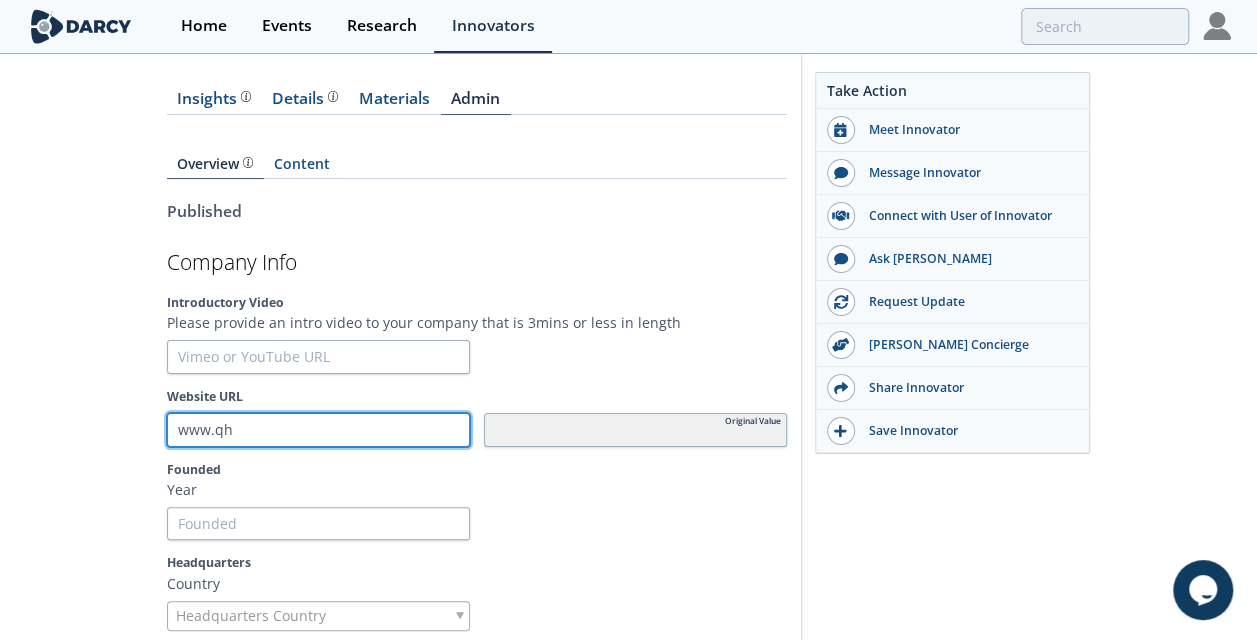type on "www.qhe" 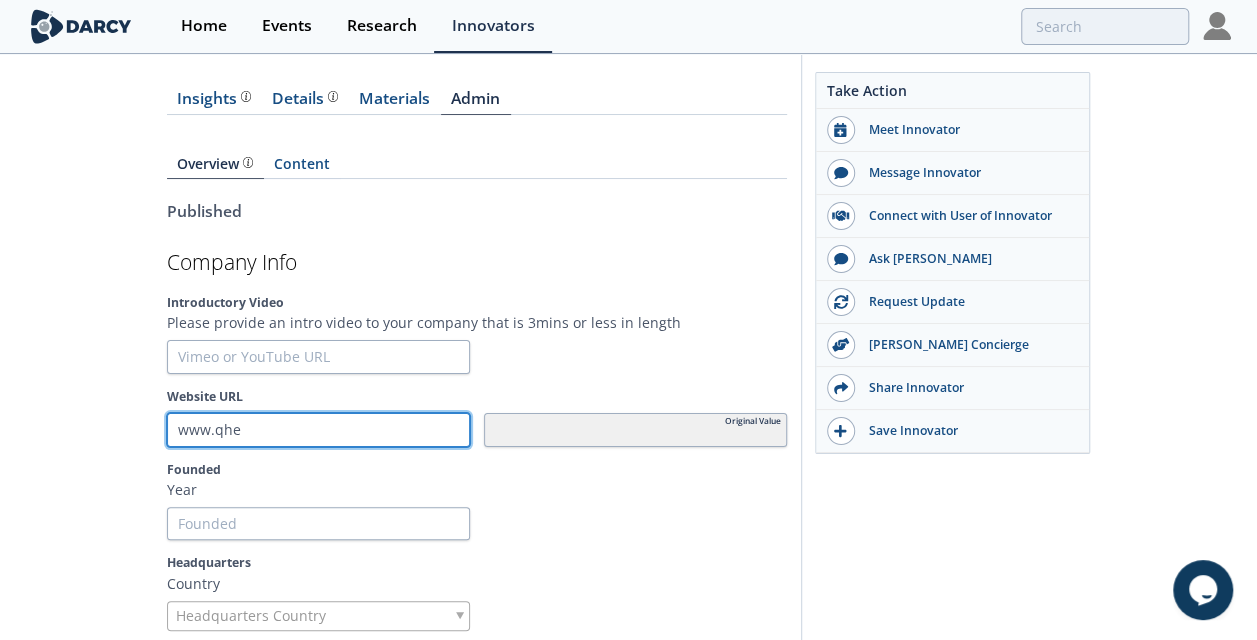 type on "www.qhea" 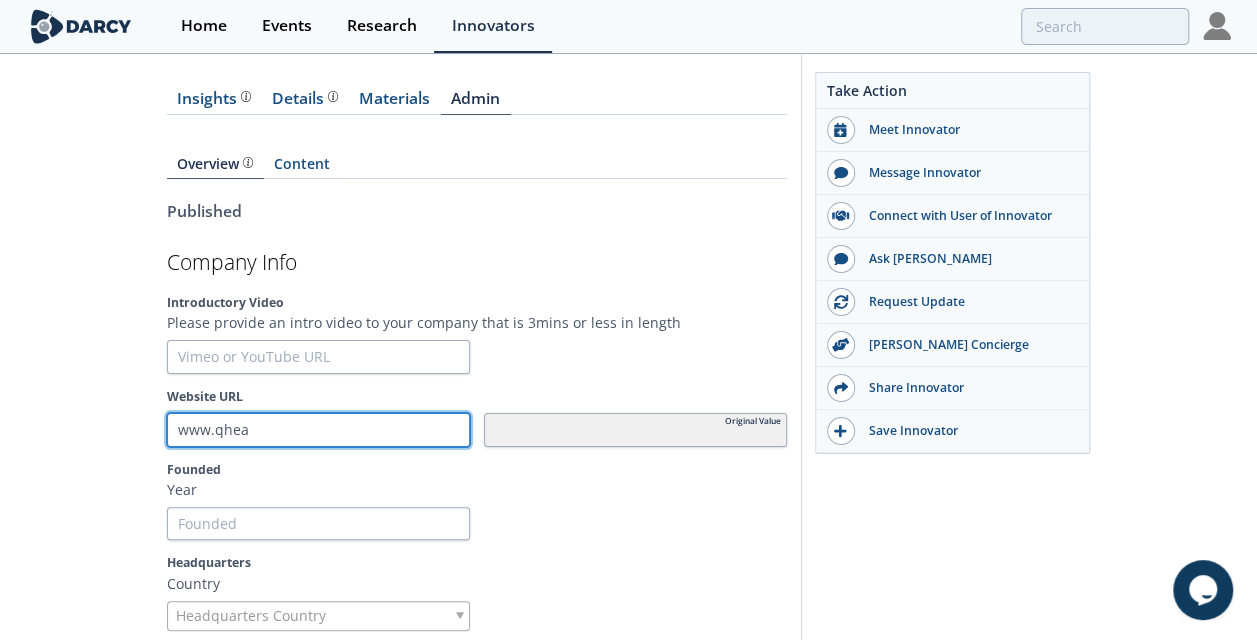 type on "www.qheat" 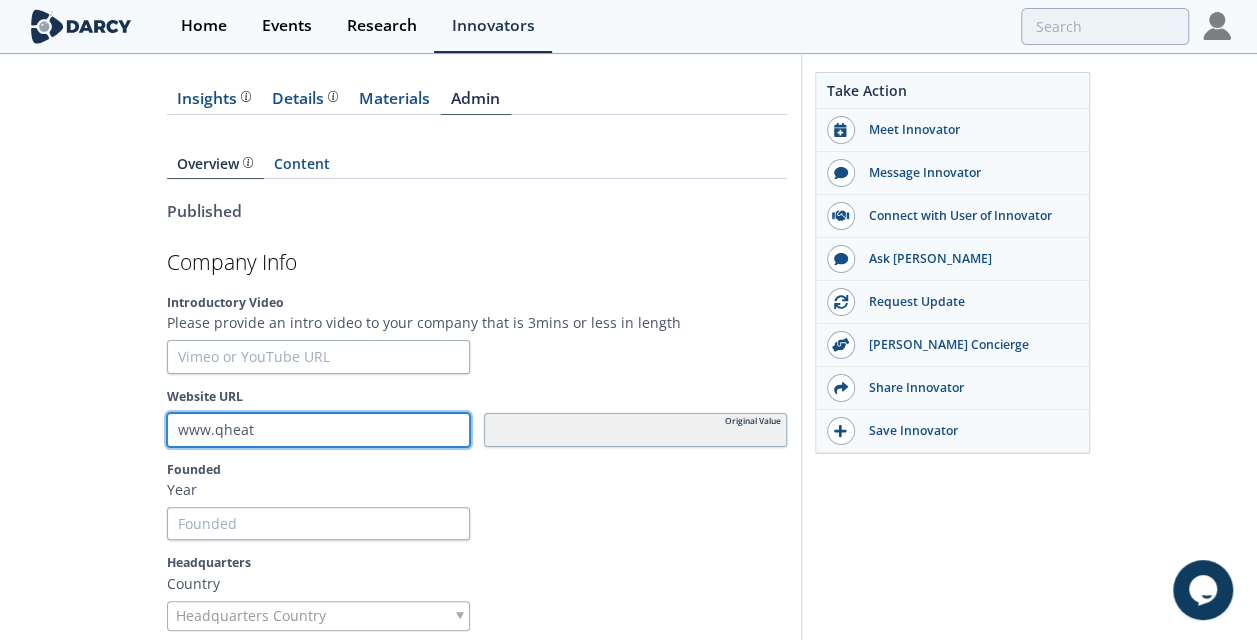 type on "www.qheat." 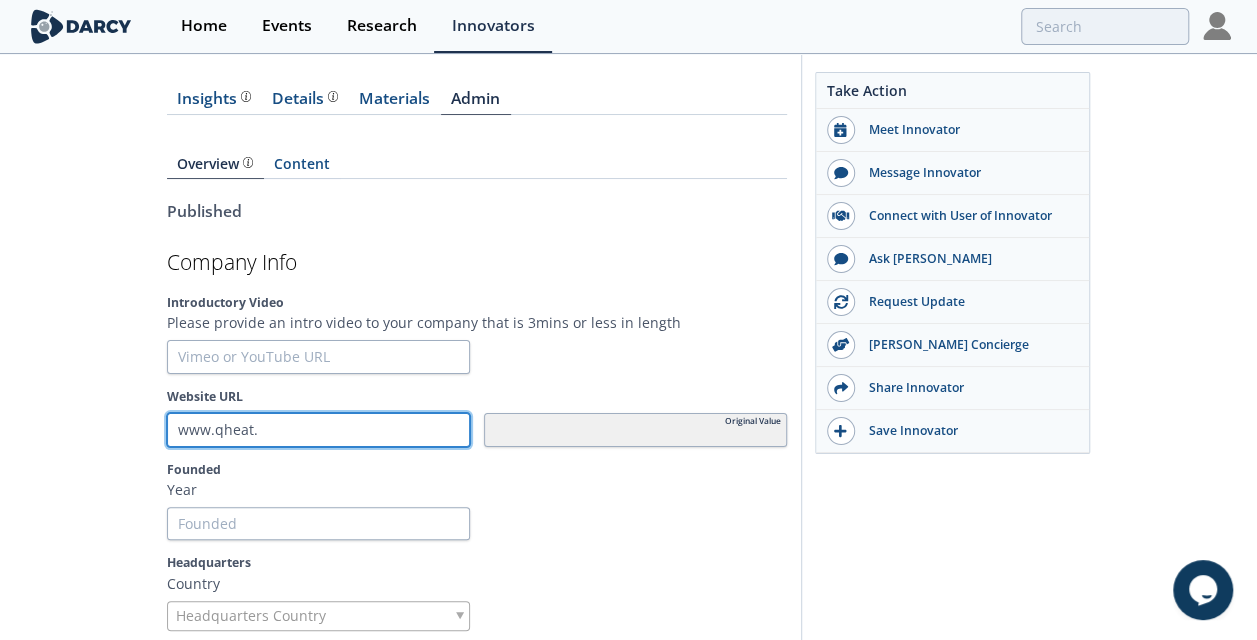 type on "www.qheat.c" 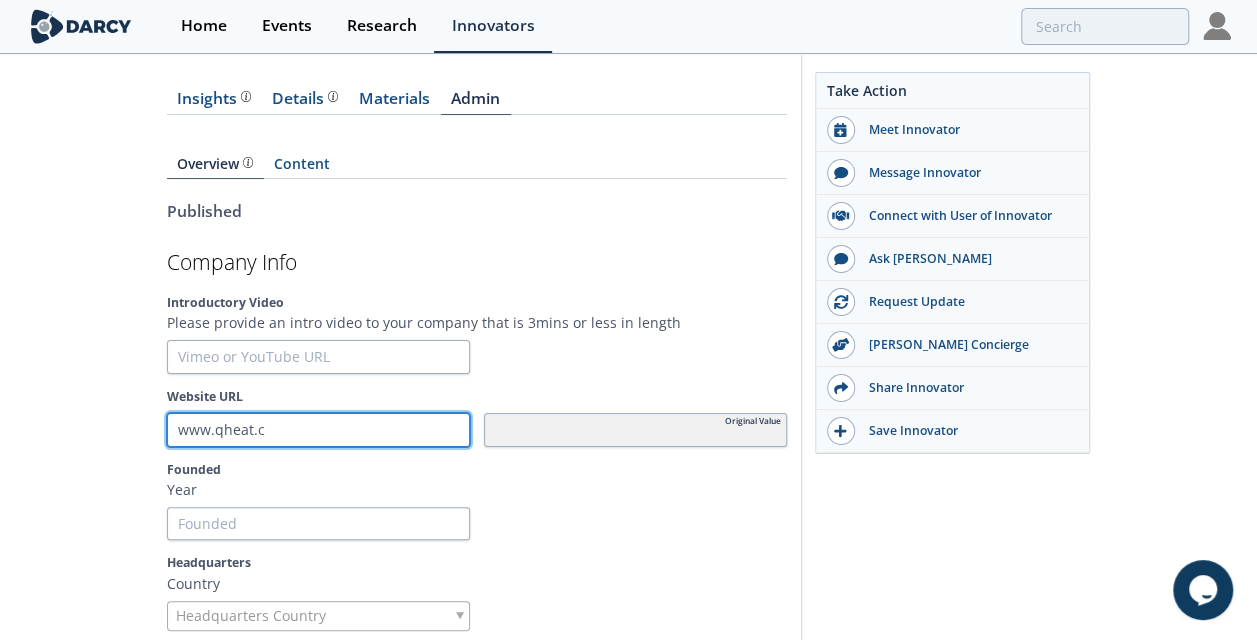type on "[DOMAIN_NAME]" 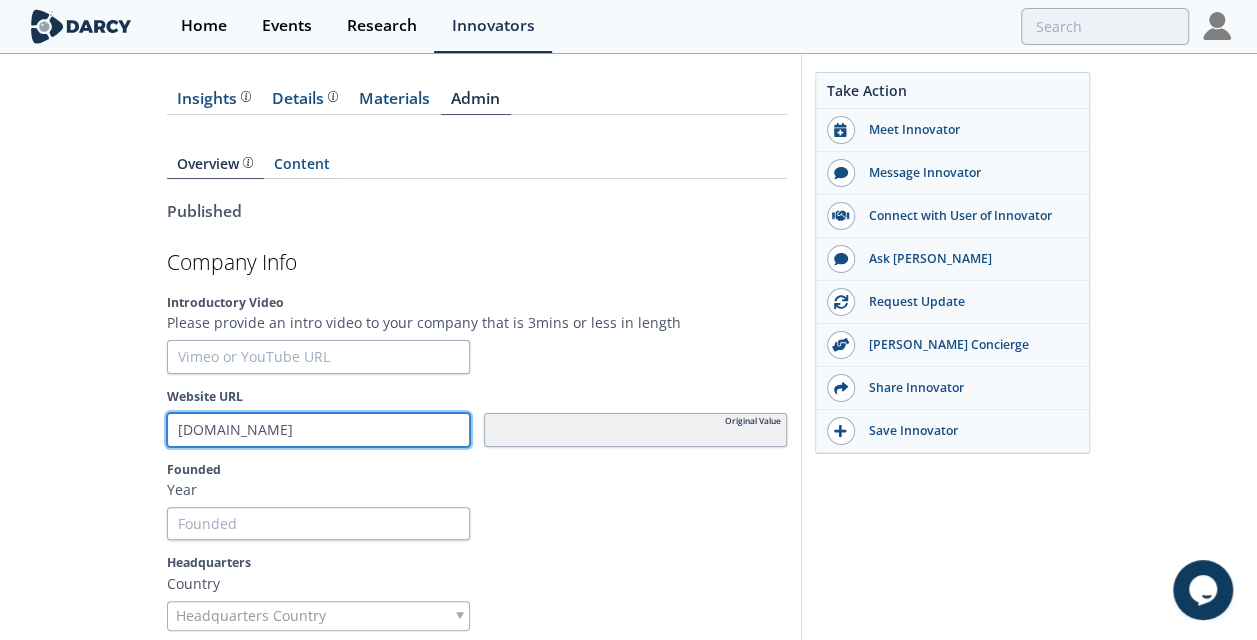 type on "[DOMAIN_NAME]" 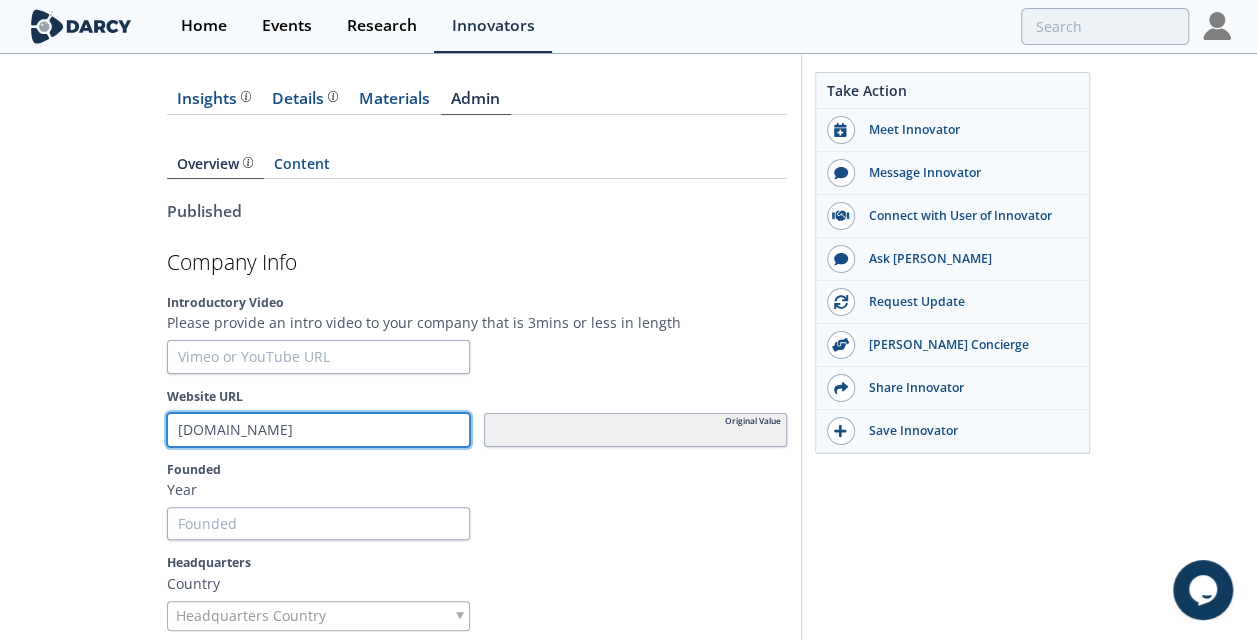 type on "[DOMAIN_NAME]" 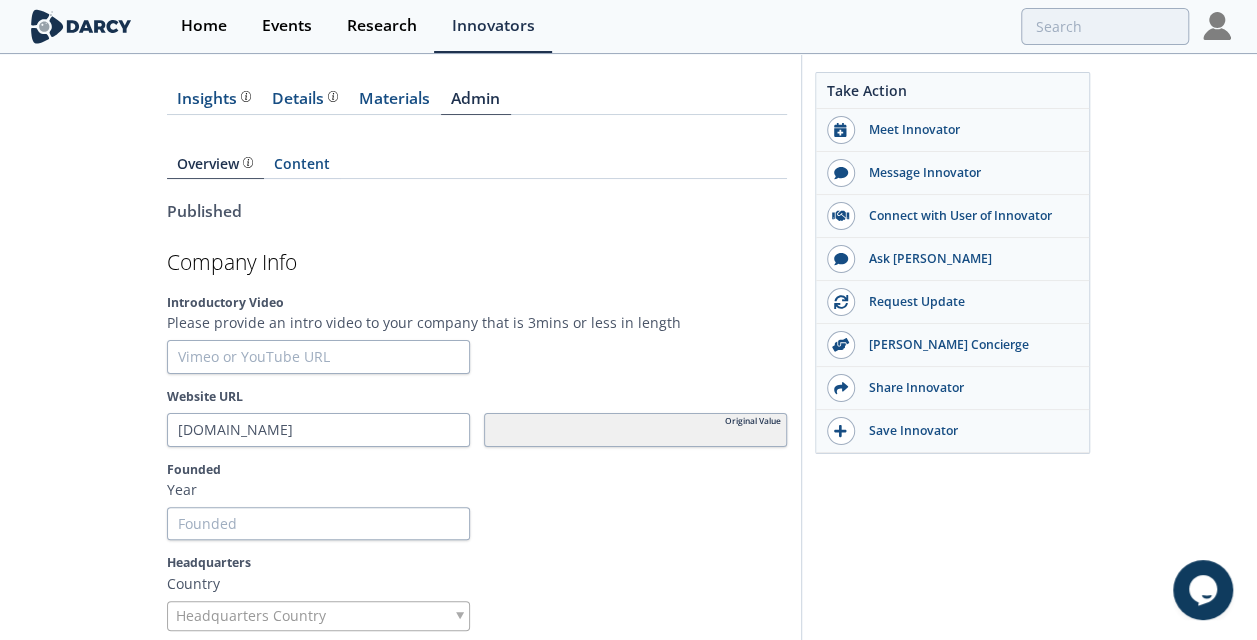 type 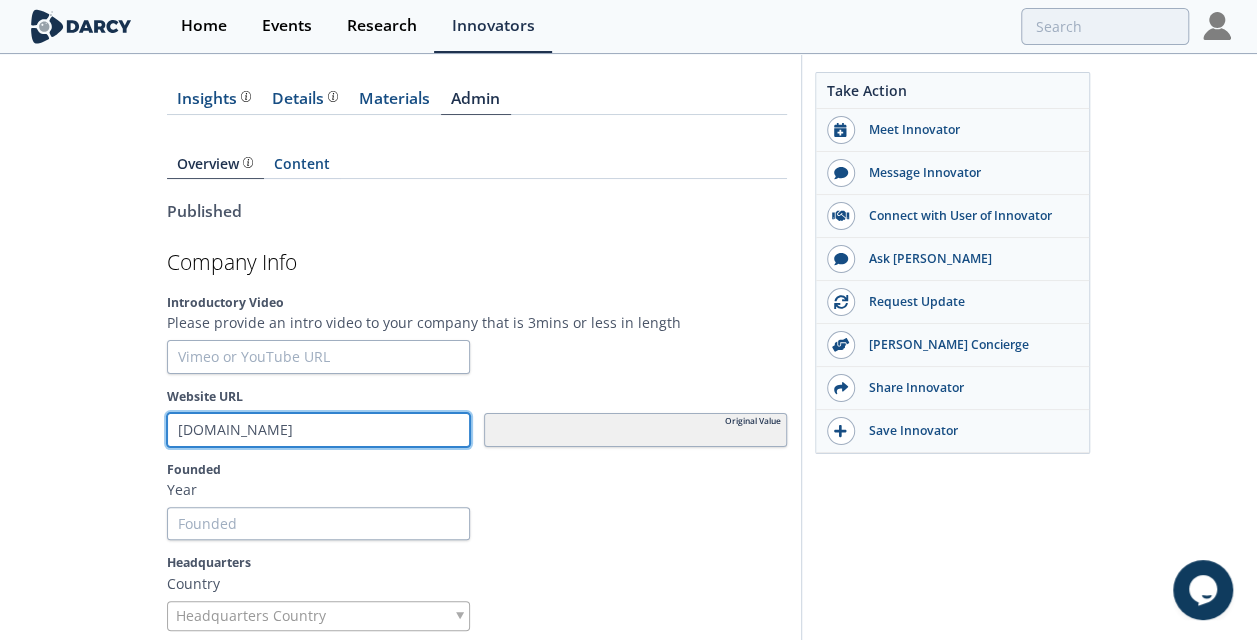 drag, startPoint x: 312, startPoint y: 426, endPoint x: 88, endPoint y: 406, distance: 224.89108 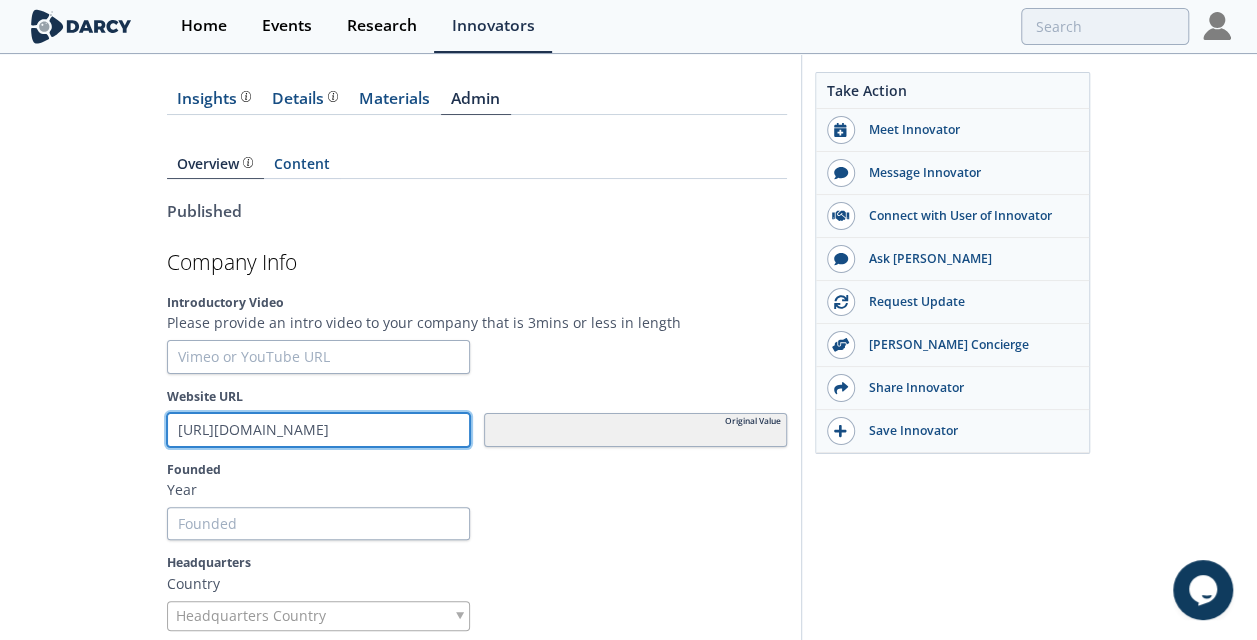 type on "[URL][DOMAIN_NAME]" 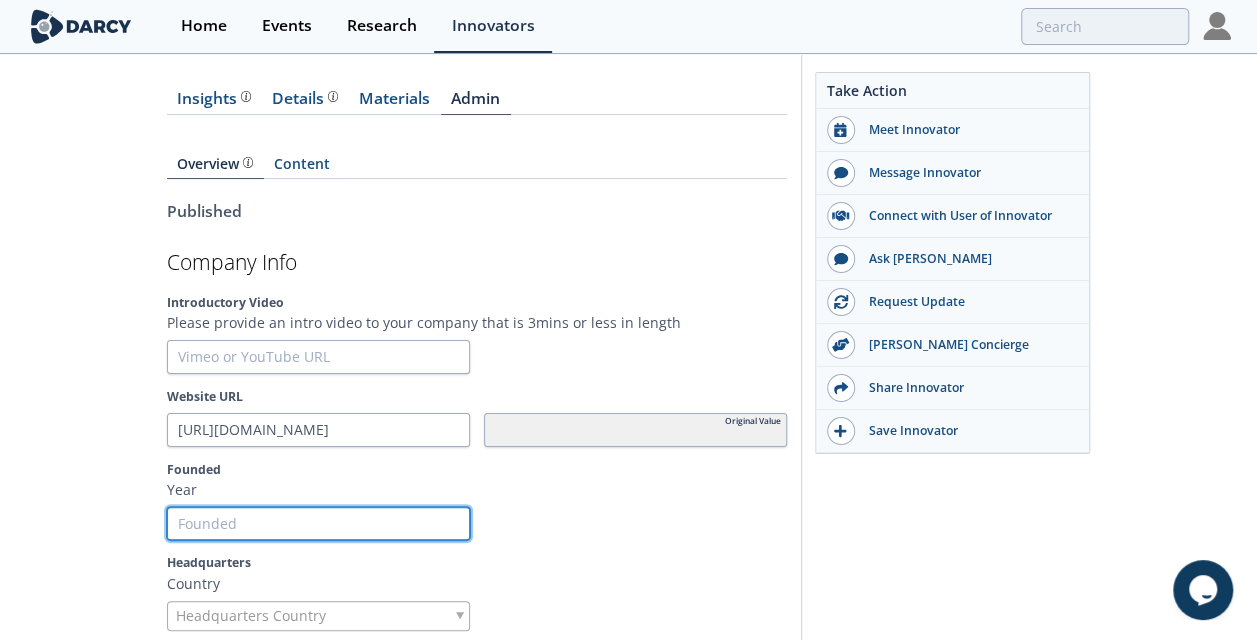 type 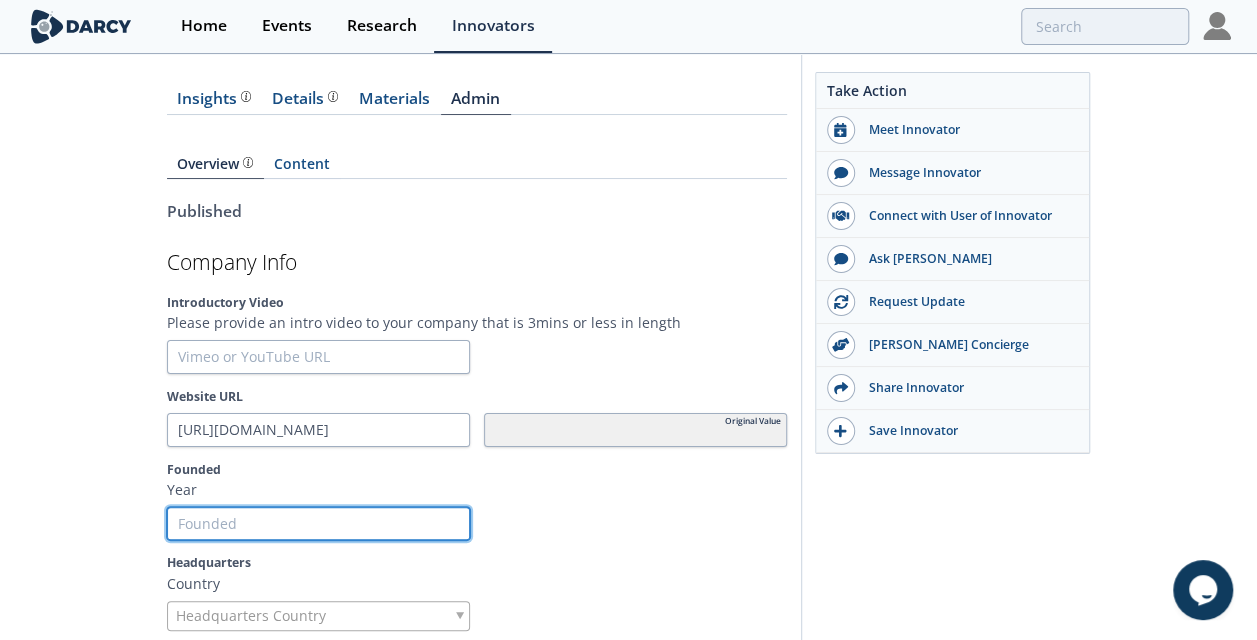type on "2" 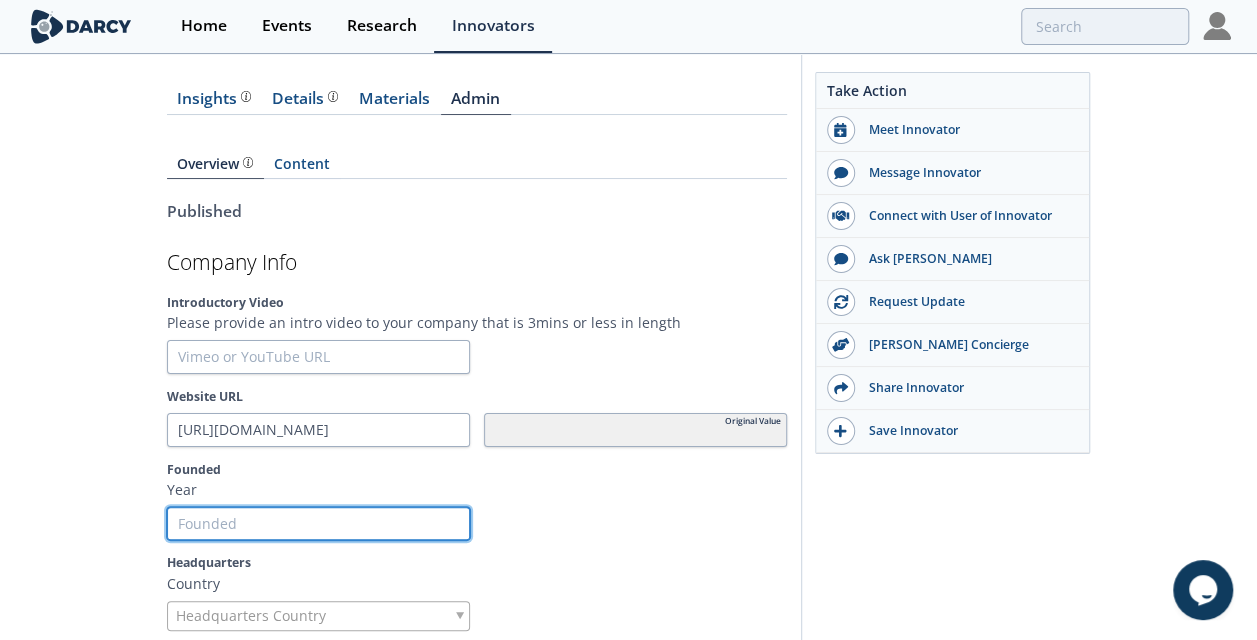 type 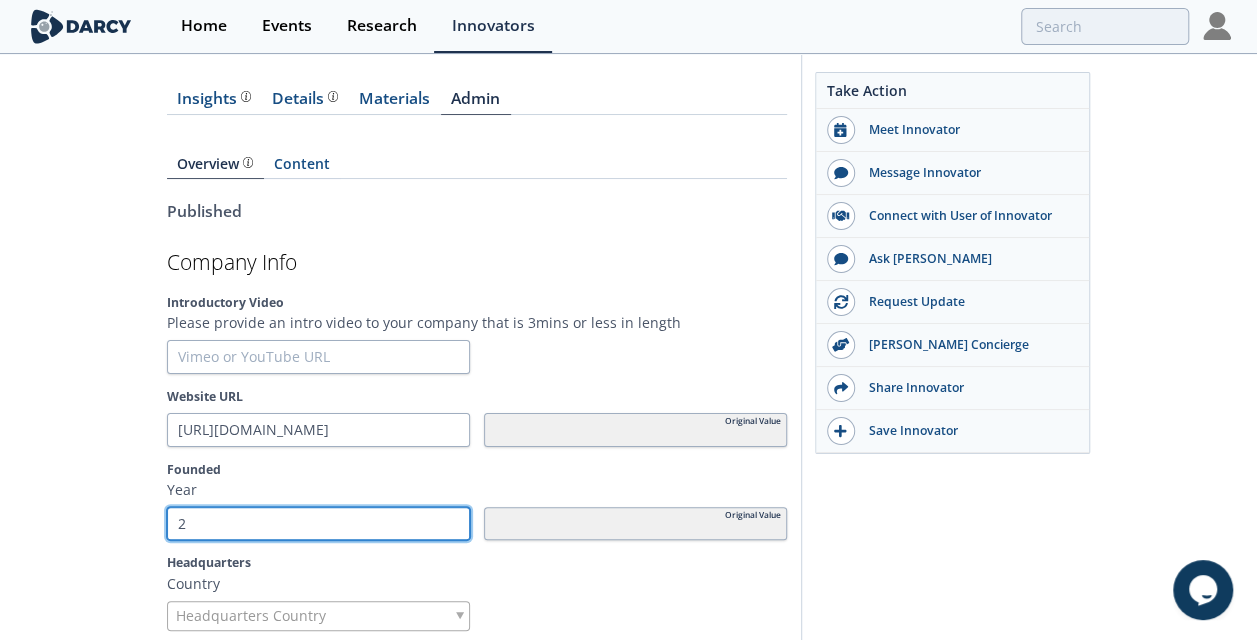 type on "20" 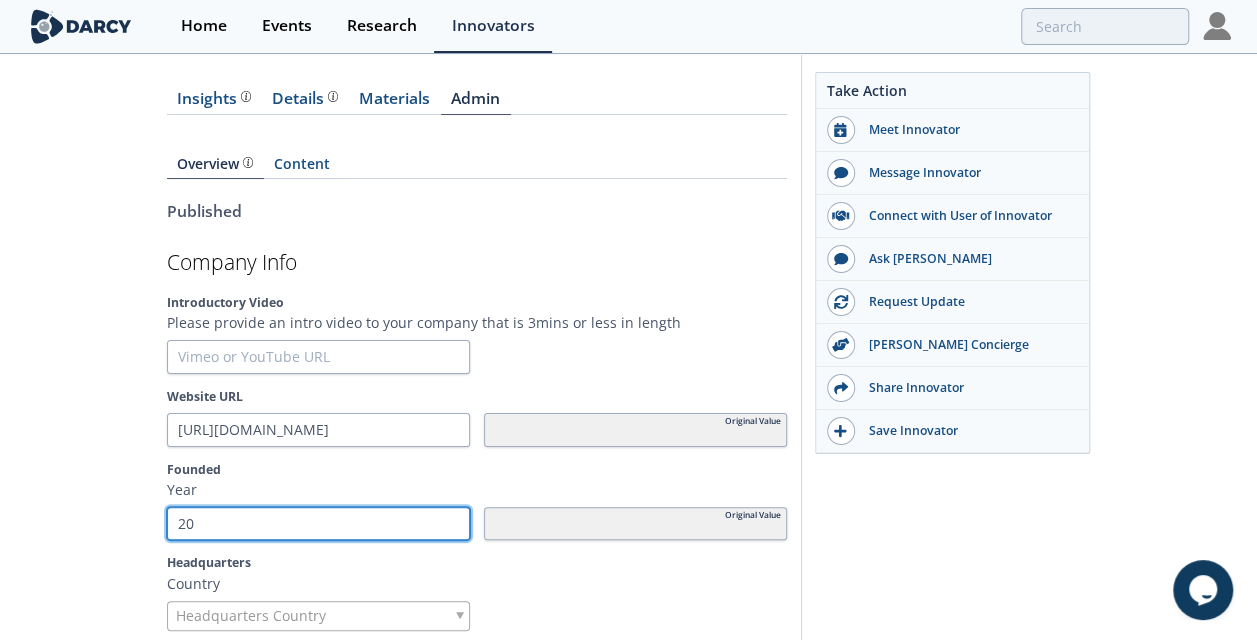 type on "201" 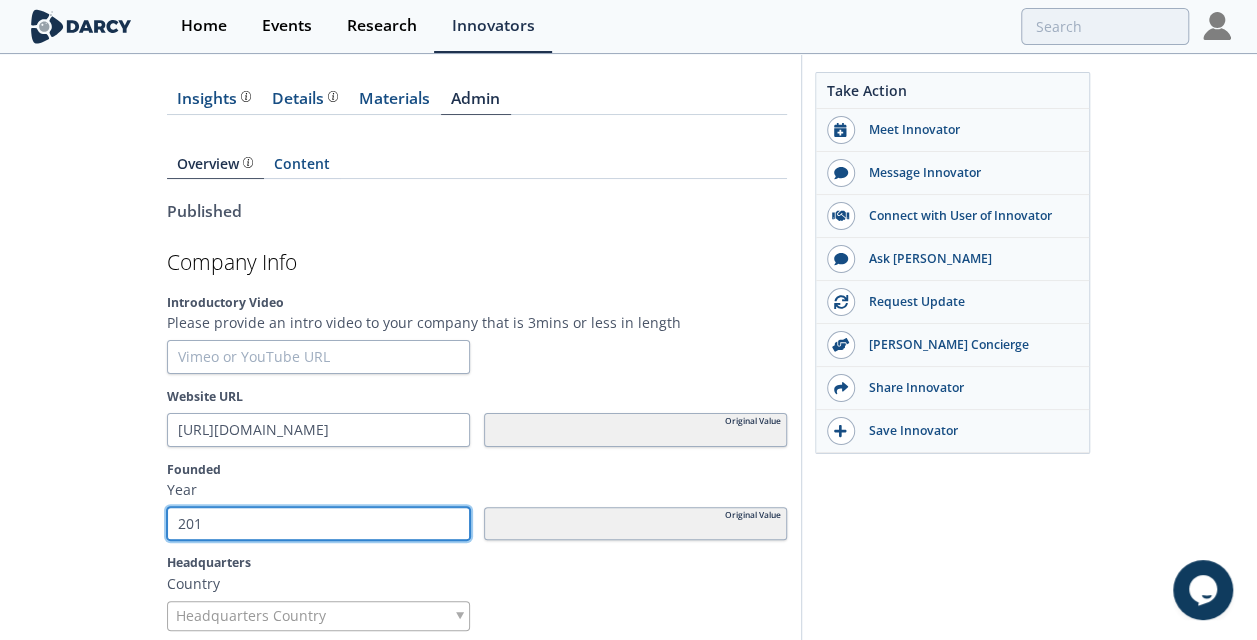 type on "2018" 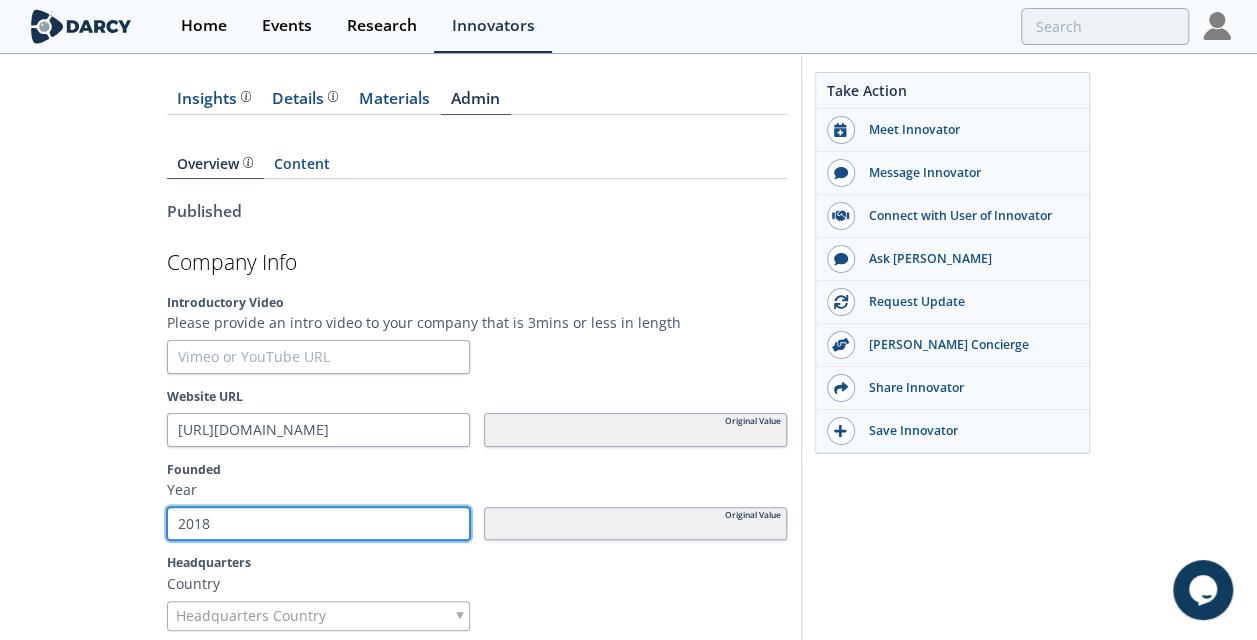 type on "2018" 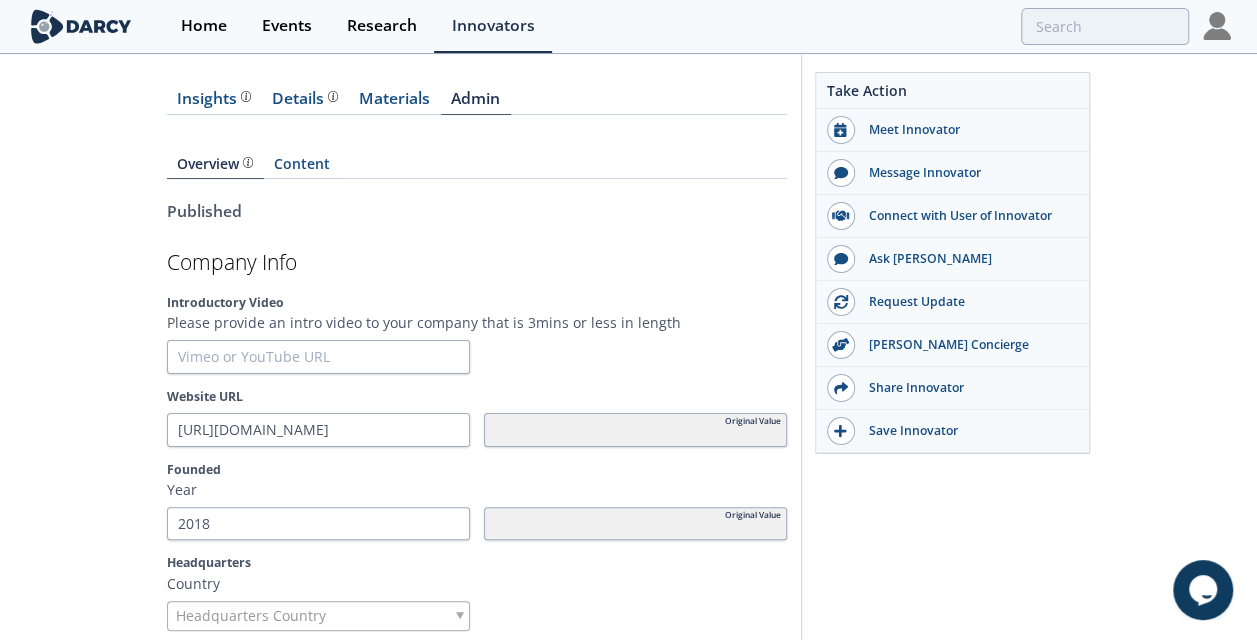 click on "Headquarters" at bounding box center (477, 563) 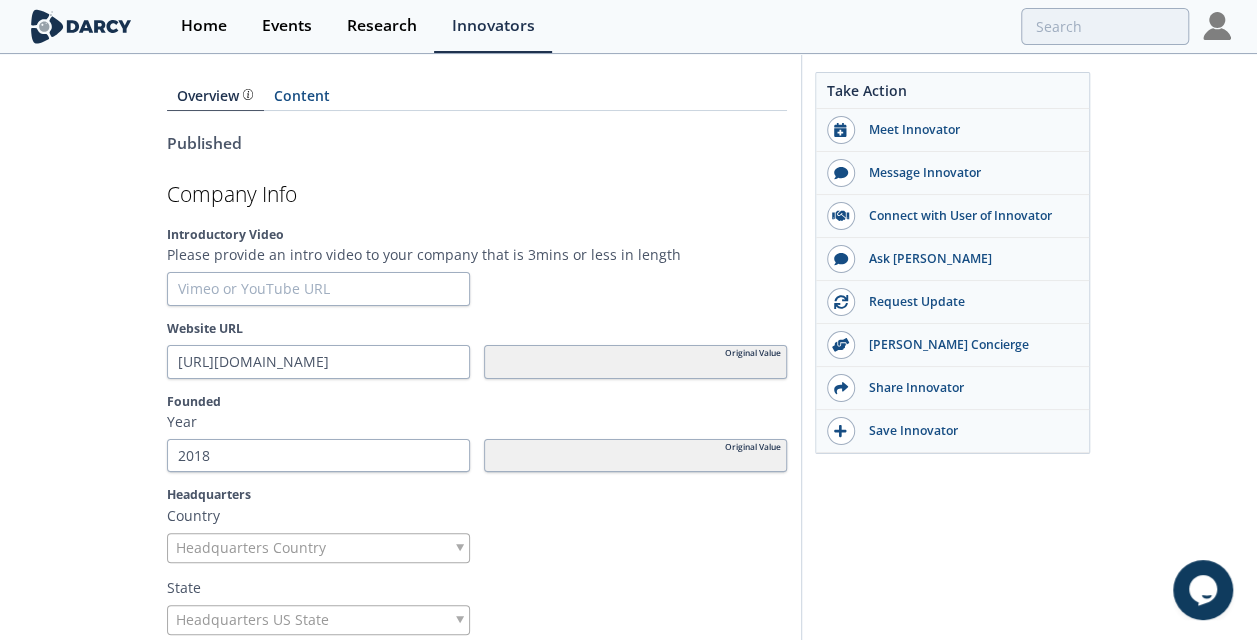 scroll, scrollTop: 300, scrollLeft: 0, axis: vertical 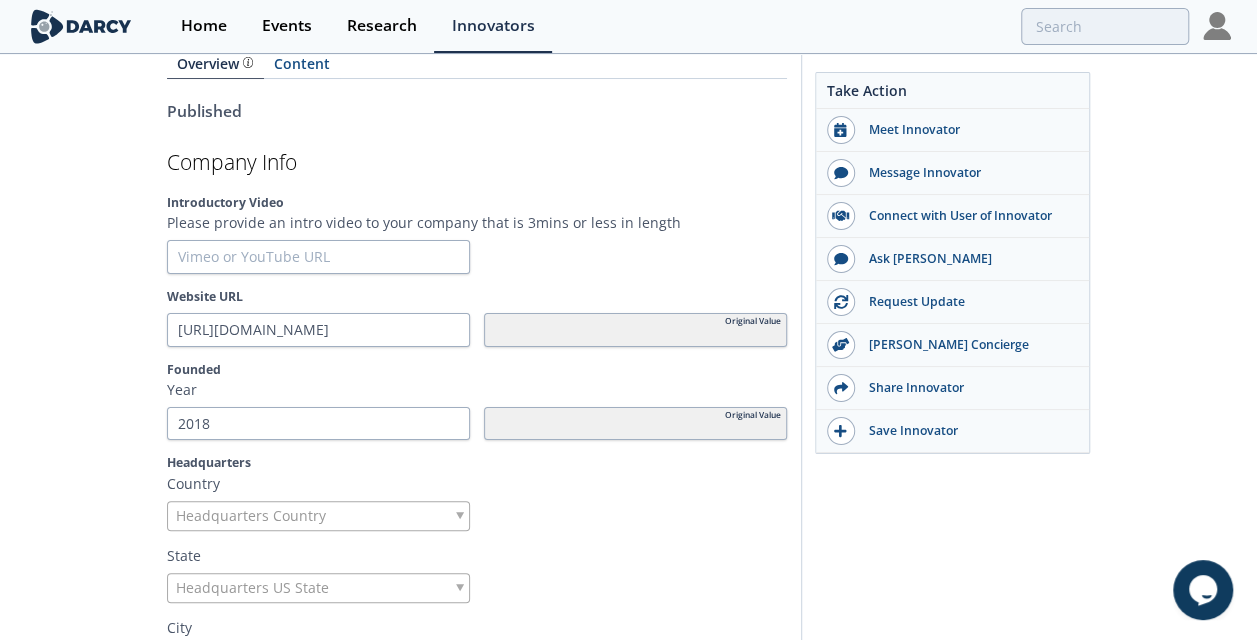 click on "Headquarters Country" at bounding box center [318, 516] 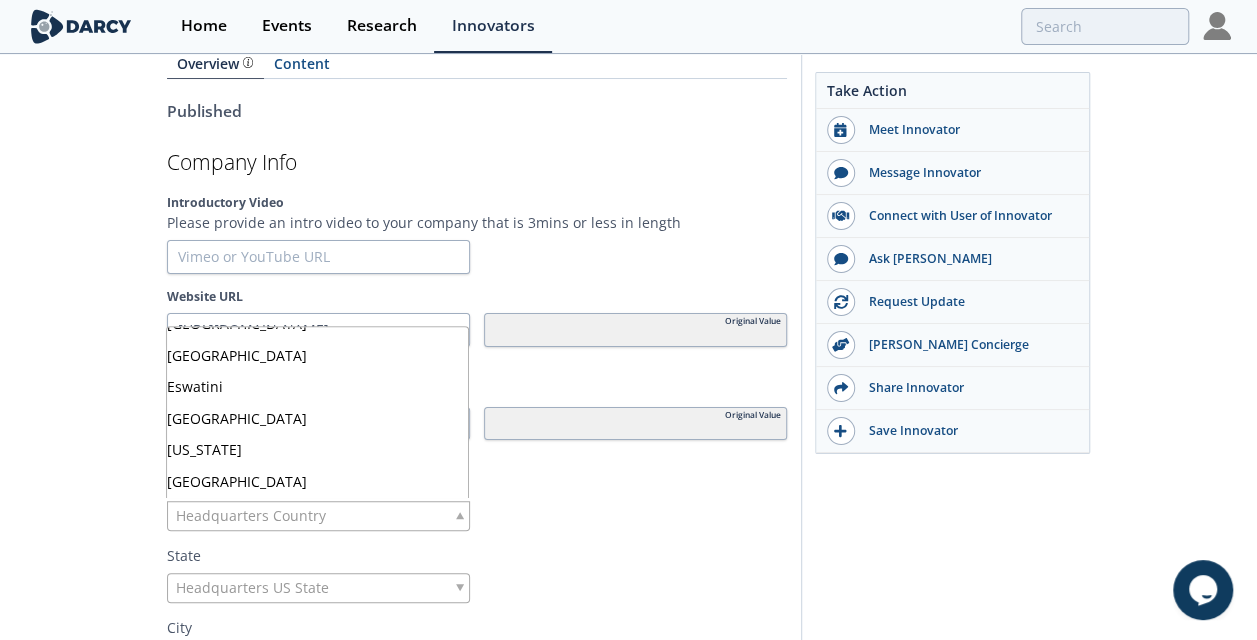 scroll, scrollTop: 1750, scrollLeft: 0, axis: vertical 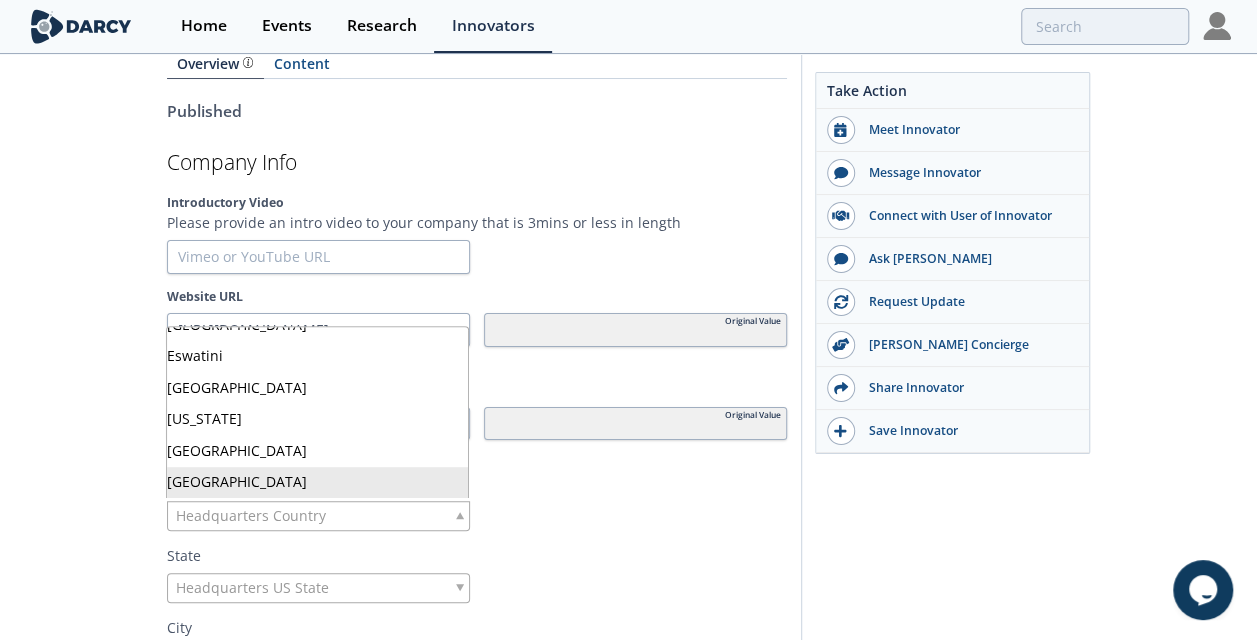 type 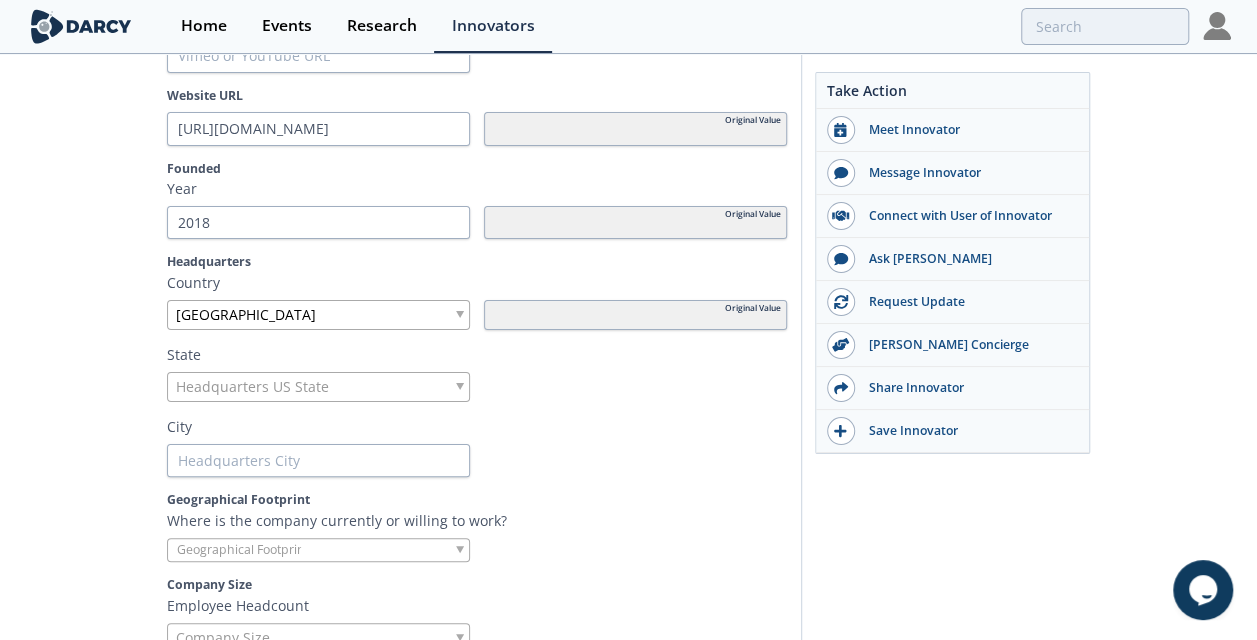 scroll, scrollTop: 600, scrollLeft: 0, axis: vertical 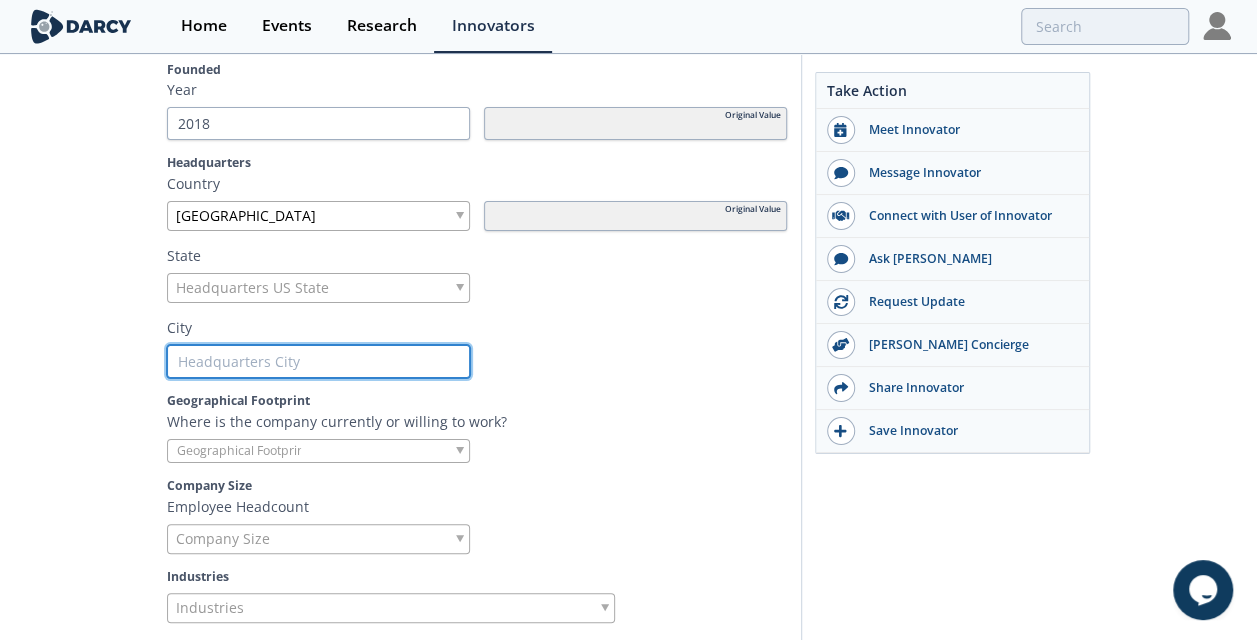 click at bounding box center (318, 362) 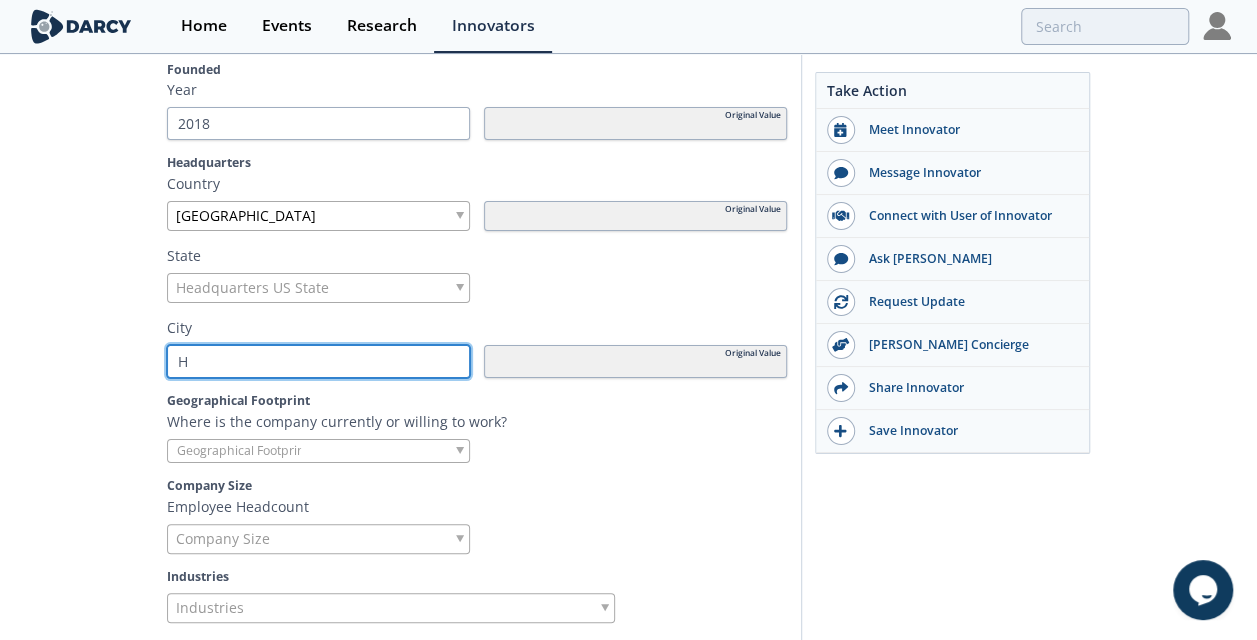 type on "He" 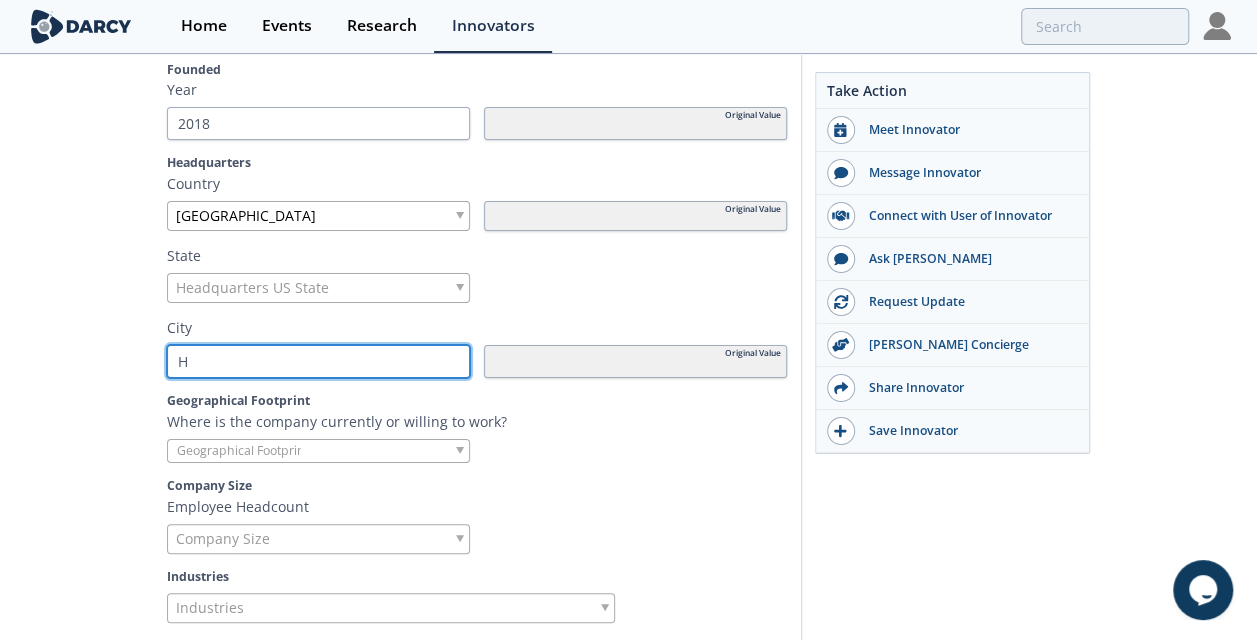 type 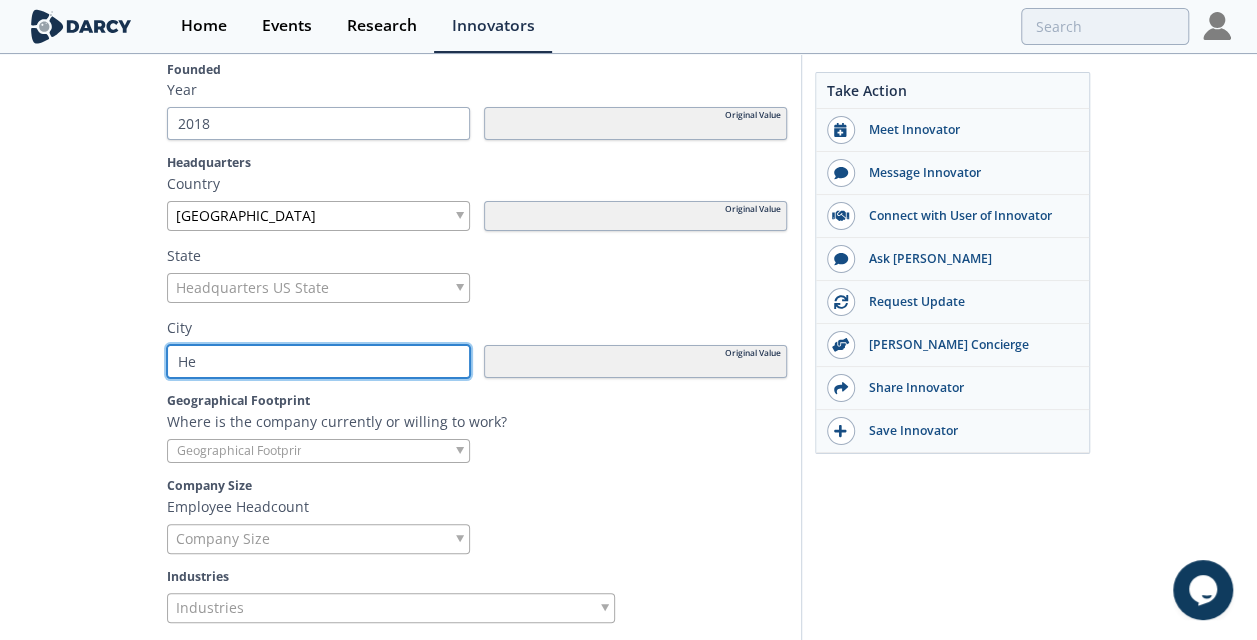 type on "Hel" 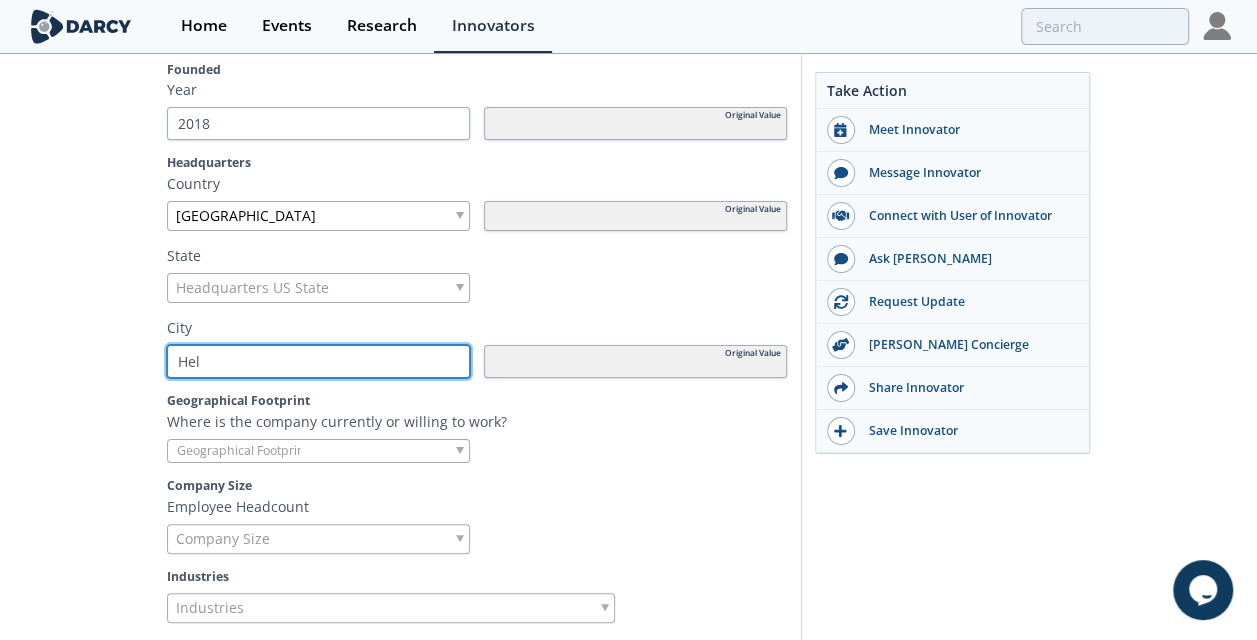 type on "Hels" 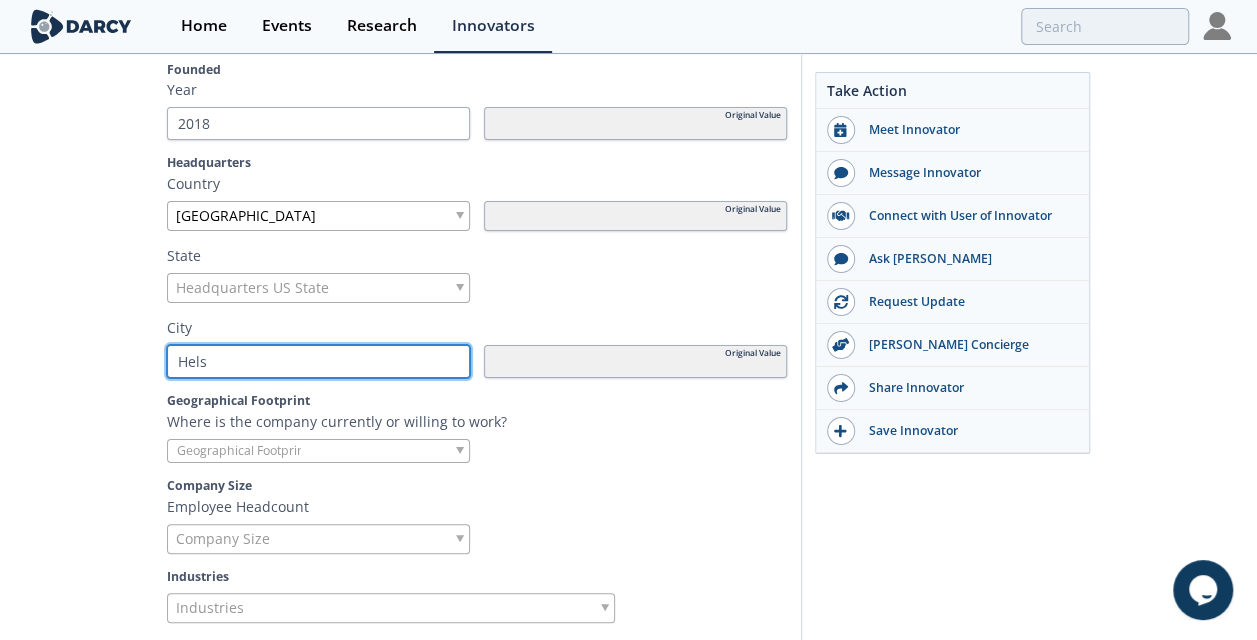 type on "Helsi" 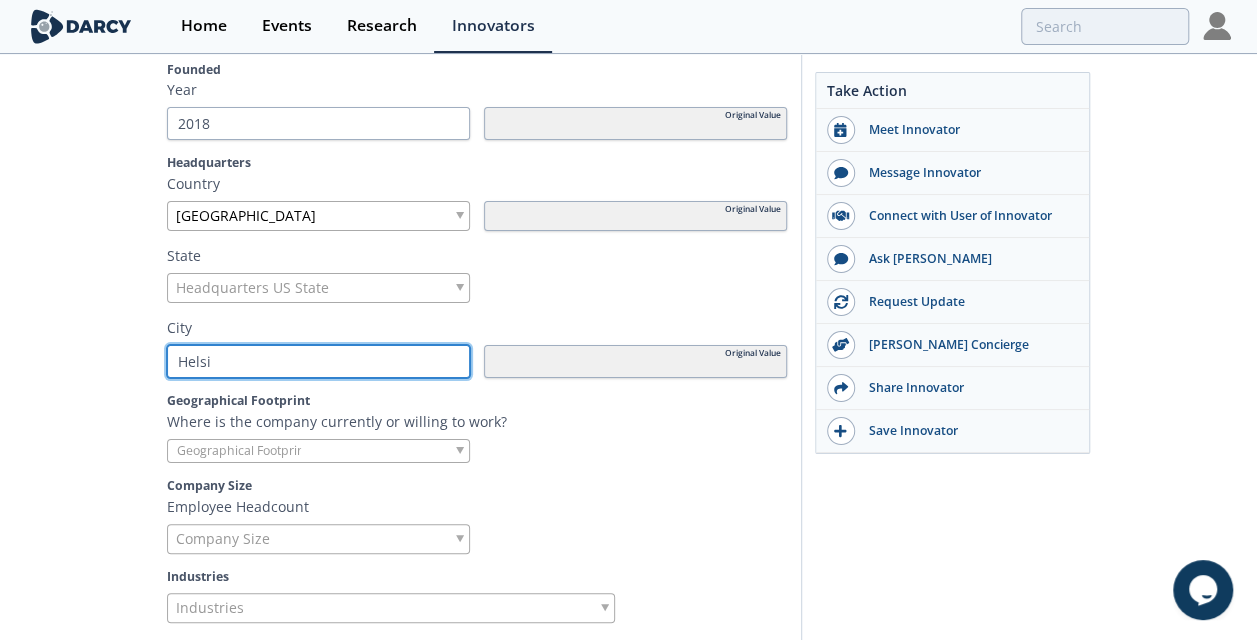 type on "Helsin" 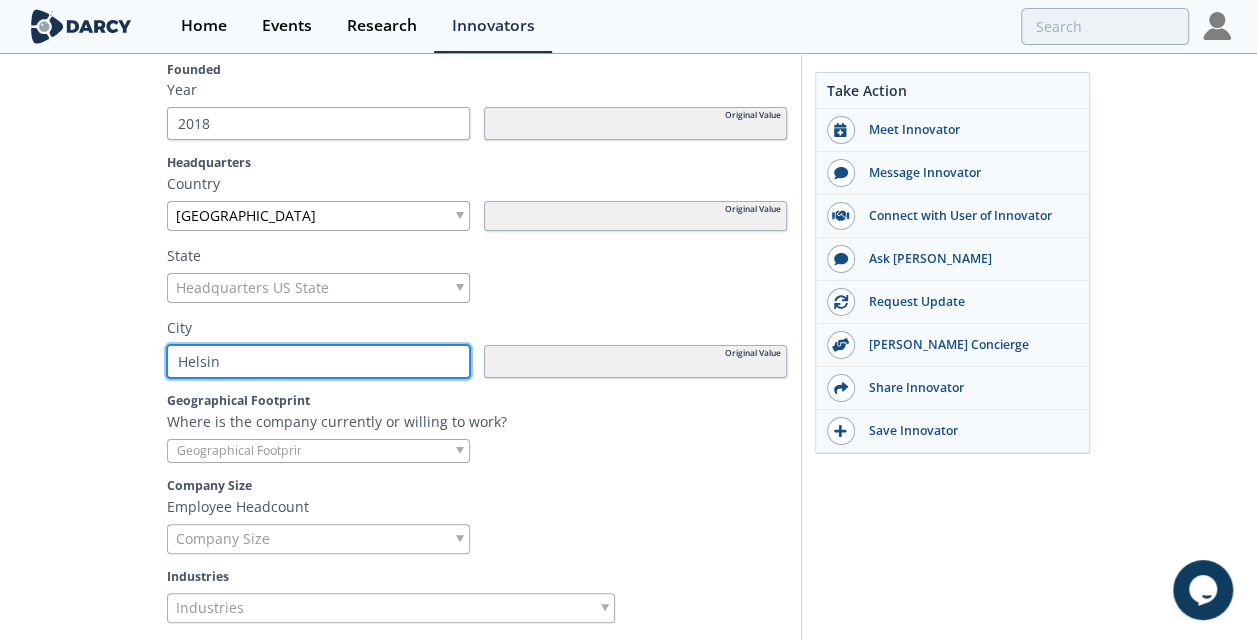 type on "Helsink" 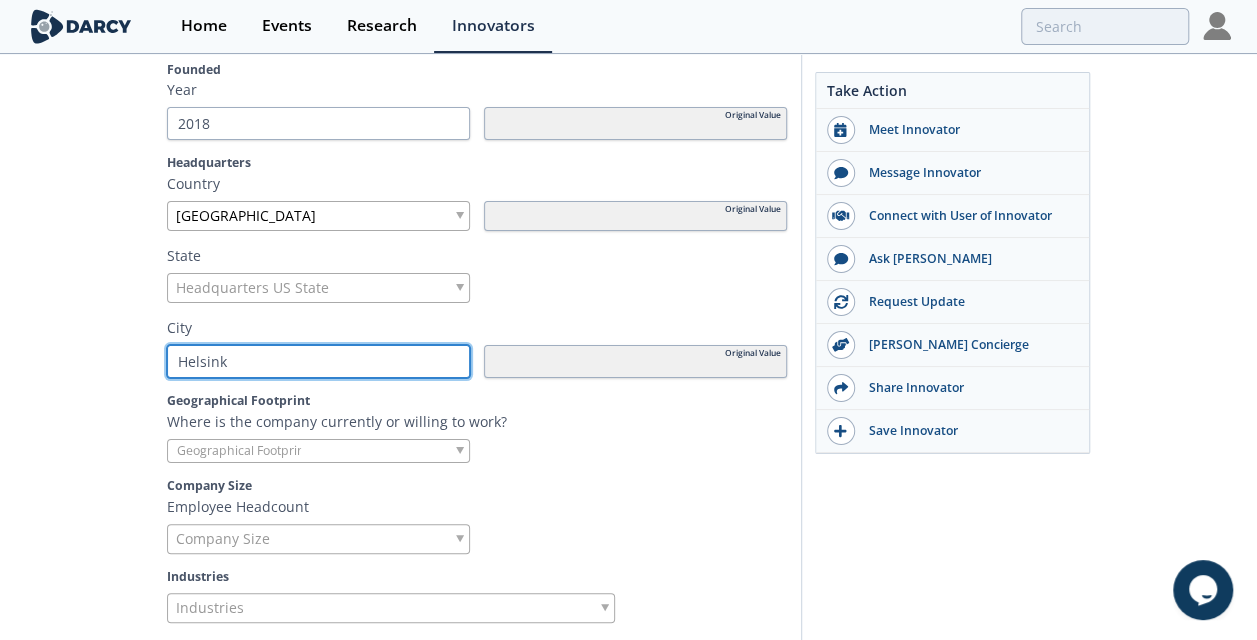 type 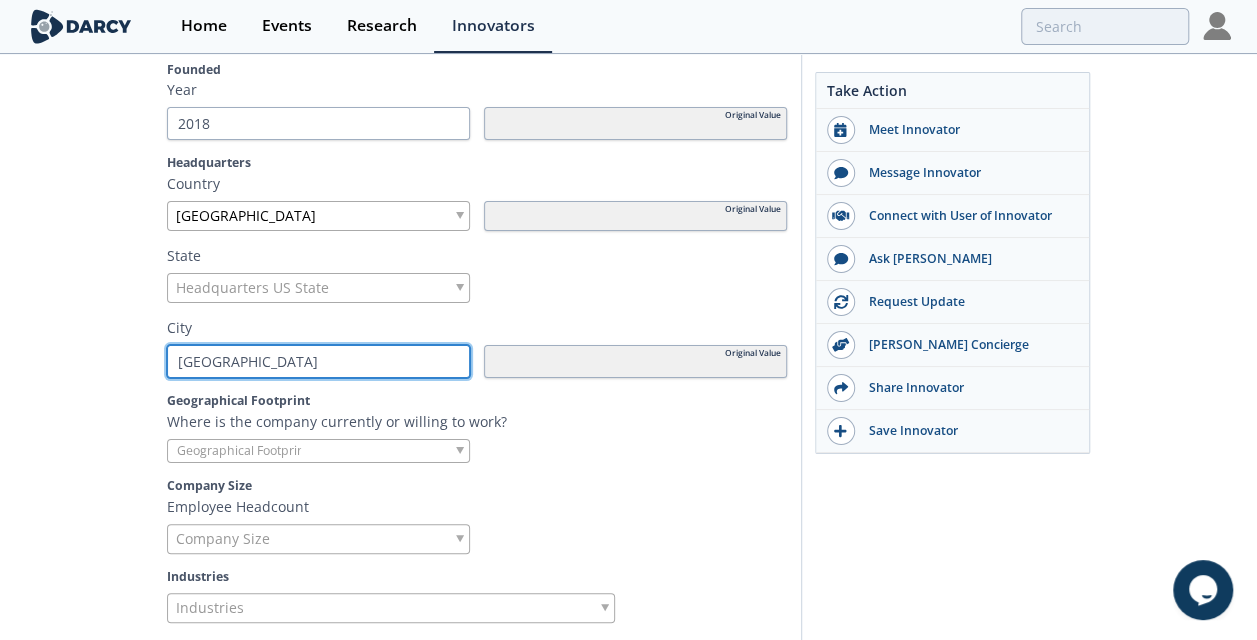 type on "[GEOGRAPHIC_DATA]" 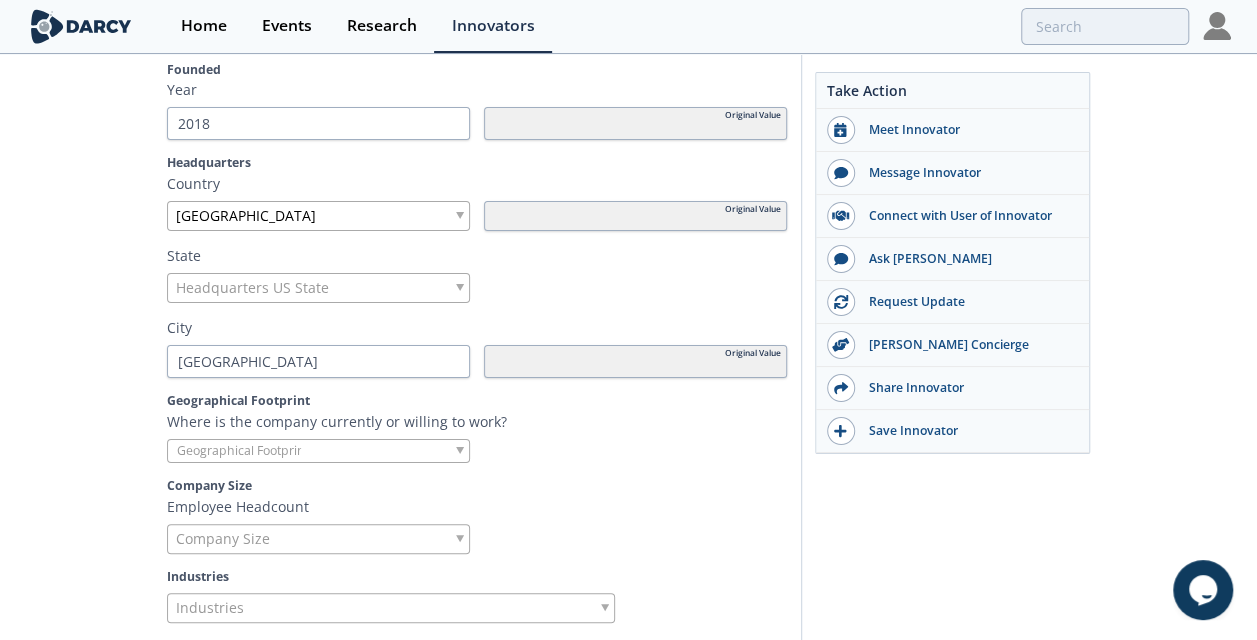 click at bounding box center [635, 451] 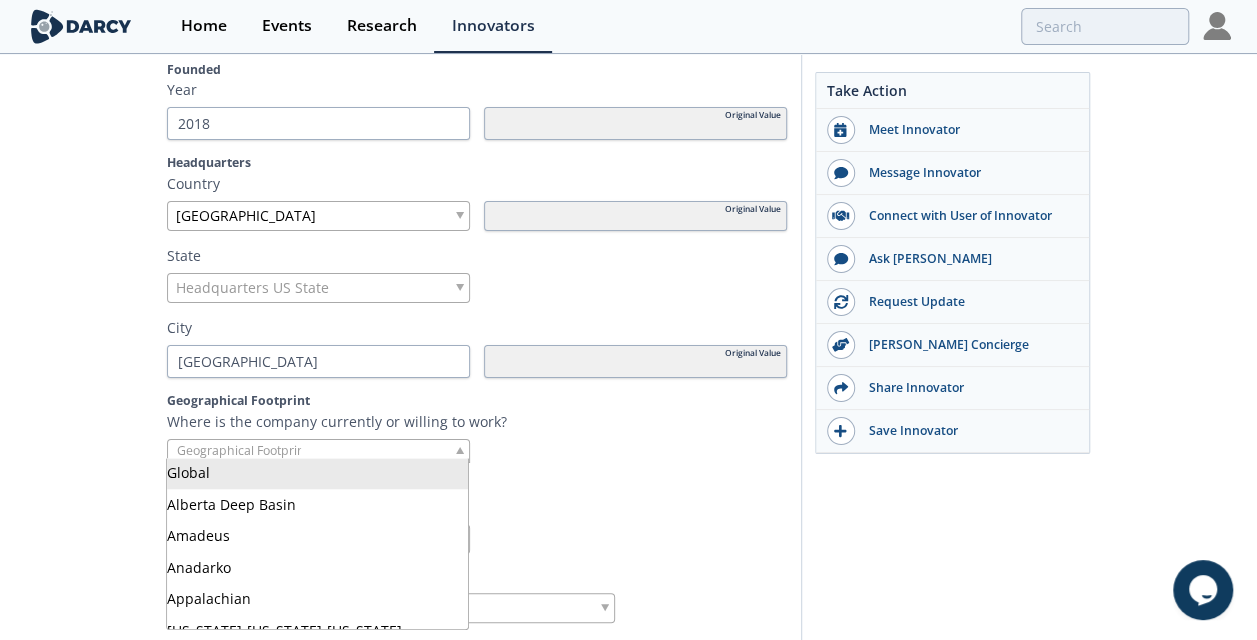 click at bounding box center (244, 450) 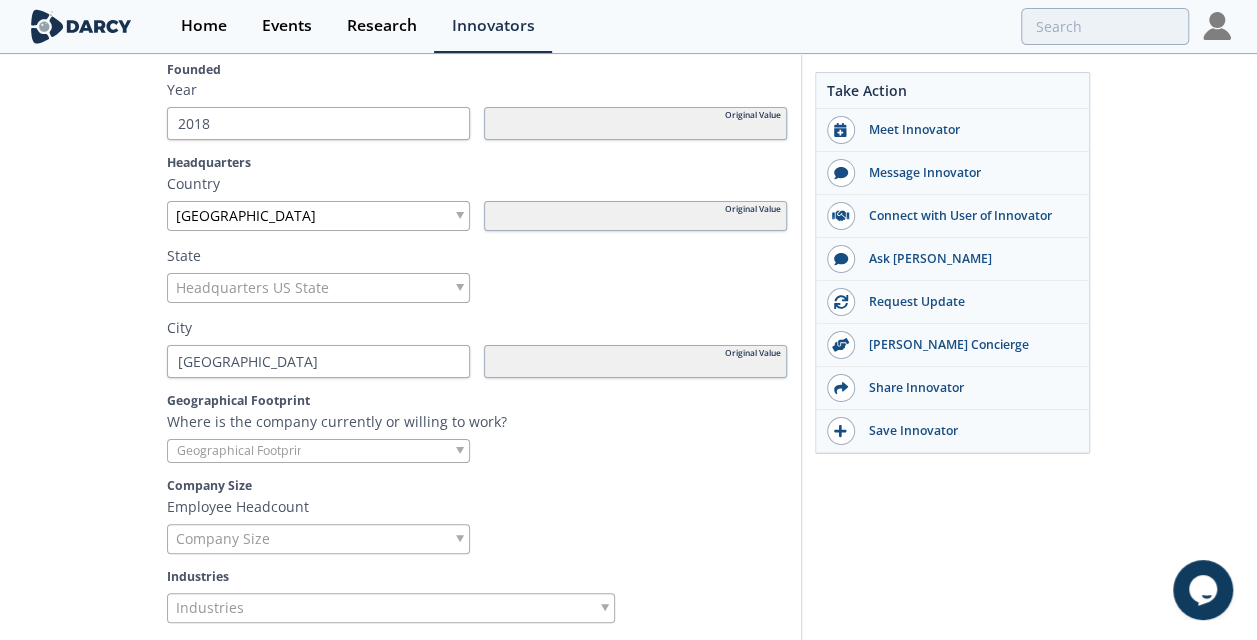 click at bounding box center [244, 450] 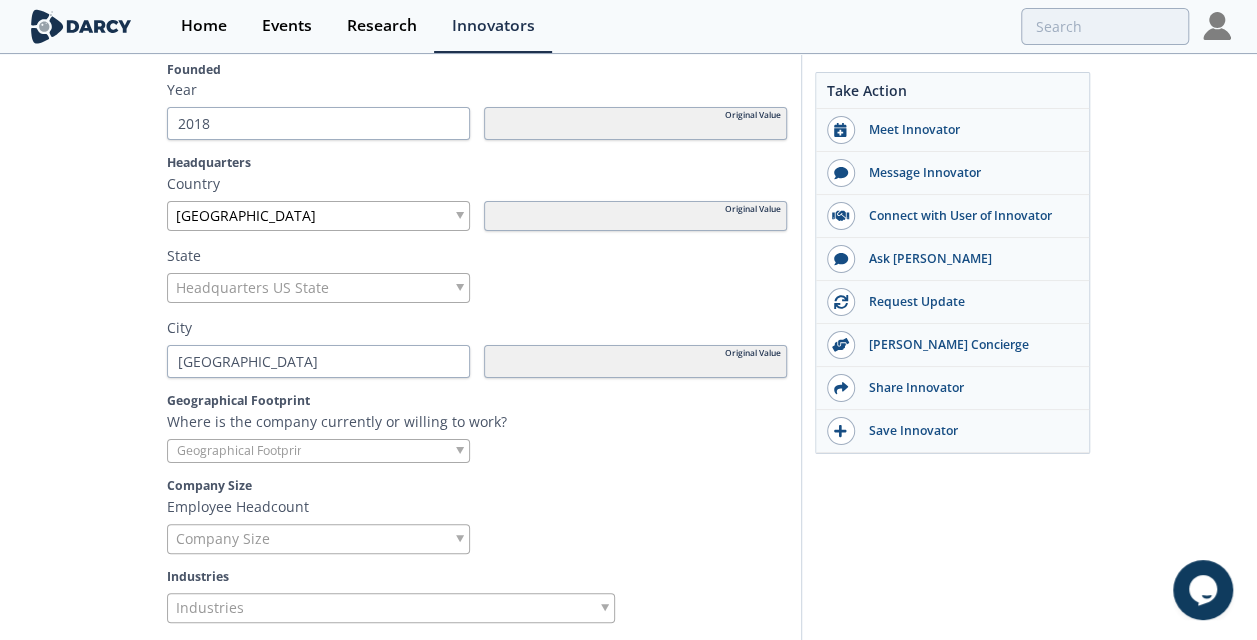 click at bounding box center (318, 451) 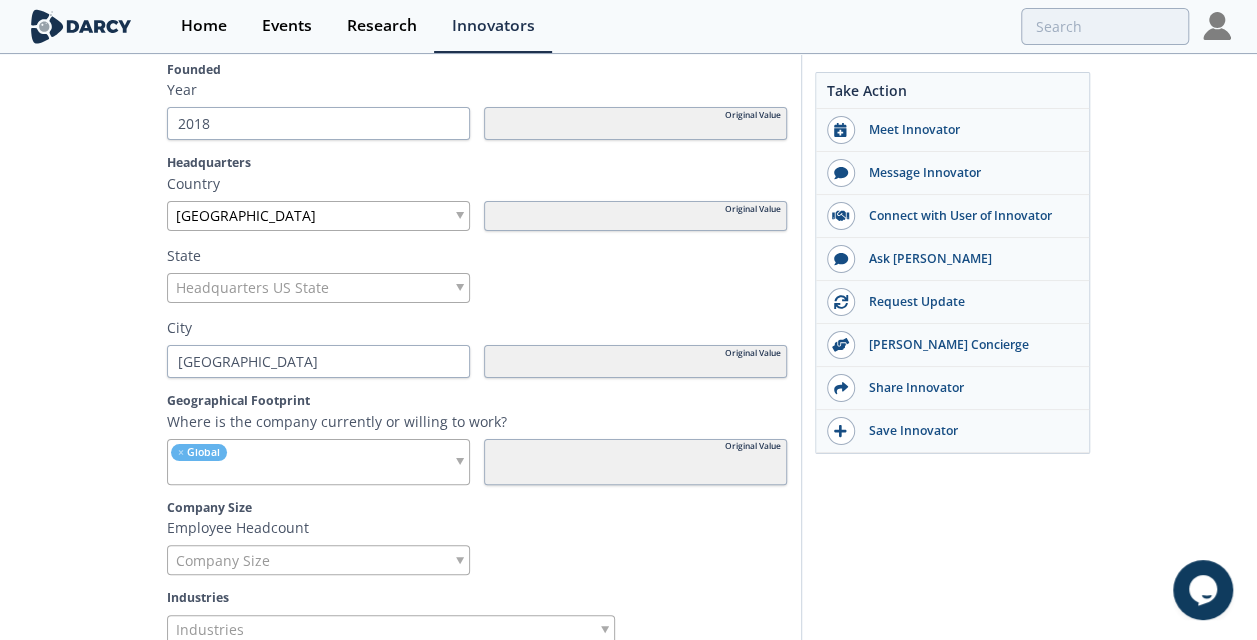 click on "Employee Headcount" at bounding box center [477, 527] 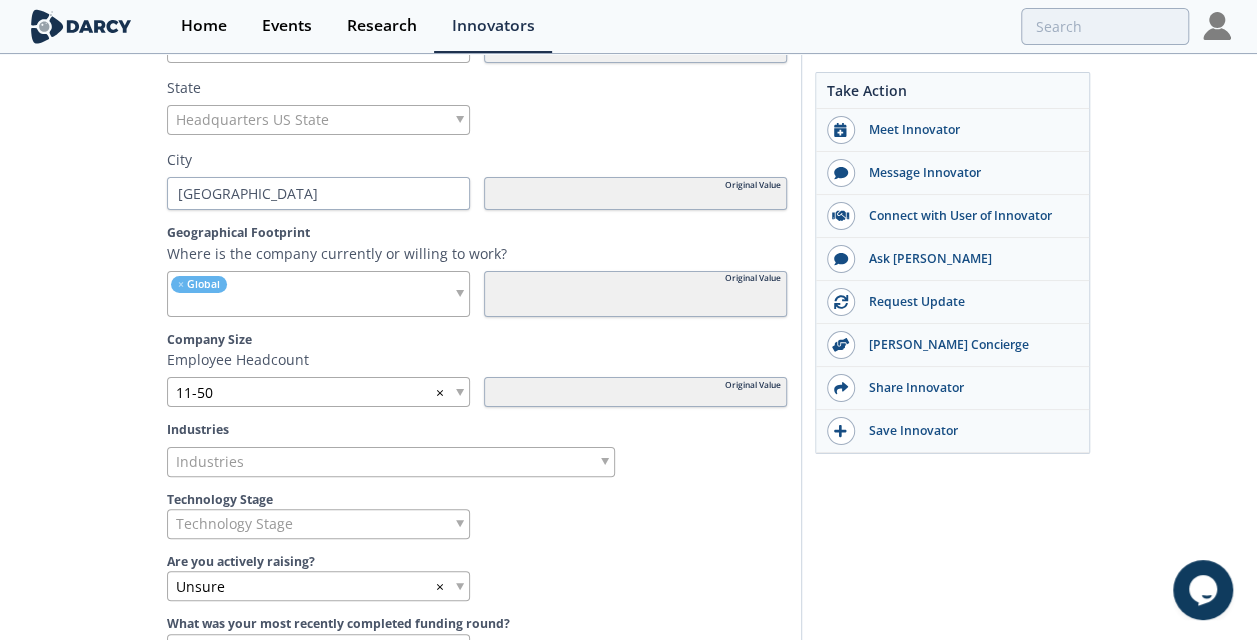 scroll, scrollTop: 800, scrollLeft: 0, axis: vertical 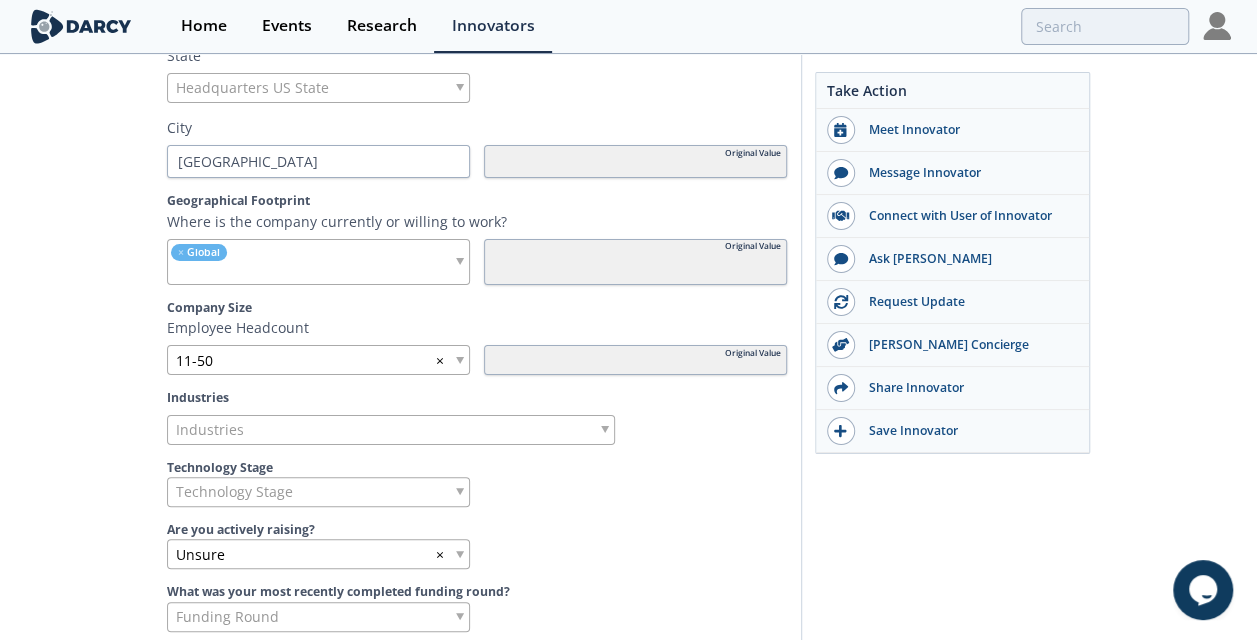 click on "Industries" at bounding box center (391, 430) 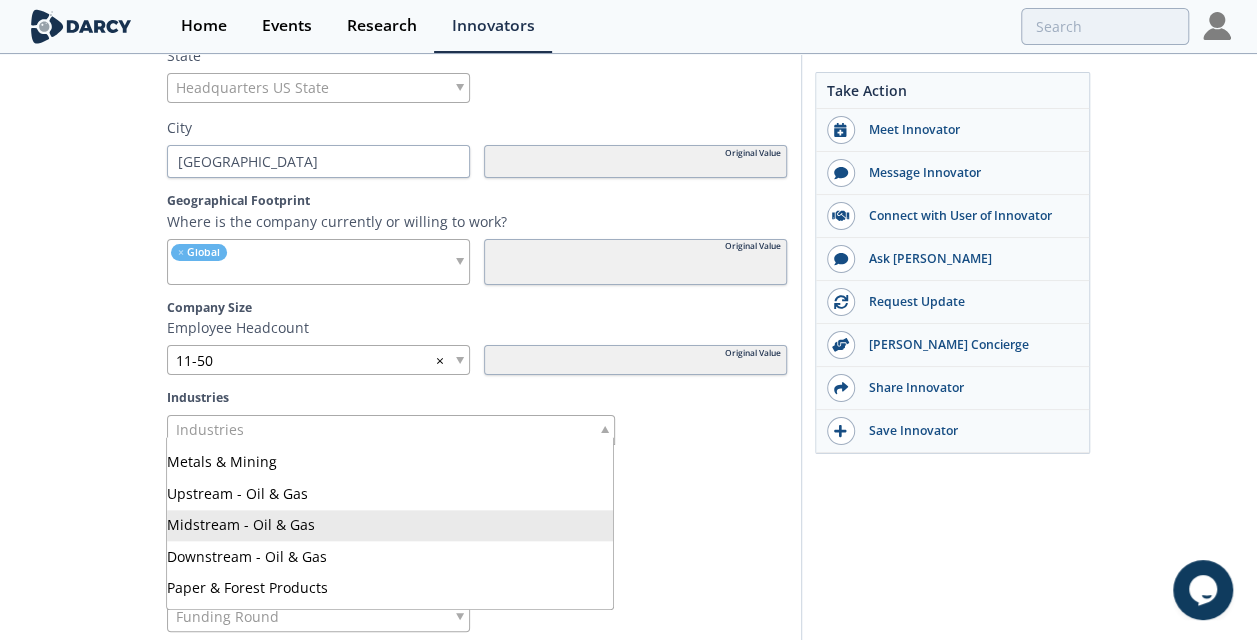 scroll, scrollTop: 490, scrollLeft: 0, axis: vertical 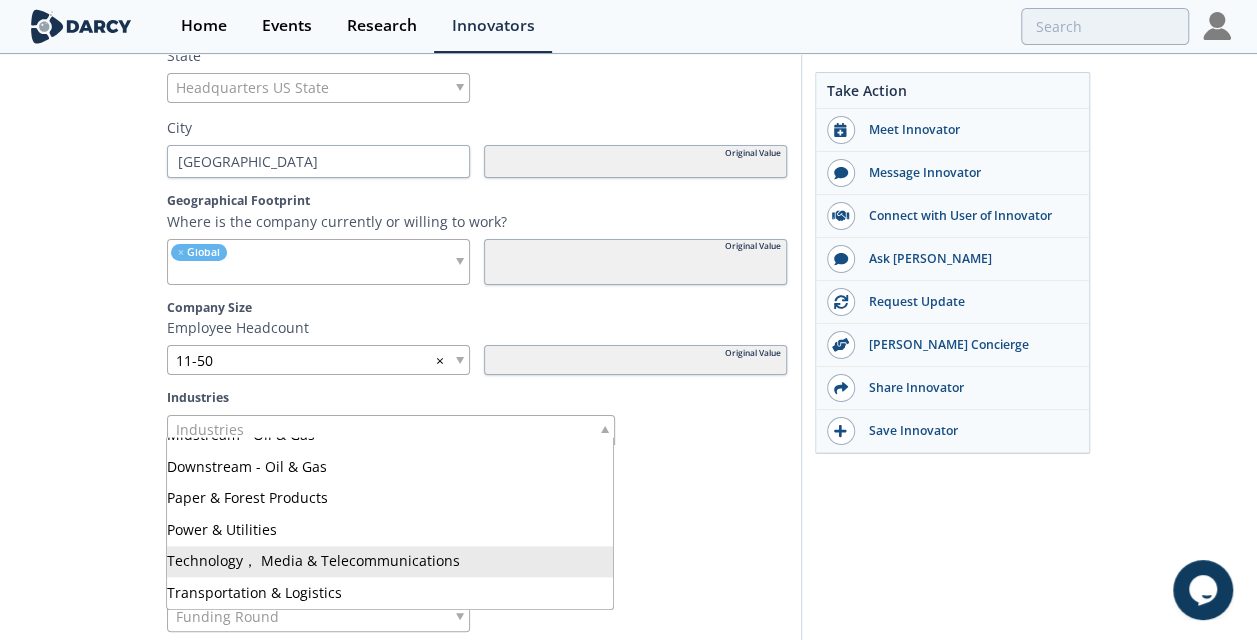 click at bounding box center (635, 554) 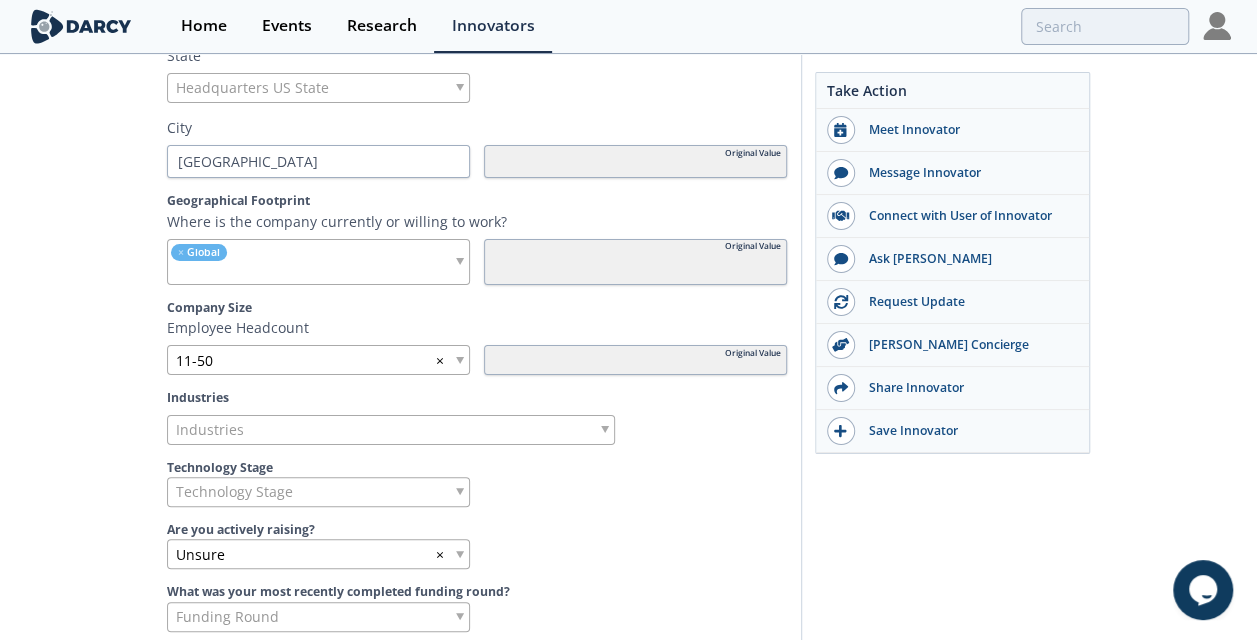 click on "Unsure
×" at bounding box center [318, 554] 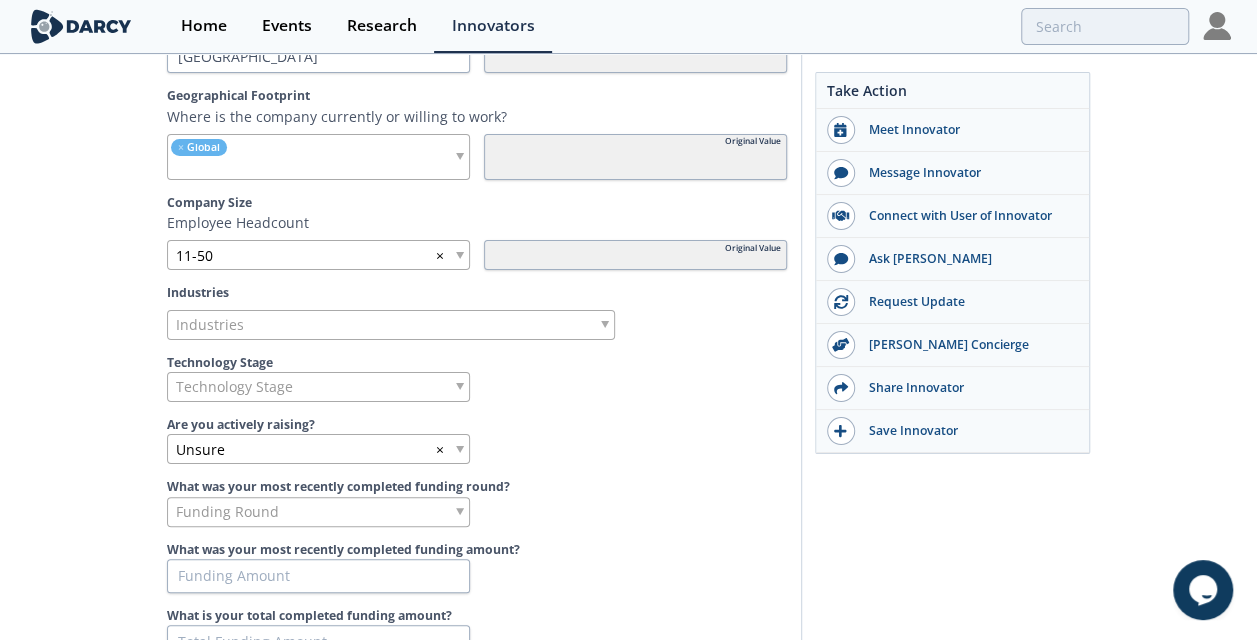 scroll, scrollTop: 1000, scrollLeft: 0, axis: vertical 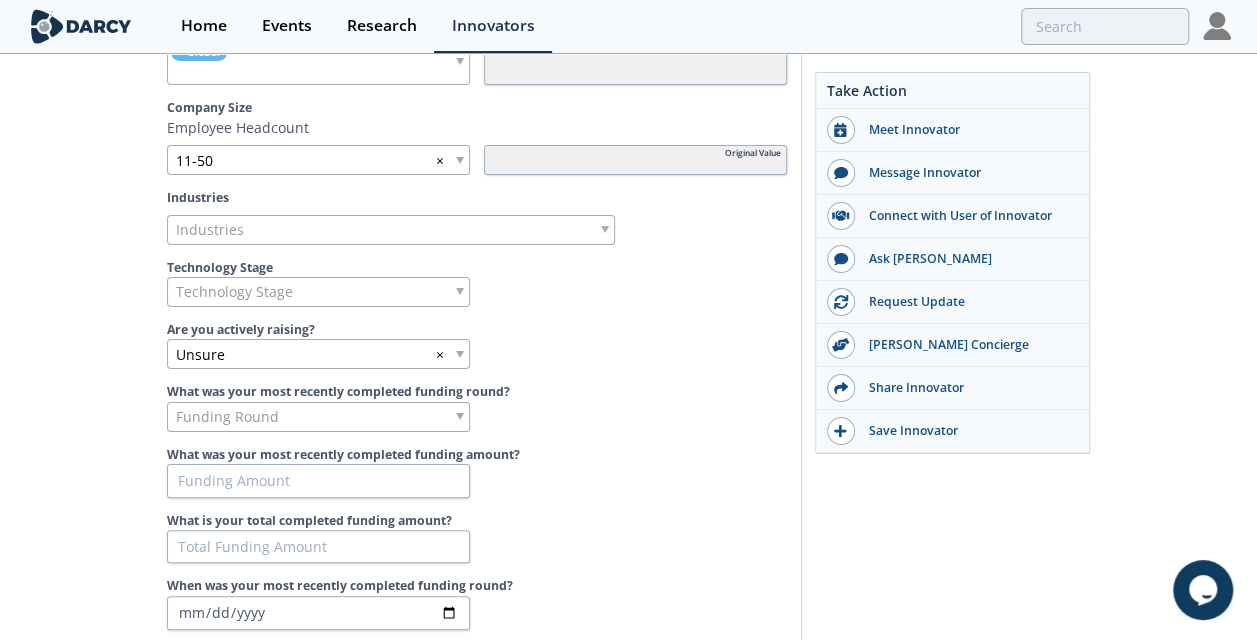 click on "Funding Round" at bounding box center [318, 417] 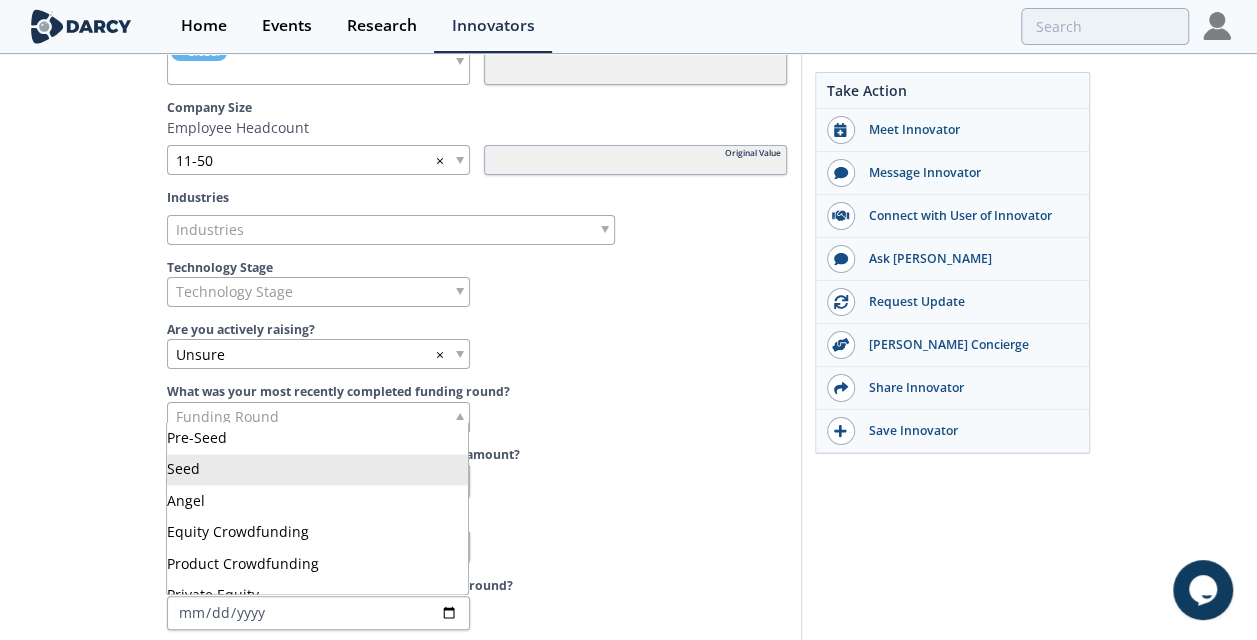 type 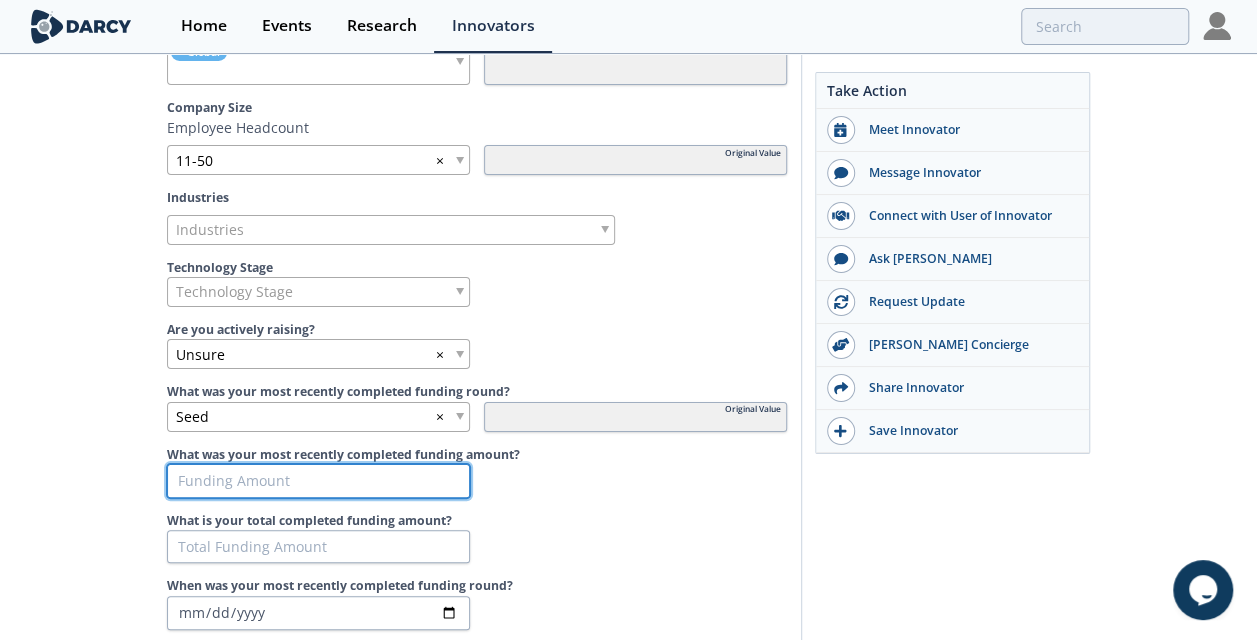 click on "What was your most recently completed funding amount?" at bounding box center [318, 481] 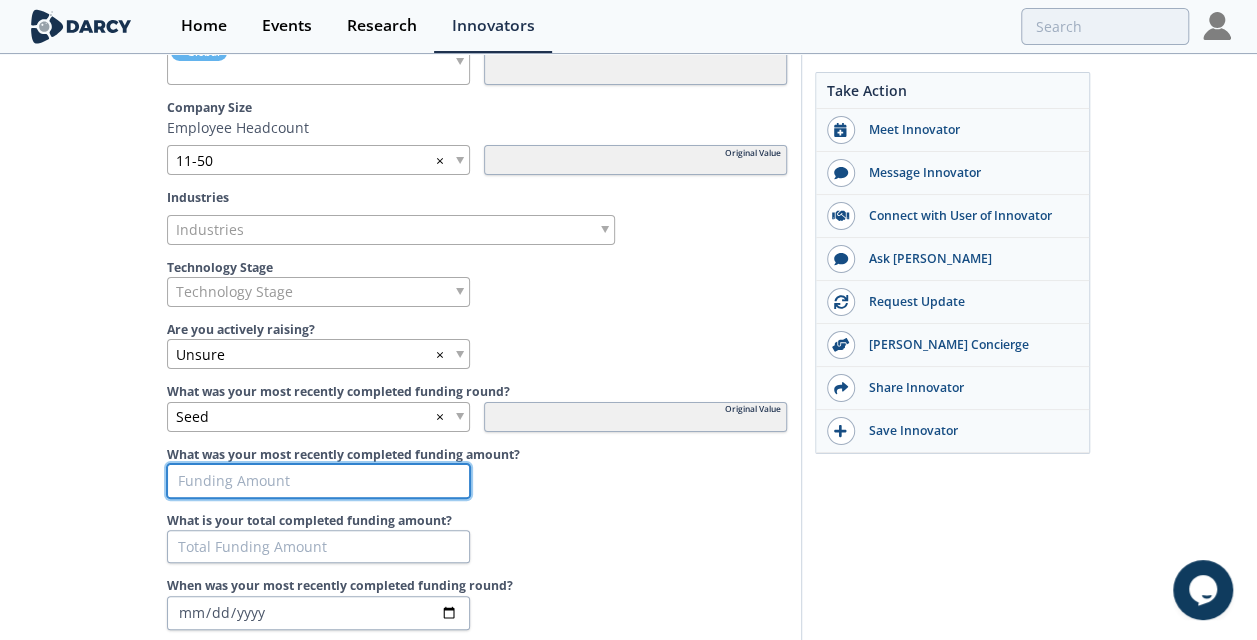 type on "2" 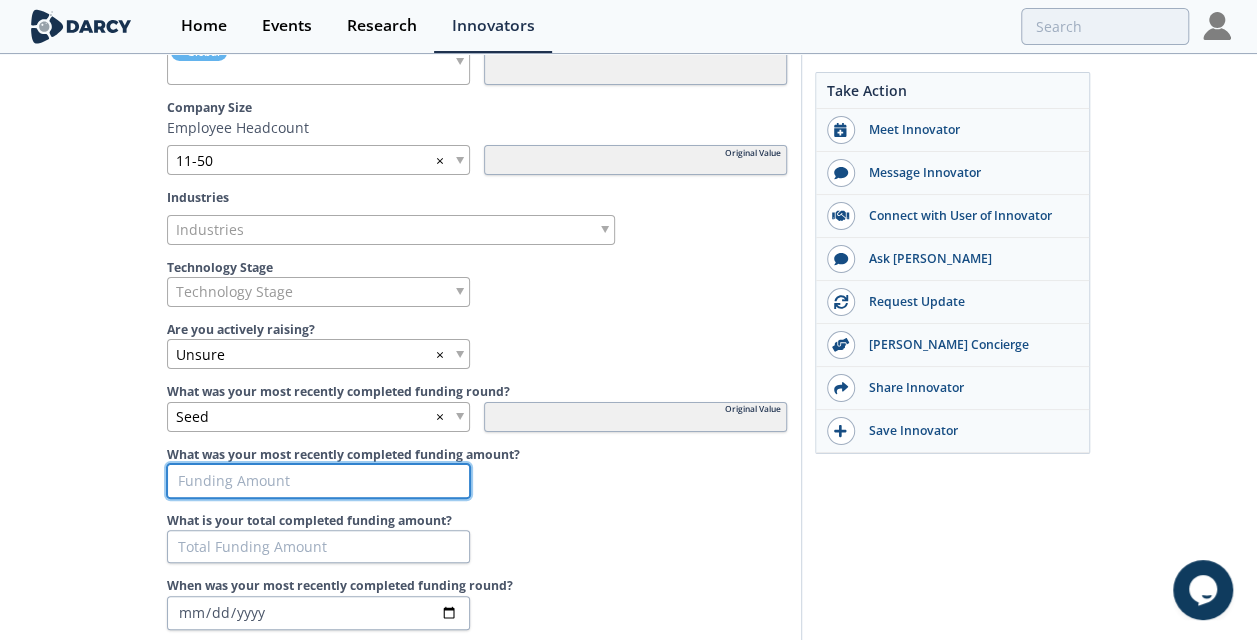 type 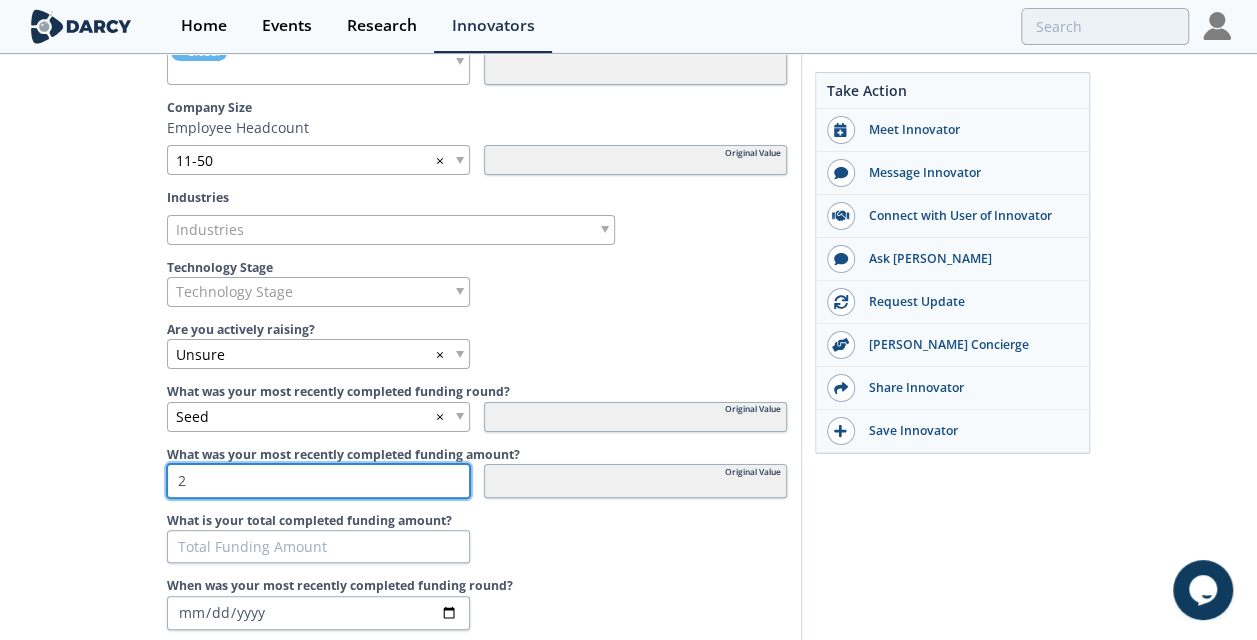 type on "20" 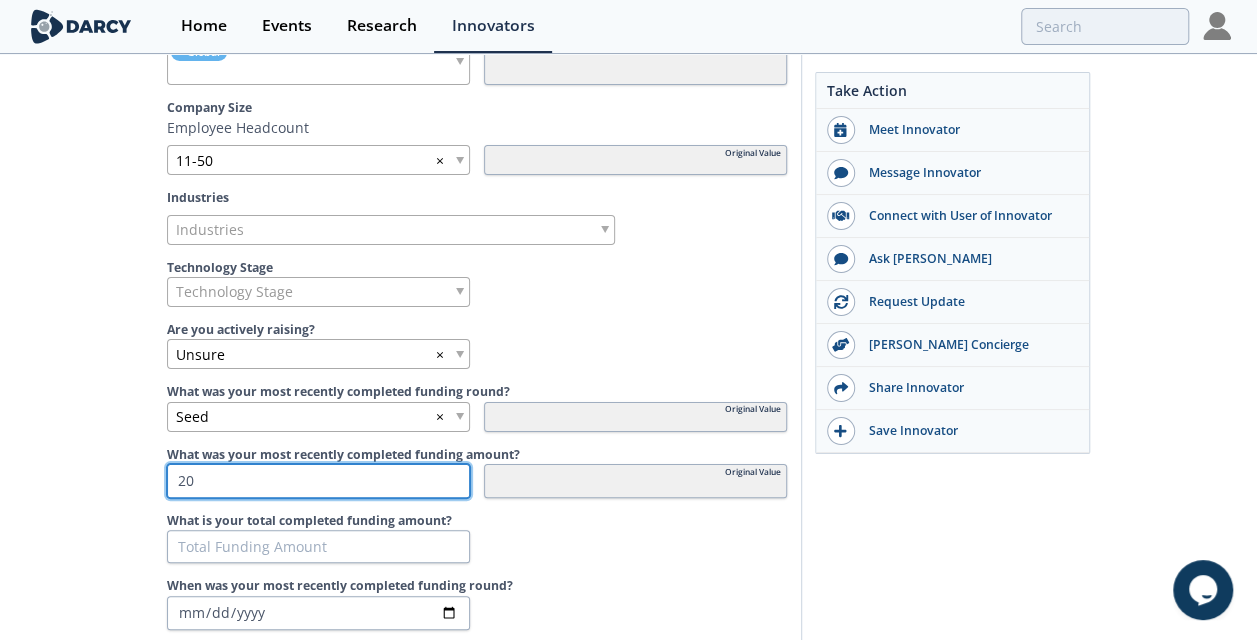 type on "200" 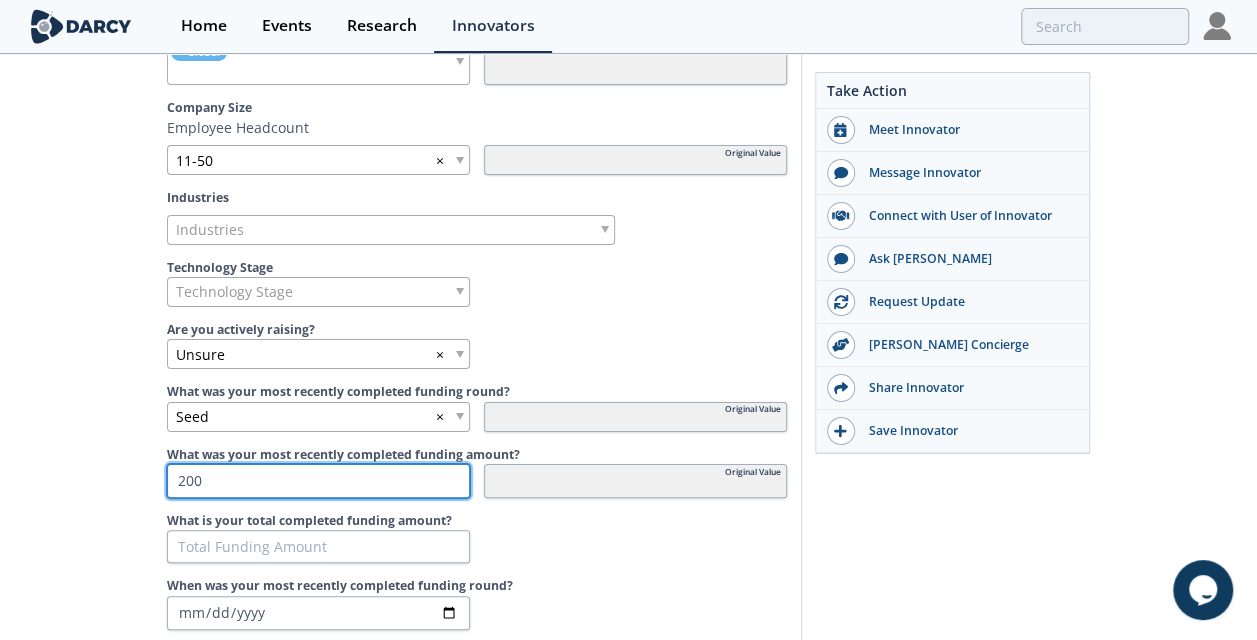 type on "2000" 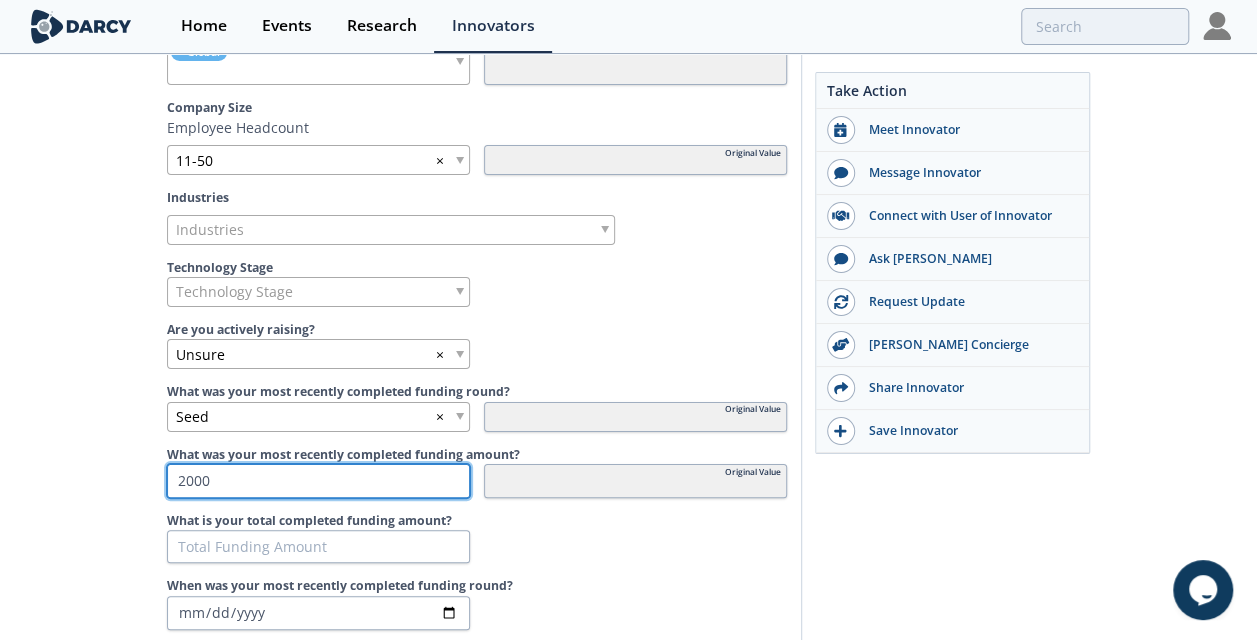 type on "20000" 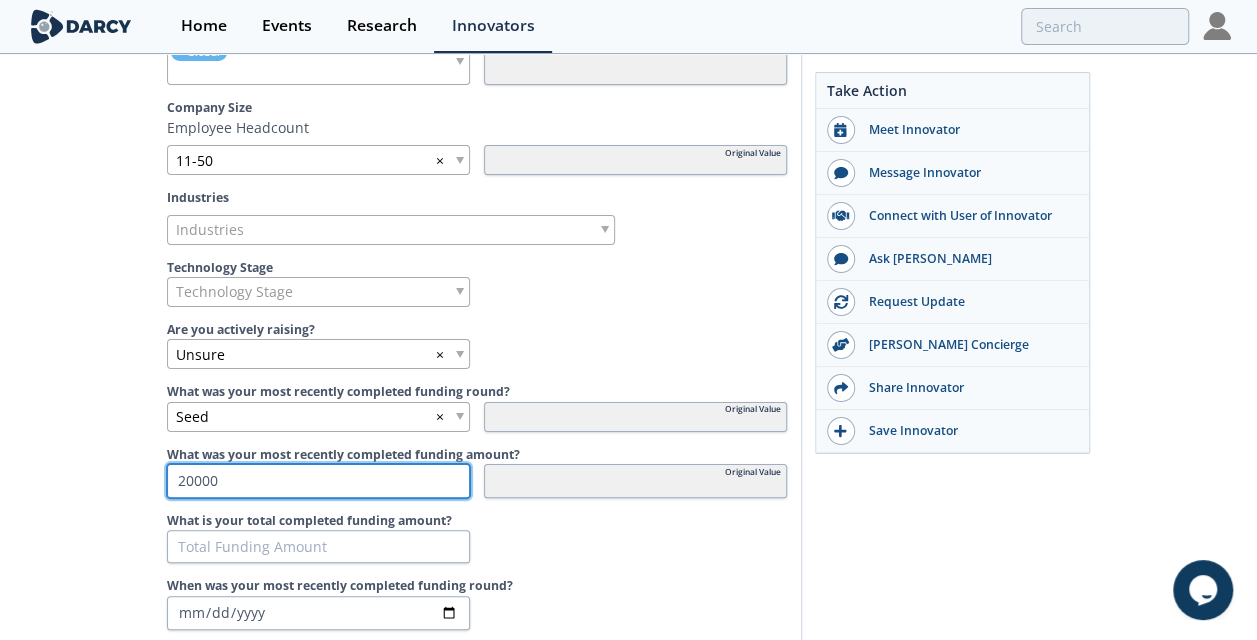 type on "200000" 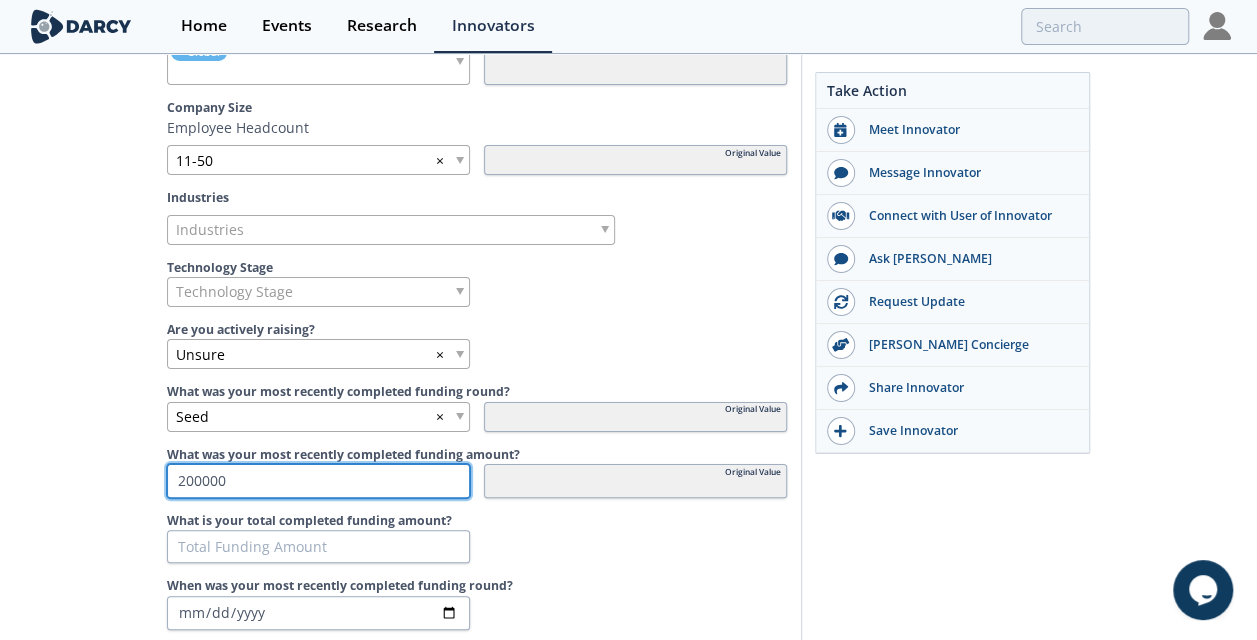 type on "2000000" 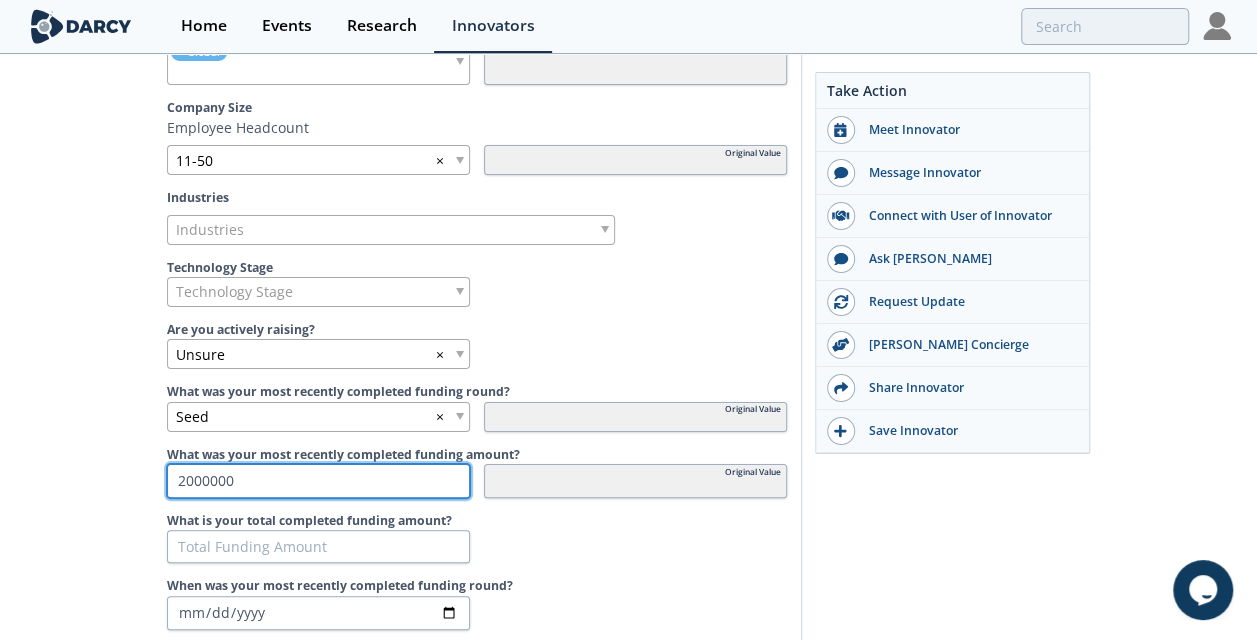 type on "2000000" 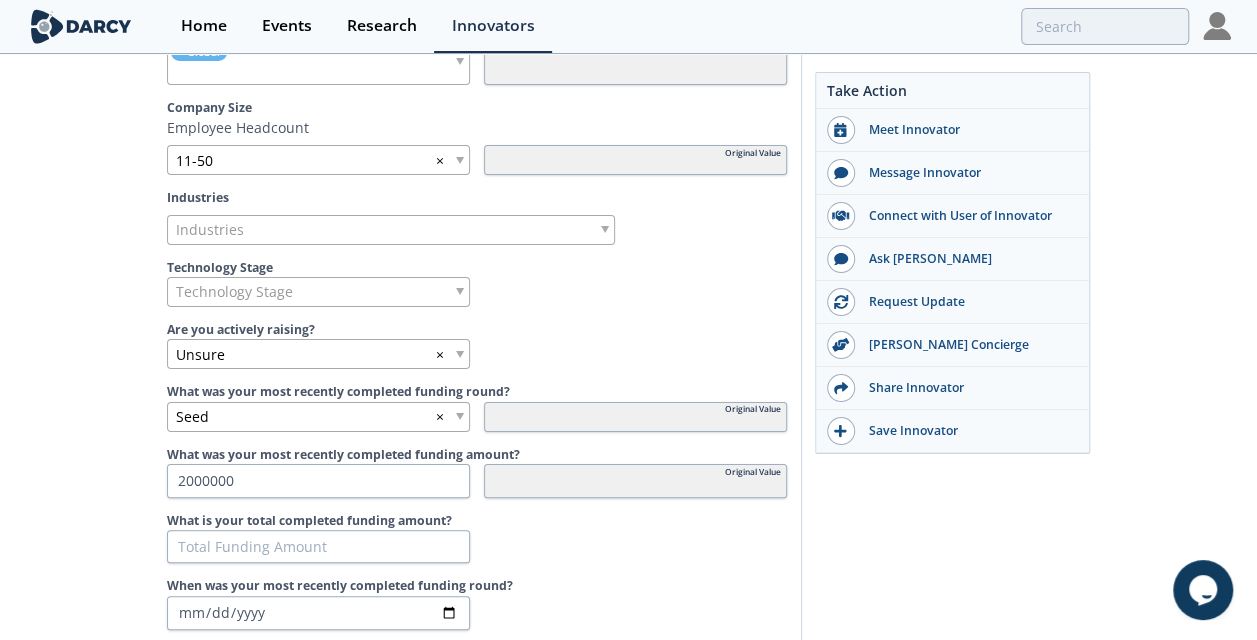 type 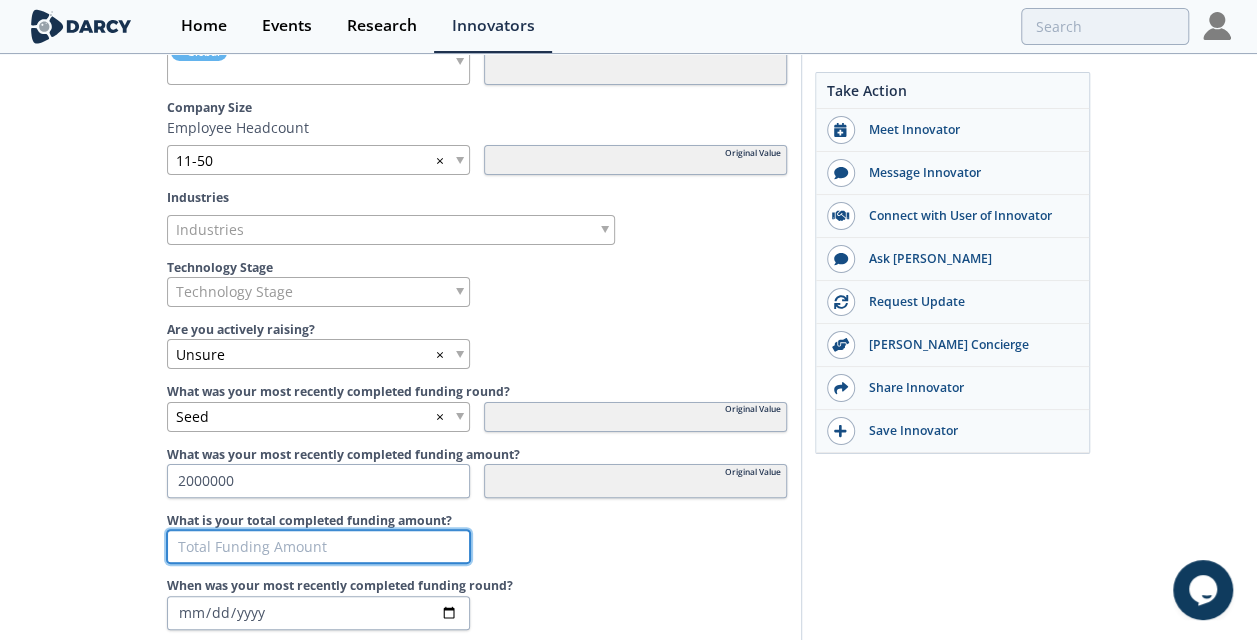 click on "What is your total completed funding amount?" at bounding box center [318, 547] 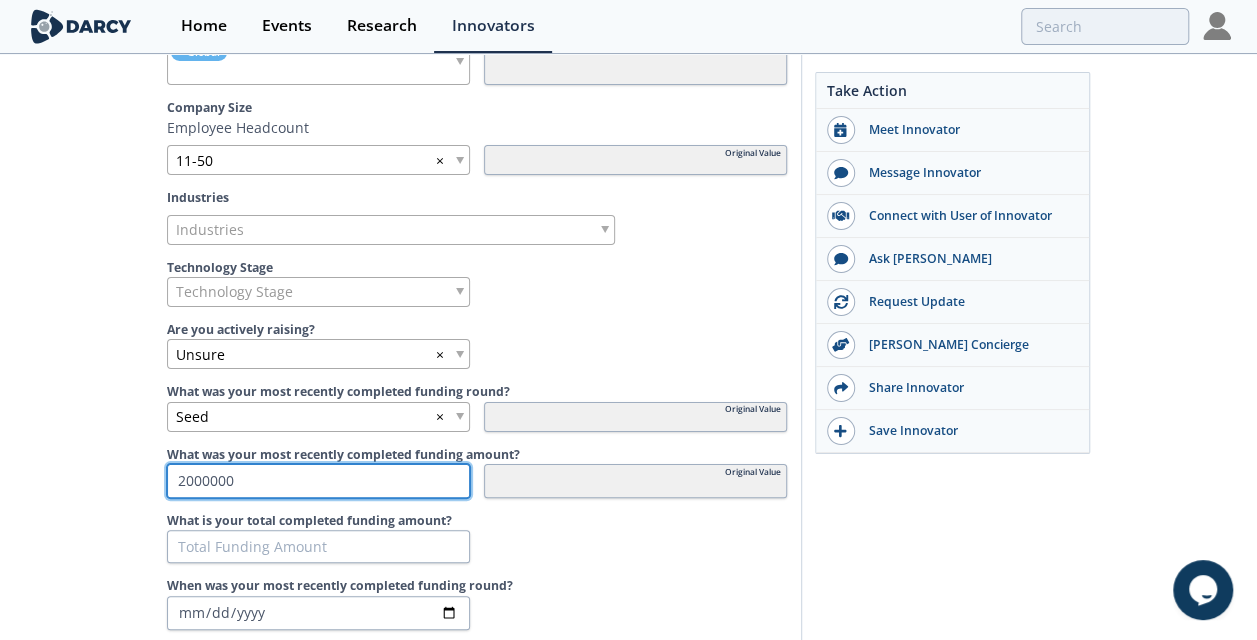 drag, startPoint x: 248, startPoint y: 469, endPoint x: 120, endPoint y: 465, distance: 128.06248 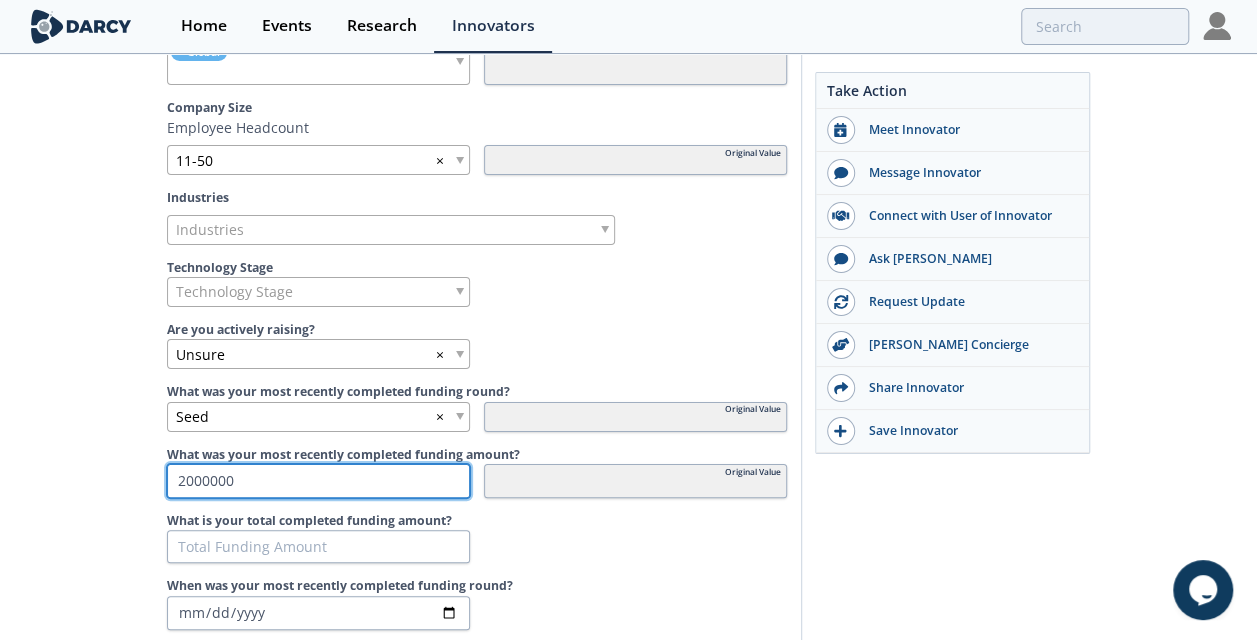 click on "QHeat
QHeat is a geothermal energy technology company that has developed a coaxial geothermal heating, cooling, and energy storage system.
Published  [DATE]
•
Updated  [DATE]
Energy Transition
Industrial Decarbonization
New Energies
Other" at bounding box center [628, 1302] 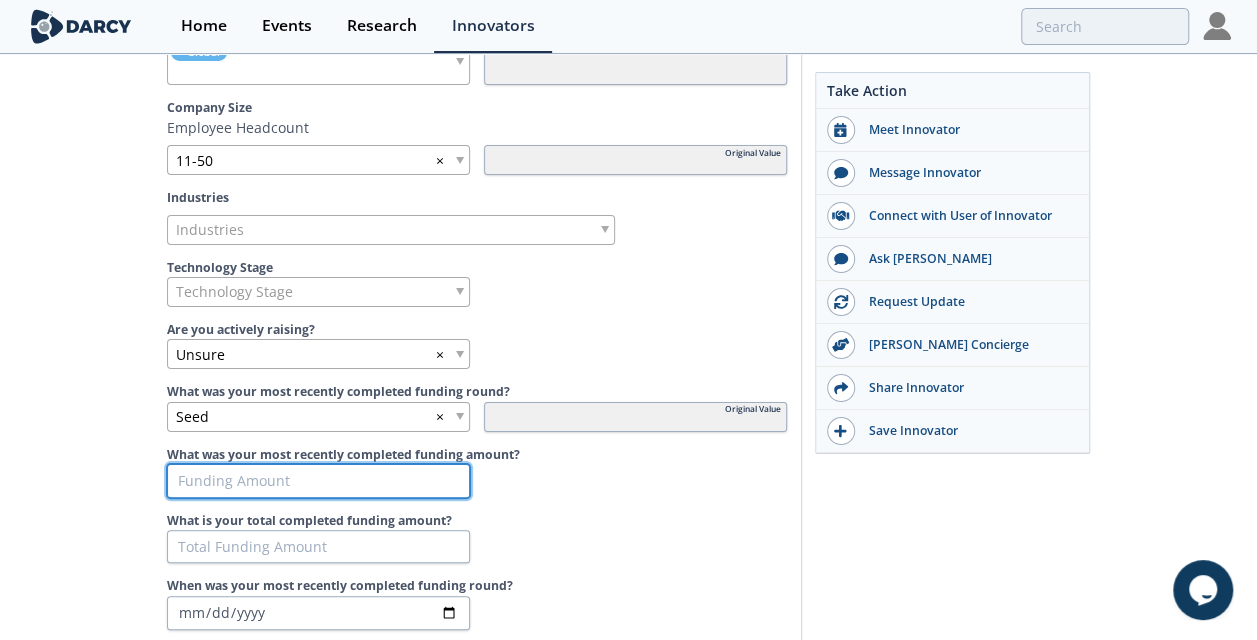 type 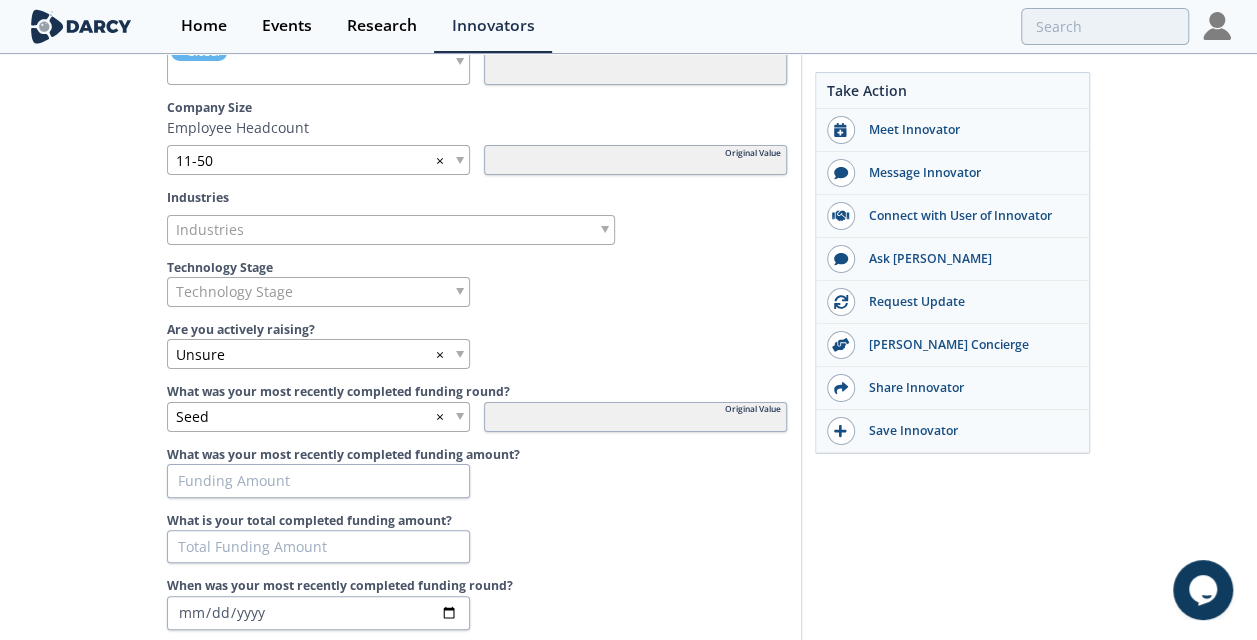 click at bounding box center (635, 547) 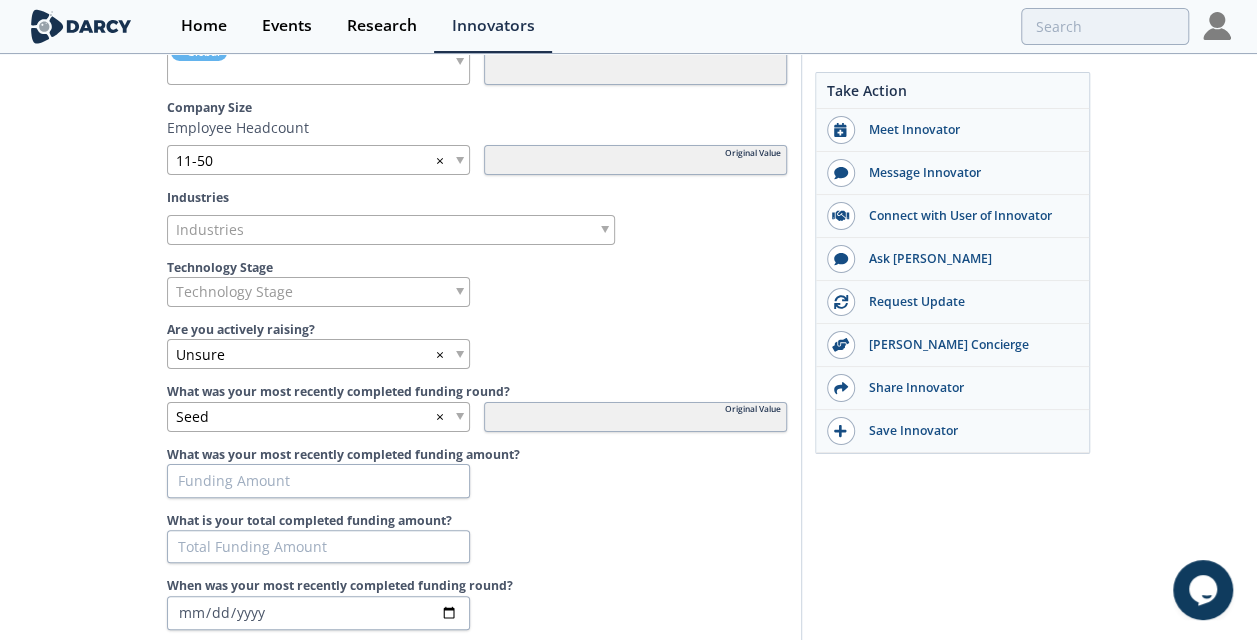 click at bounding box center (635, 613) 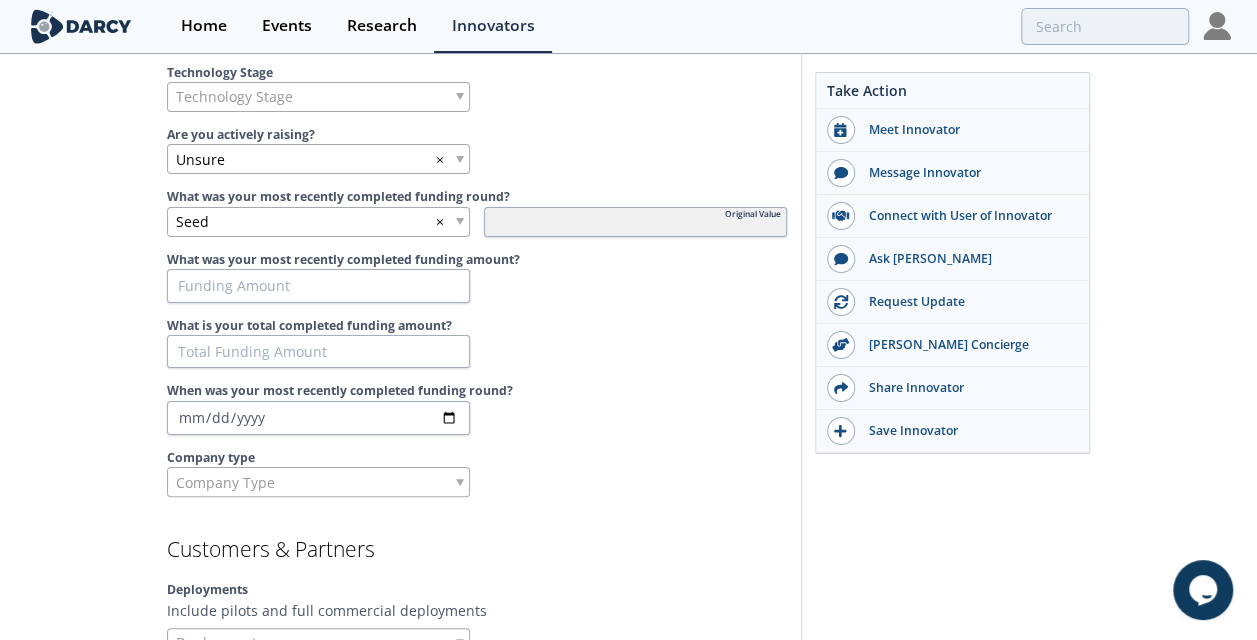 scroll, scrollTop: 1200, scrollLeft: 0, axis: vertical 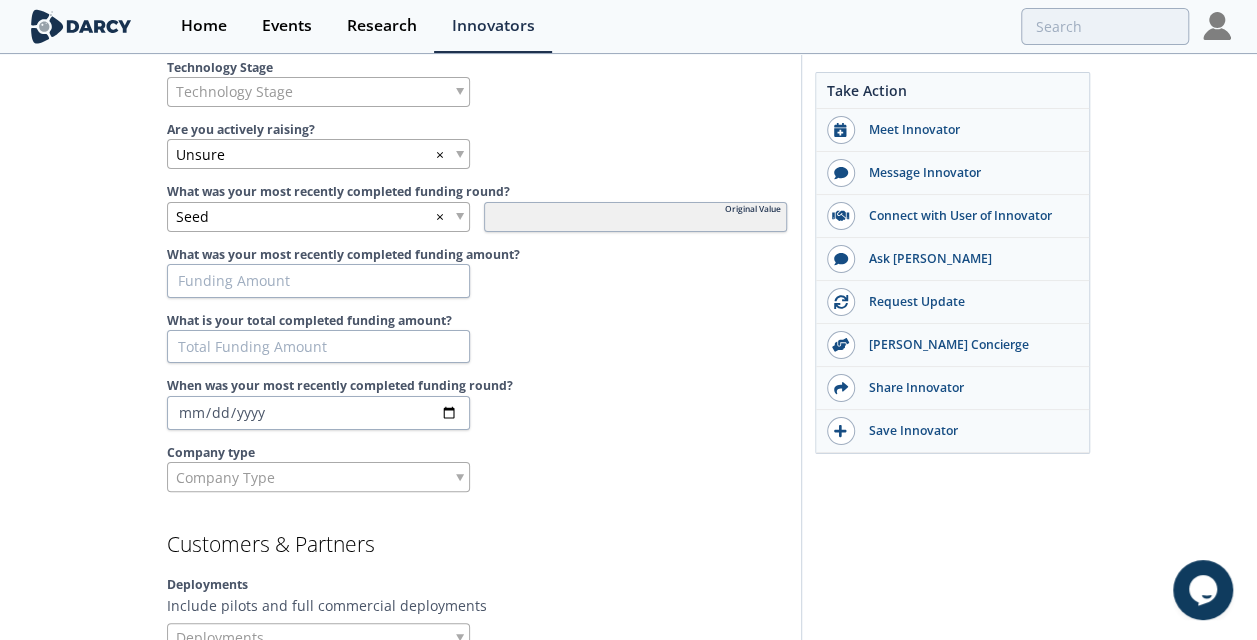 click on "Company Type" at bounding box center [225, 477] 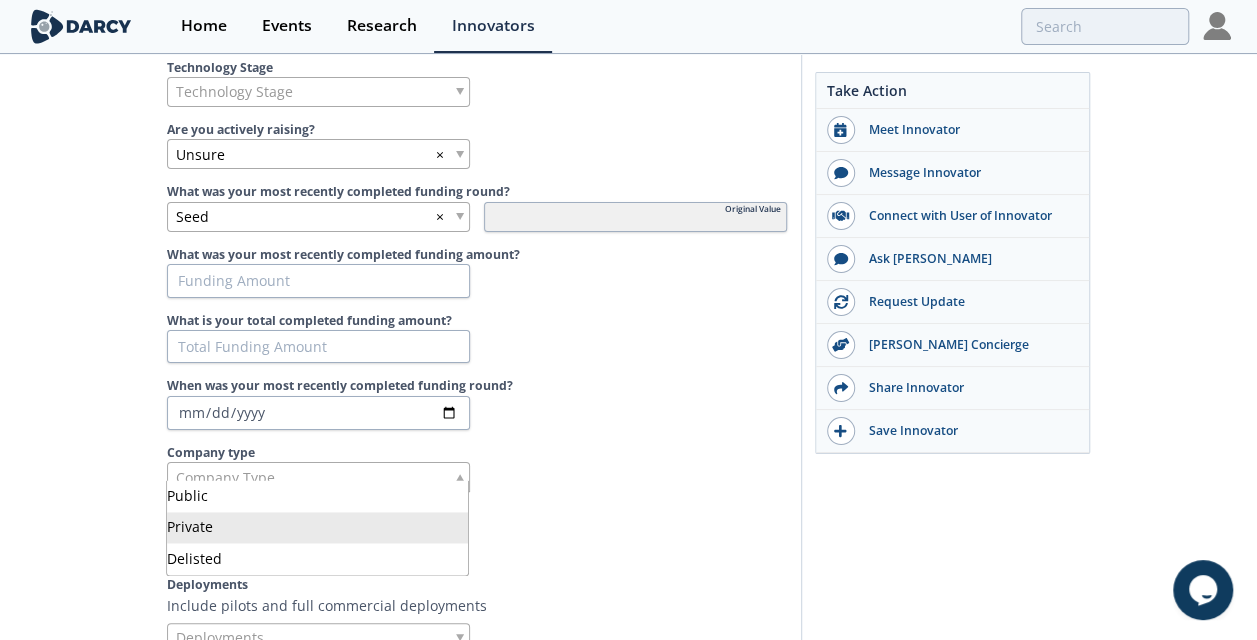 click on "Customers & Partners" at bounding box center (477, 544) 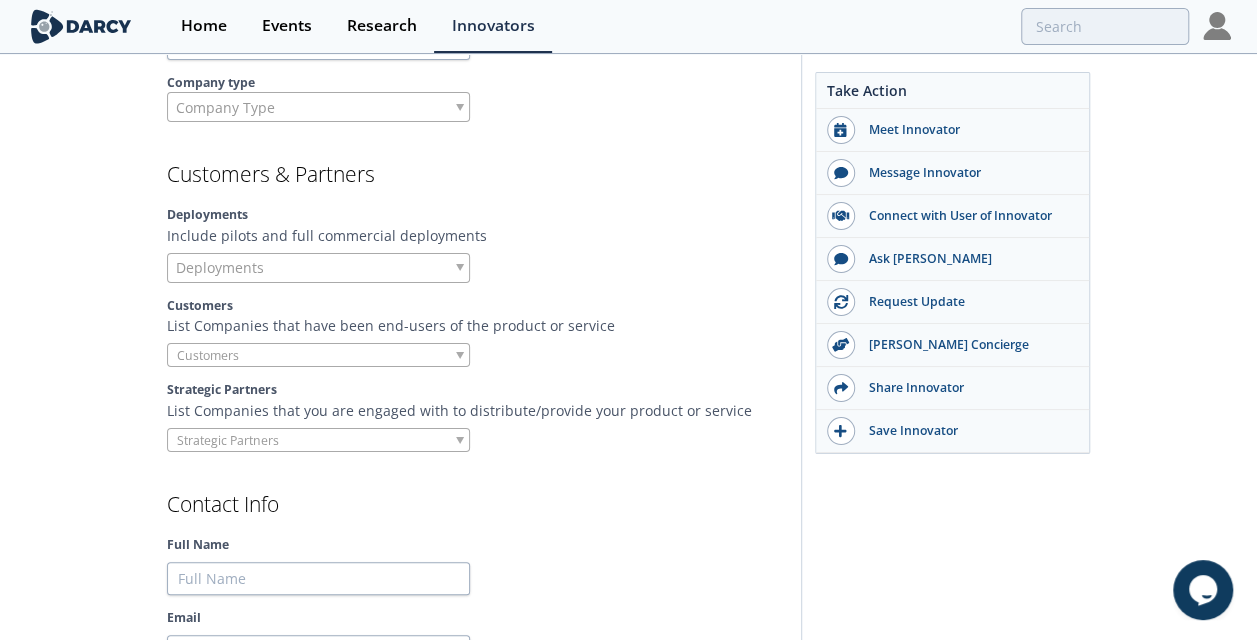 scroll, scrollTop: 1600, scrollLeft: 0, axis: vertical 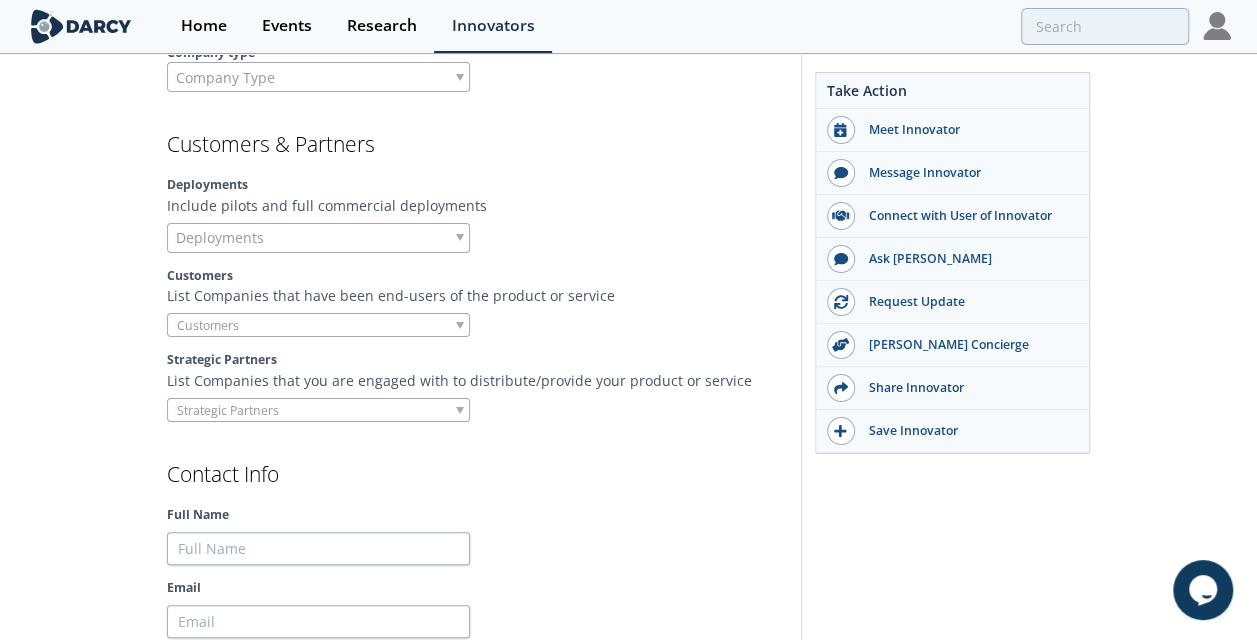 click on "Deployments" at bounding box center (318, 238) 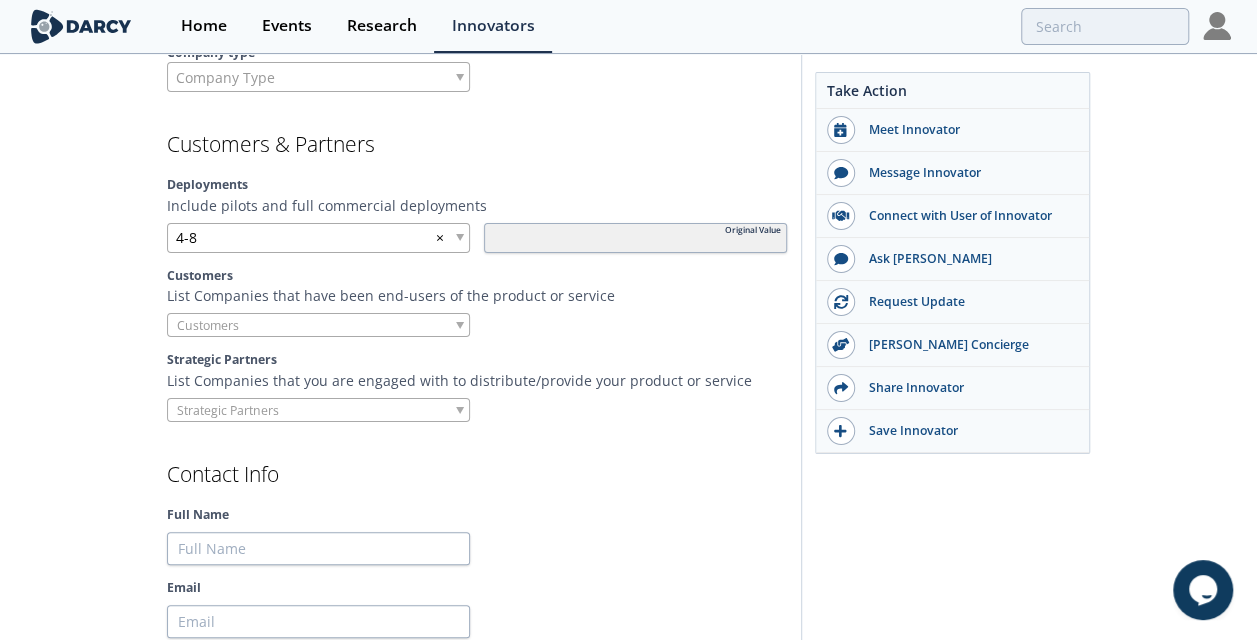 click at bounding box center (318, 325) 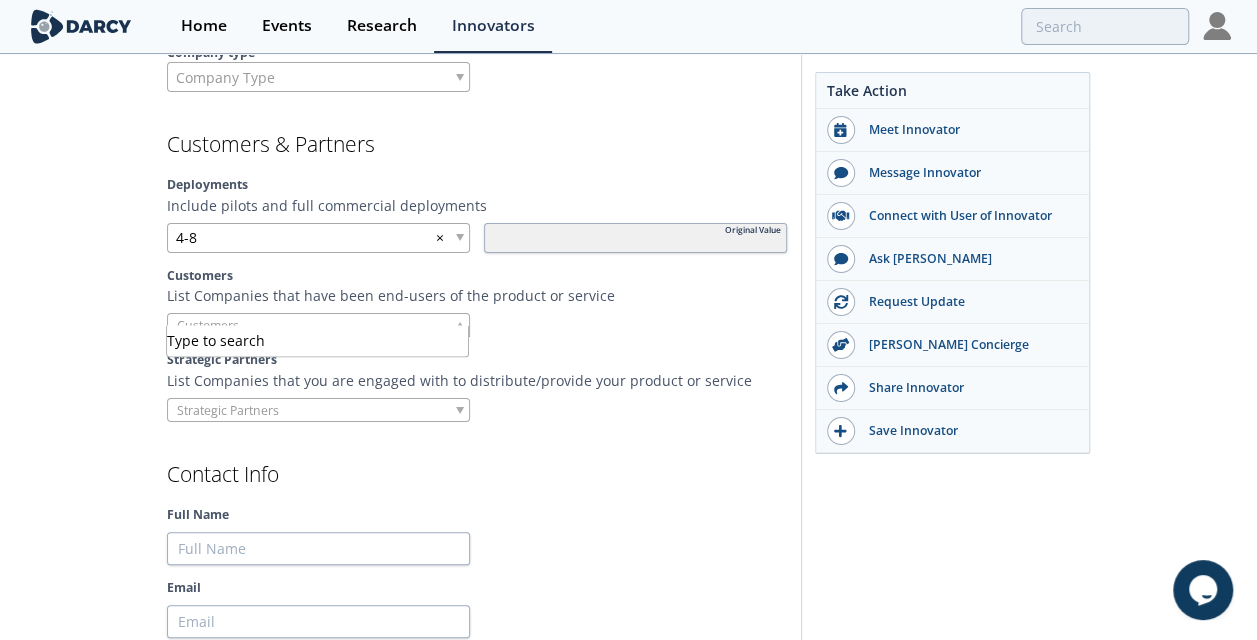 click at bounding box center (244, 325) 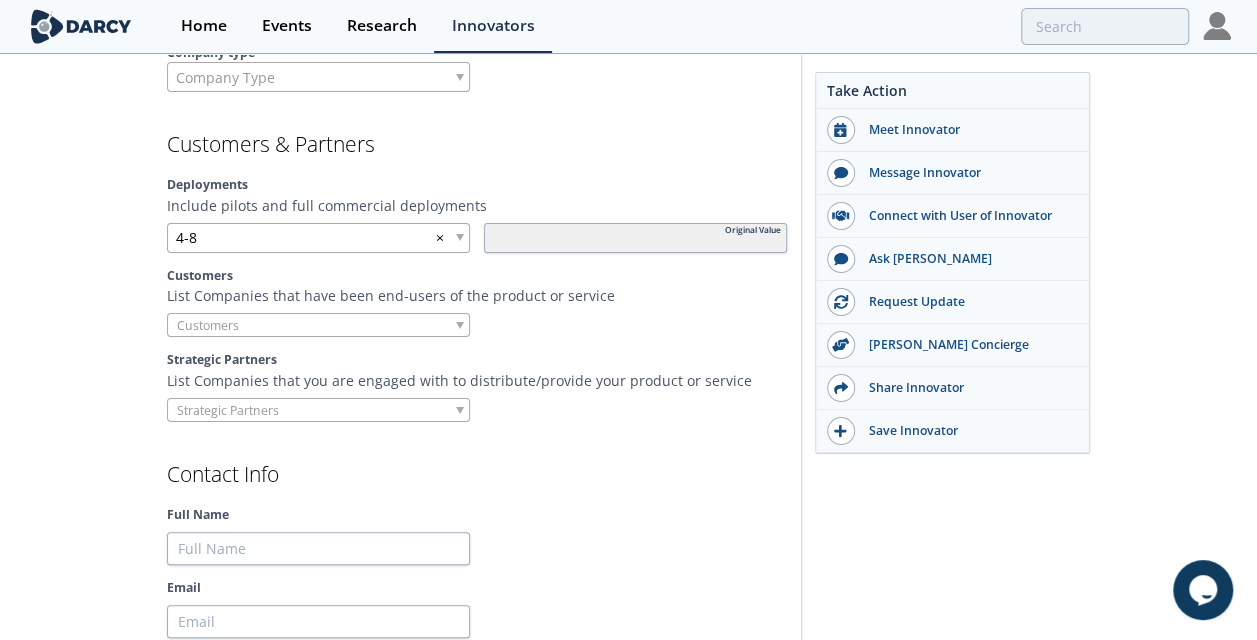 click at bounding box center [635, 325] 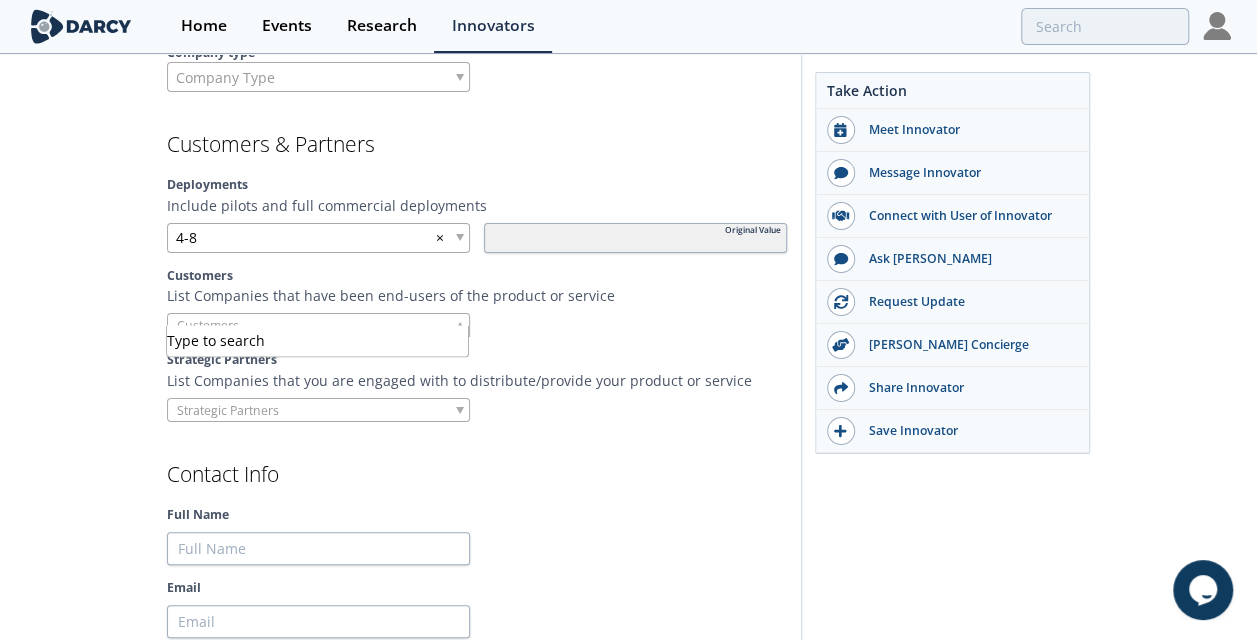 click at bounding box center [318, 325] 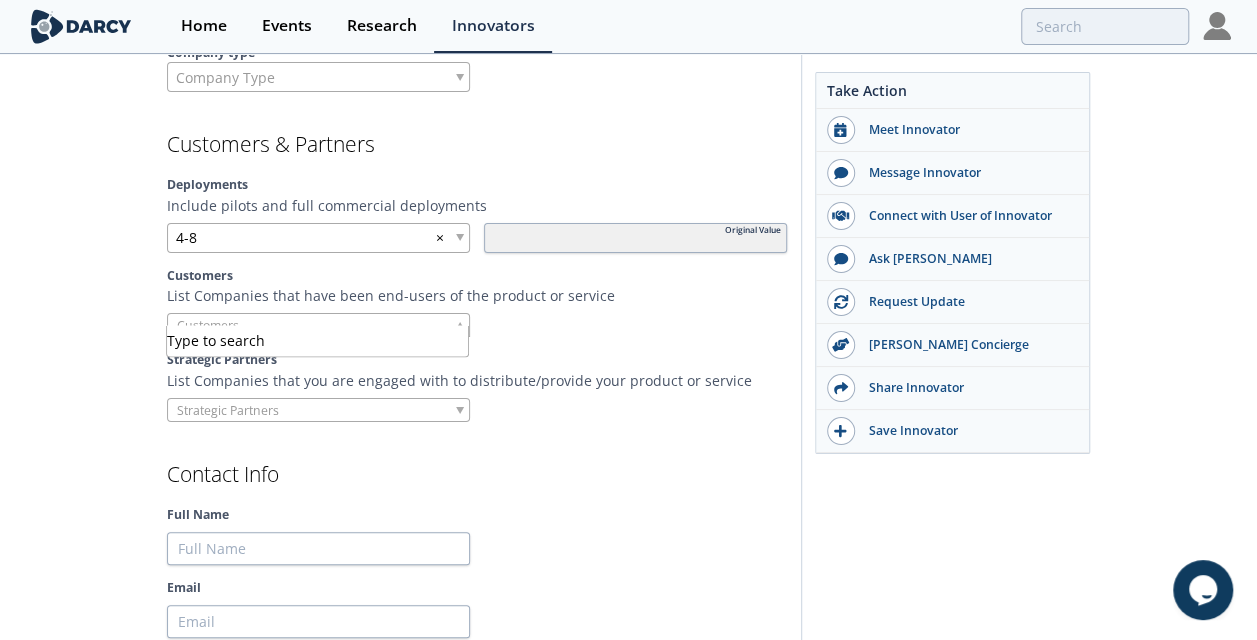 click on "Customers & Partners
Deployments
Include pilots and full commercial deployments
4-8
×
Original Value
Customers
List Companies that have been end-users of the product or service
Strategic Partners
List Companies that you are engaged with to distribute/provide your product or service" at bounding box center [477, 278] 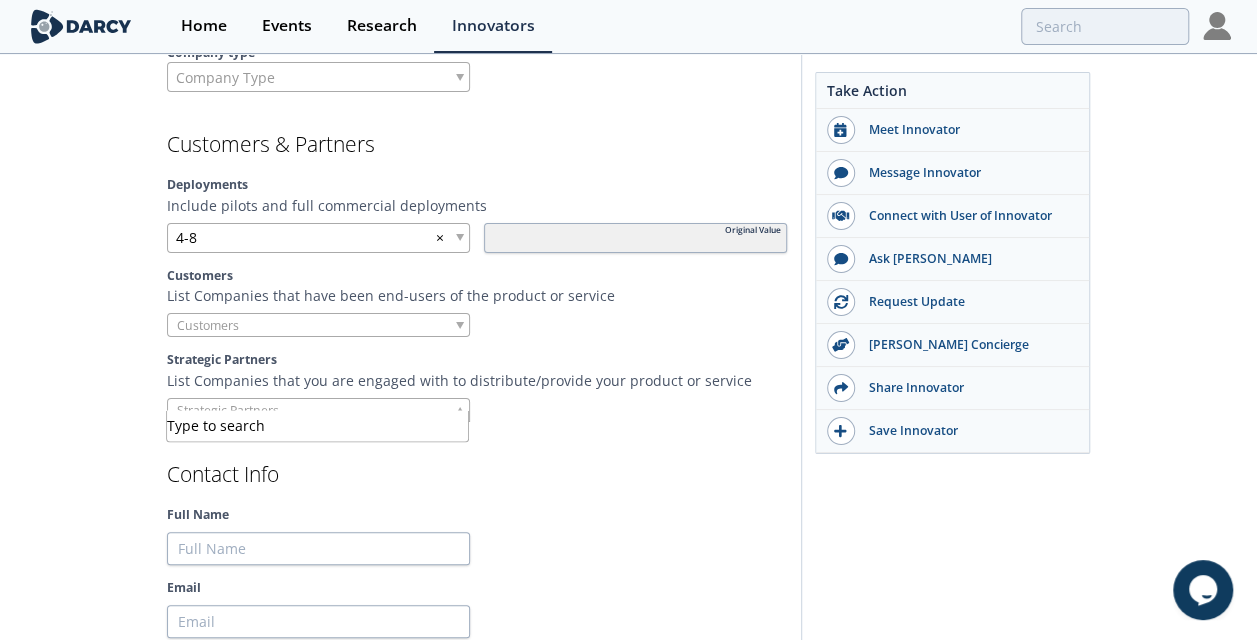 click at bounding box center [318, 410] 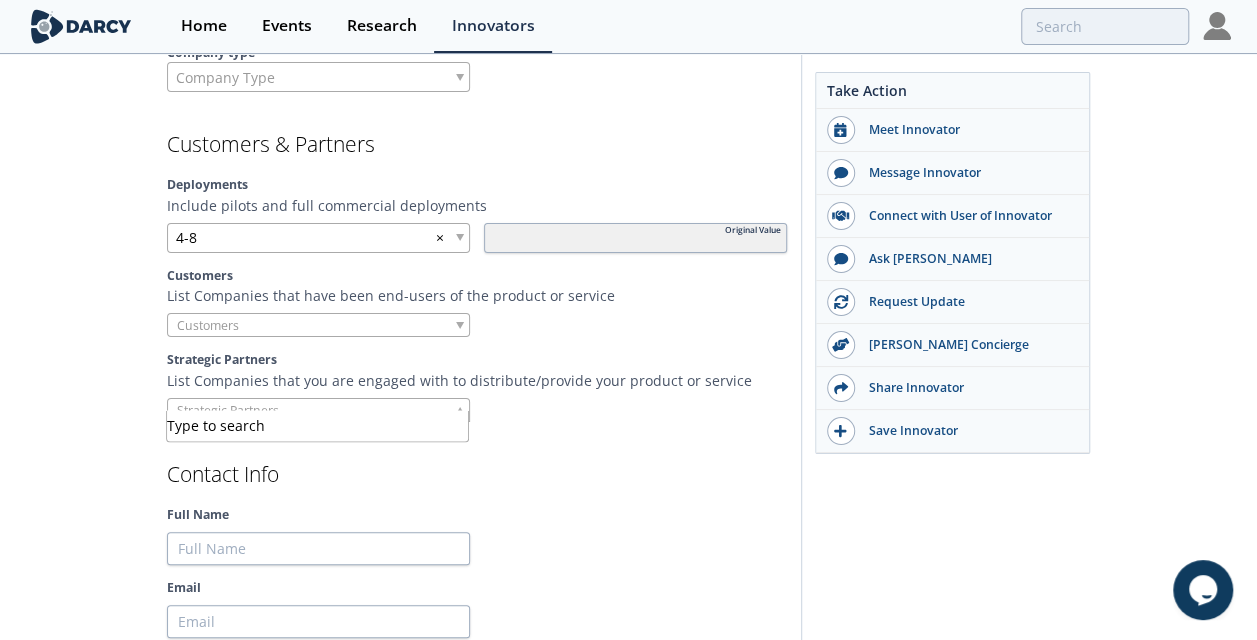 click on "Company Info
Introductory Video
Please provide an intro video to your company that is 3mins or less in length
Website URL
[URL][DOMAIN_NAME]
Original Value
Founded
Year
[DATE]
Original Value
Headquarters
Country
[GEOGRAPHIC_DATA]
Original Value
State" 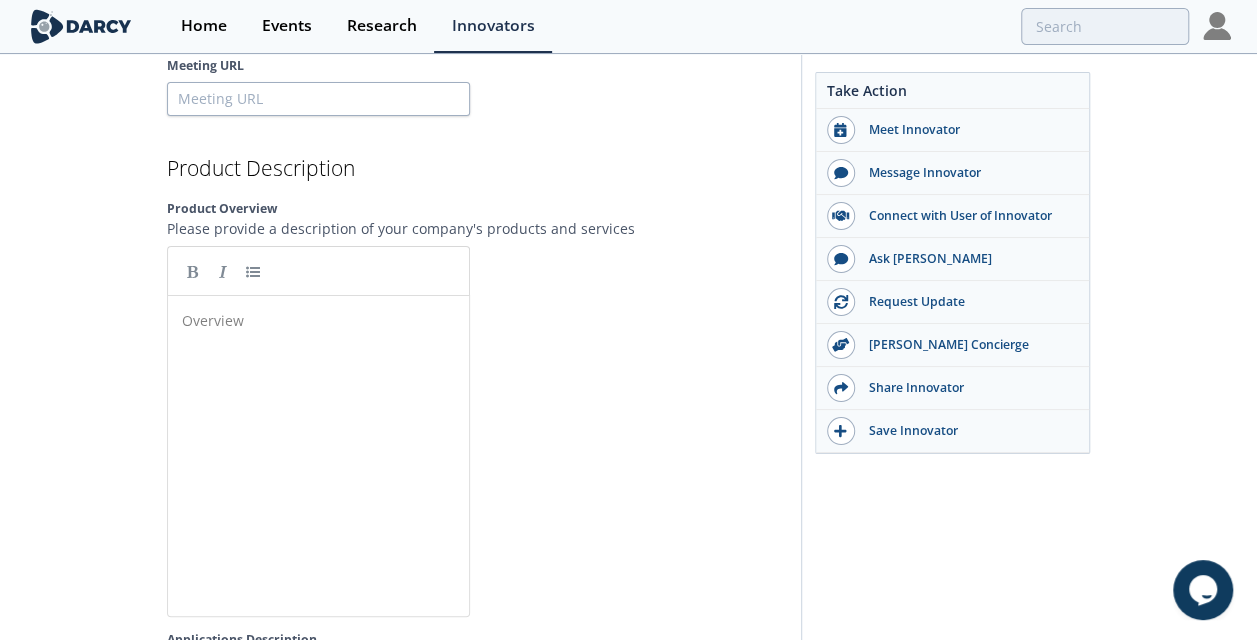 scroll, scrollTop: 2300, scrollLeft: 0, axis: vertical 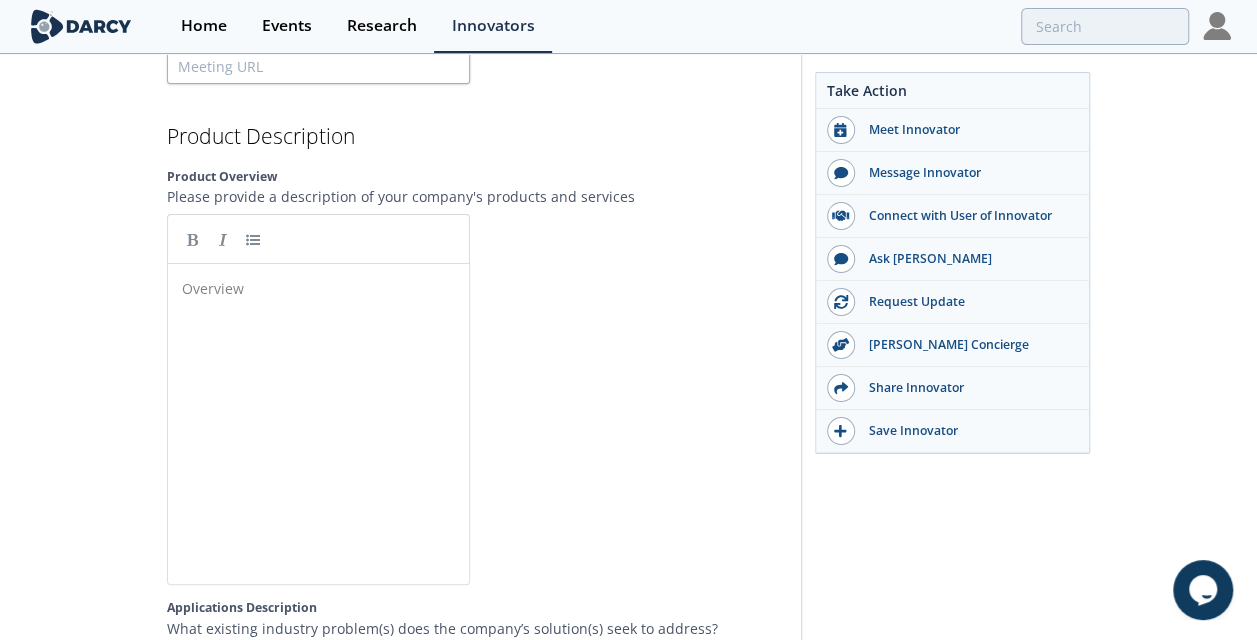 click on "​" at bounding box center (326, 288) 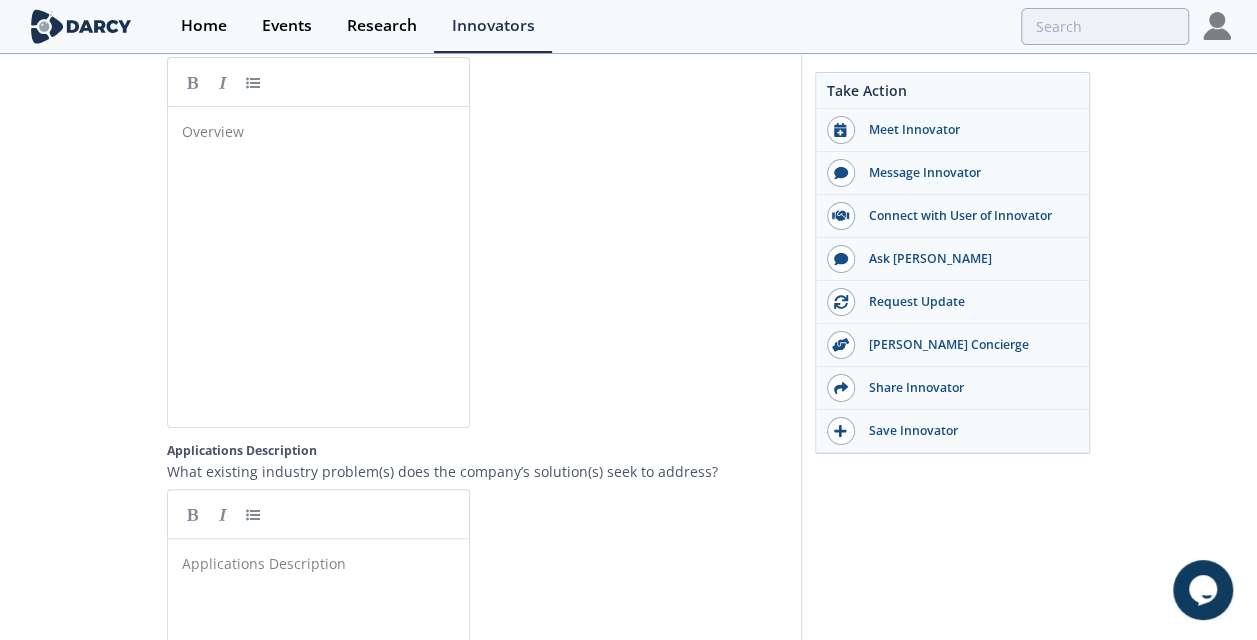 scroll, scrollTop: 2500, scrollLeft: 0, axis: vertical 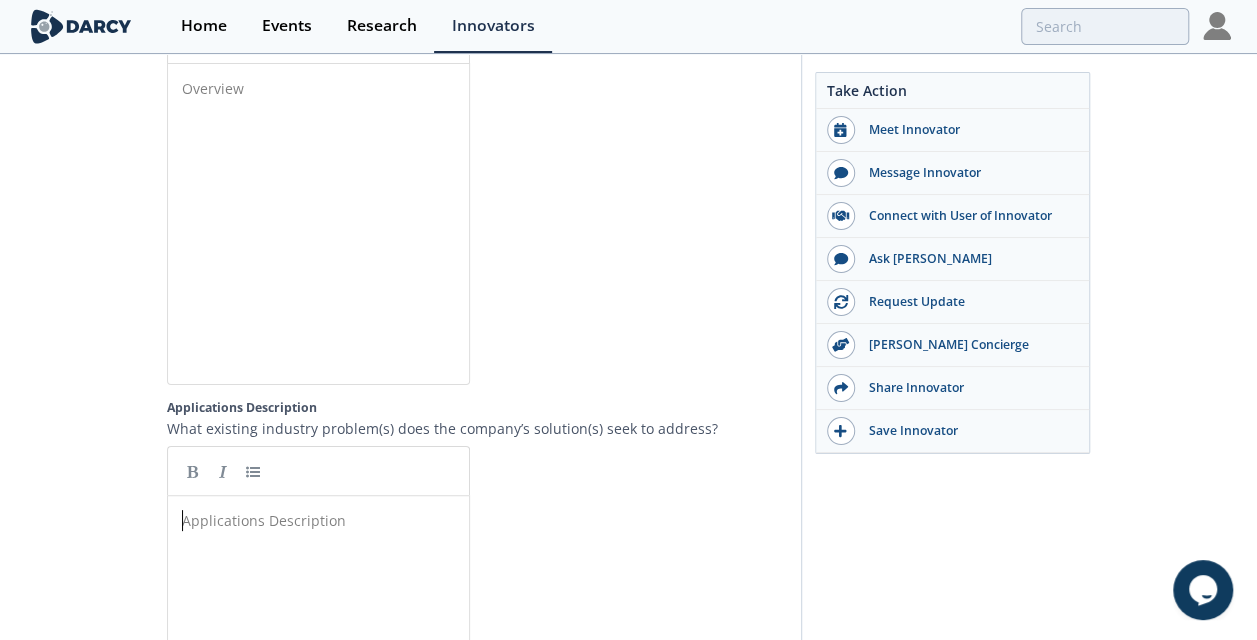 click on "​" at bounding box center [326, 520] 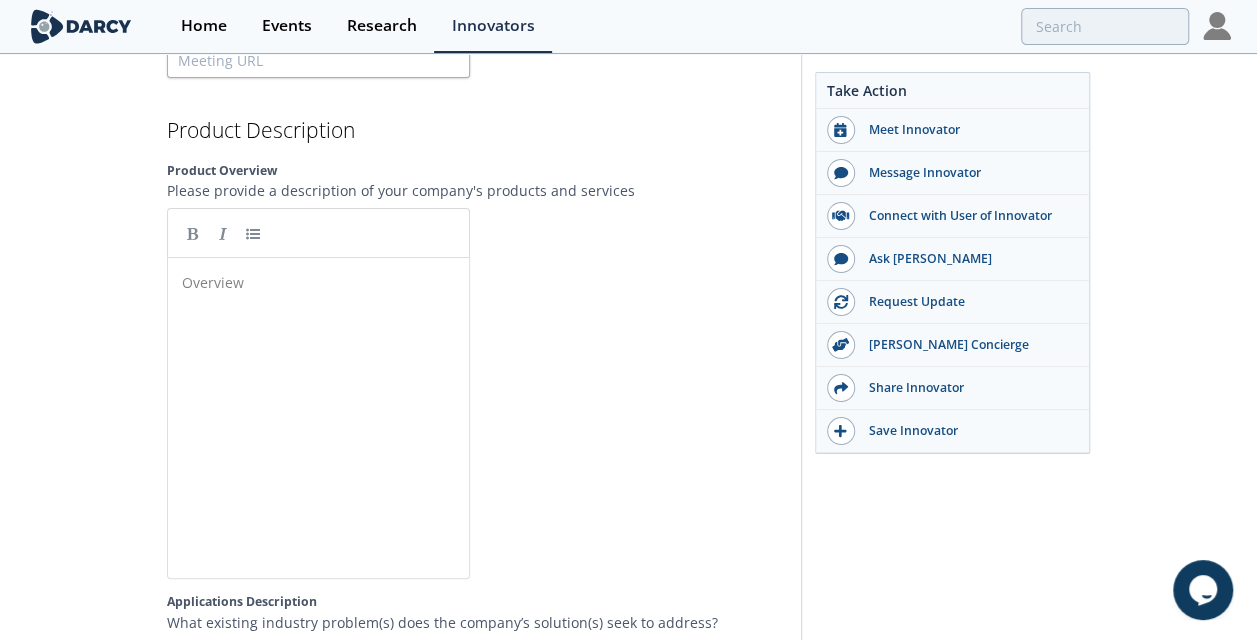 scroll, scrollTop: 2300, scrollLeft: 0, axis: vertical 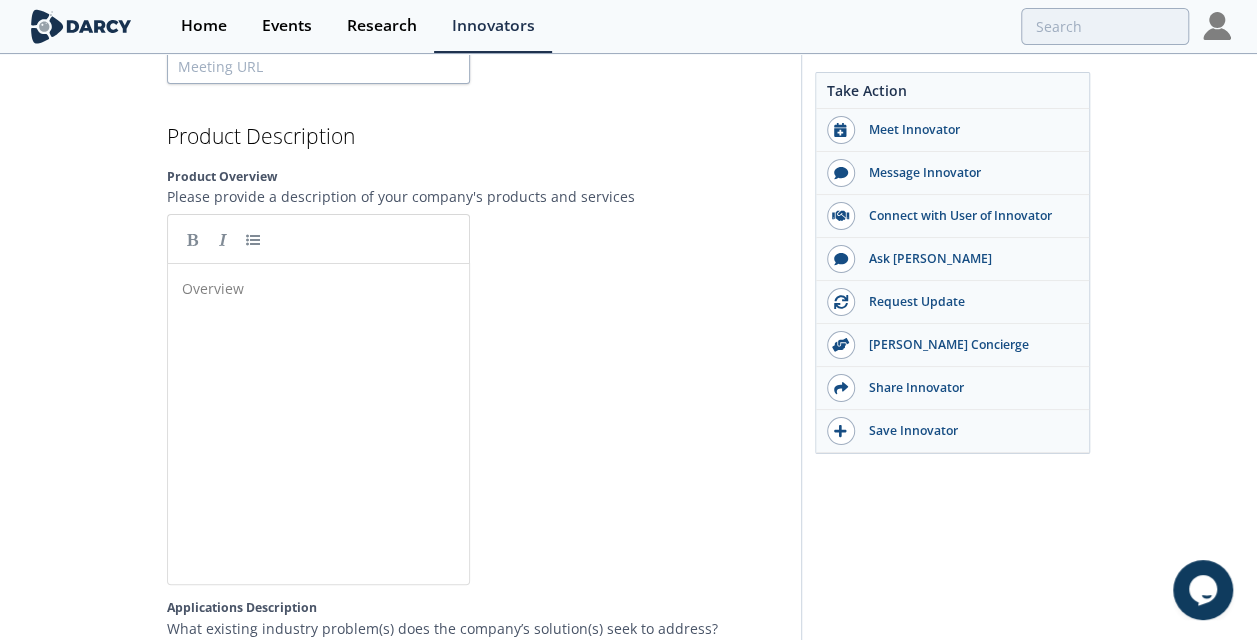 click on "Overview   ​" at bounding box center (333, 439) 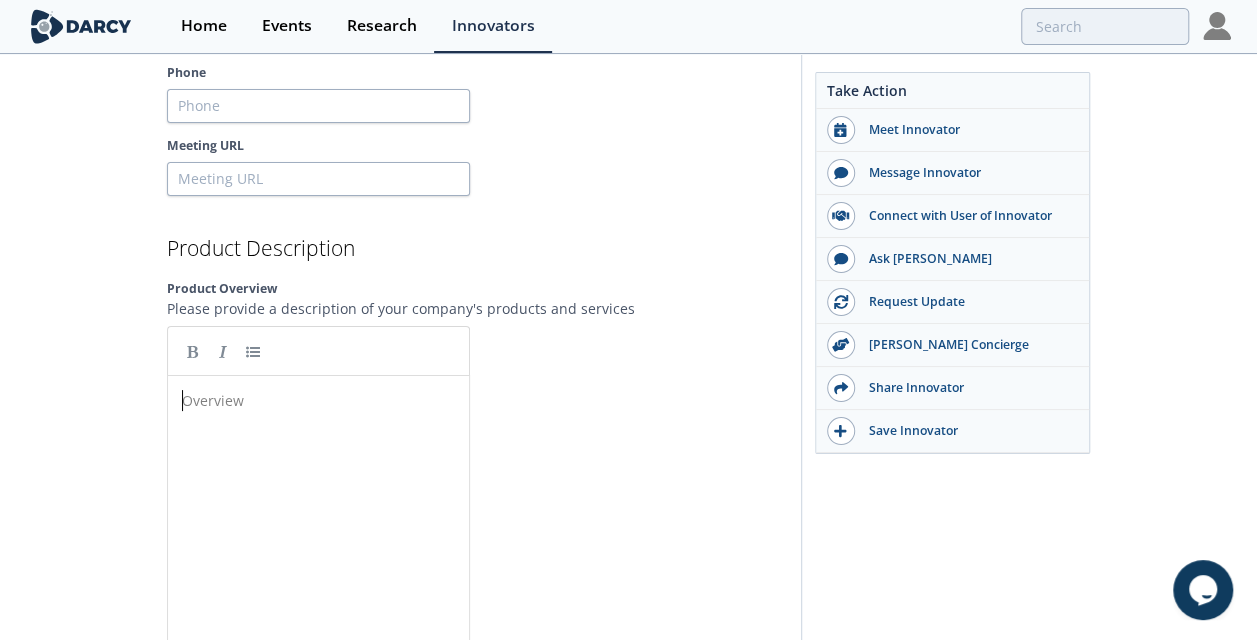 scroll, scrollTop: 2200, scrollLeft: 0, axis: vertical 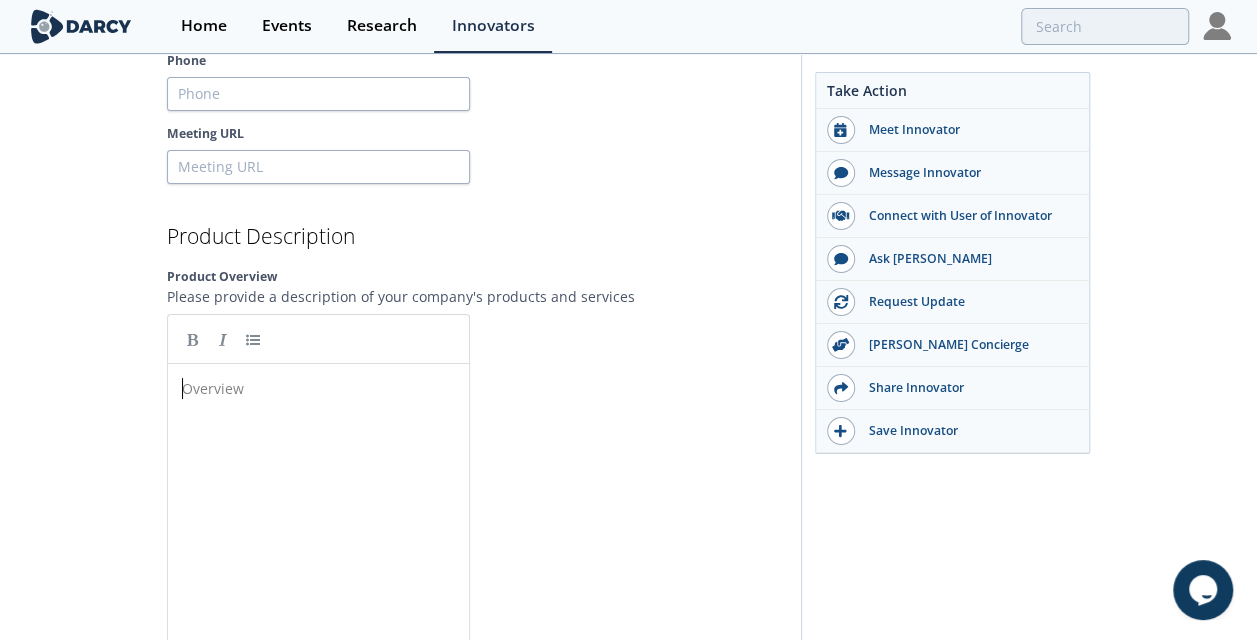 click on "​" at bounding box center (326, 388) 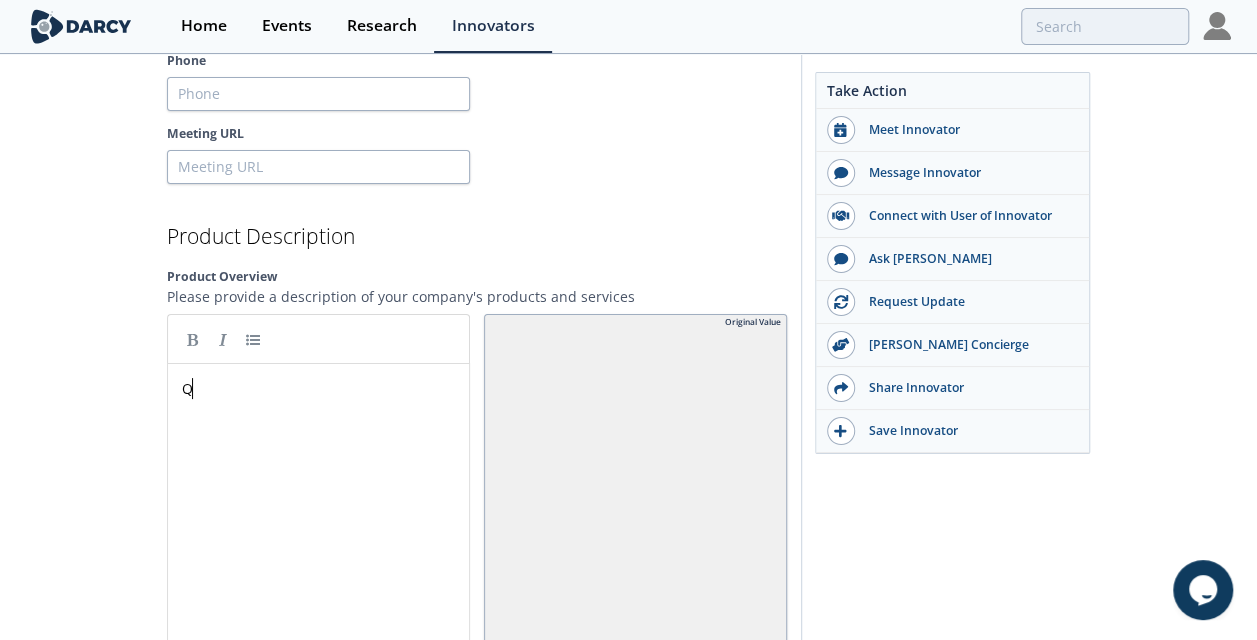 type 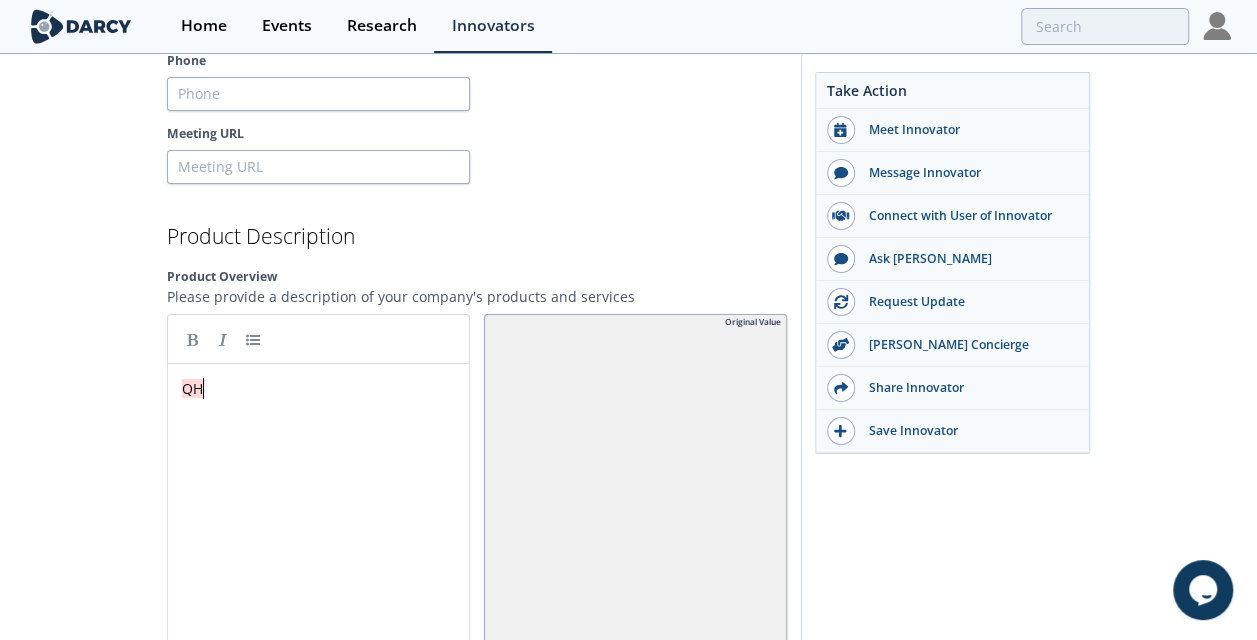 type 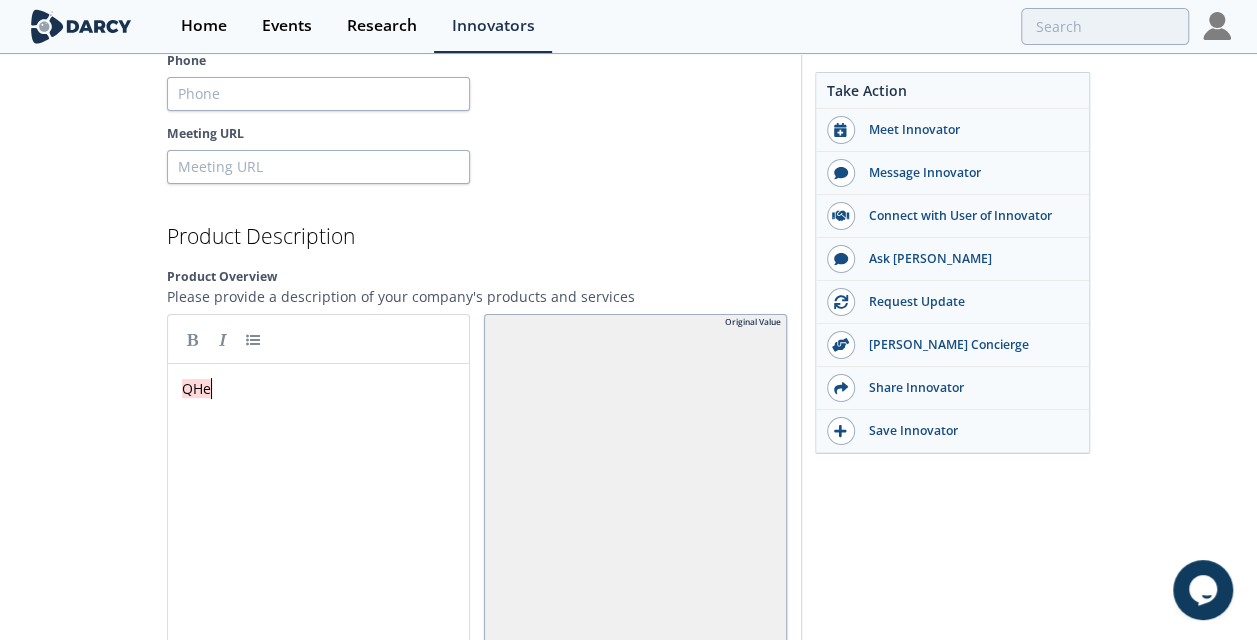 type 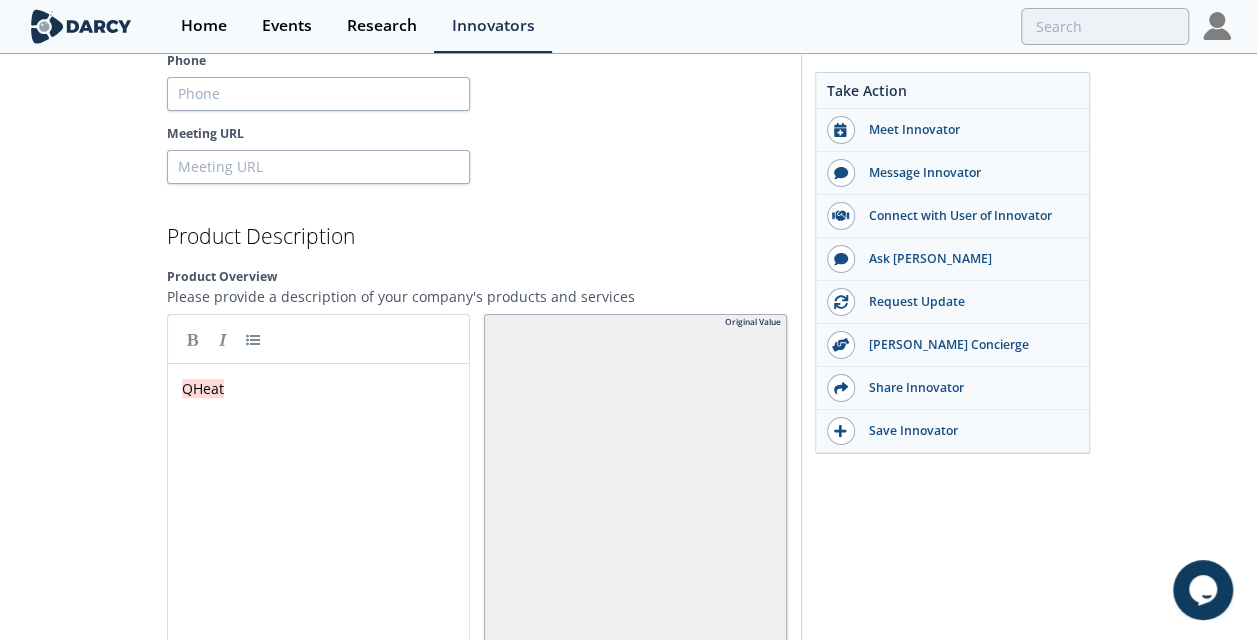 type 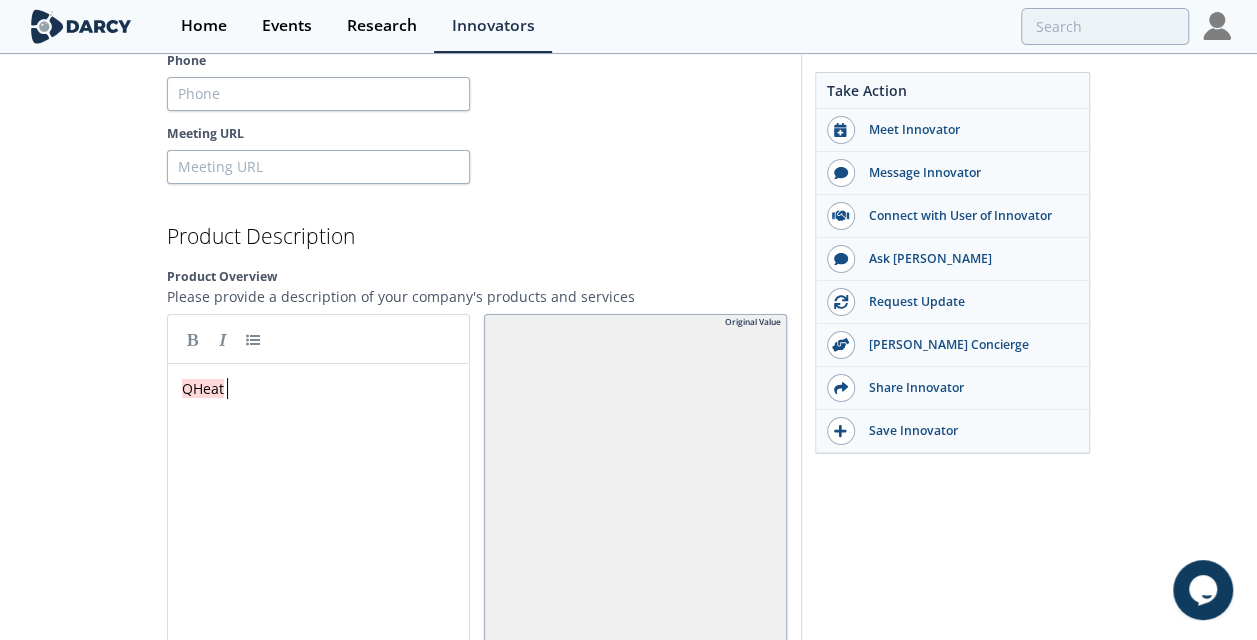 type 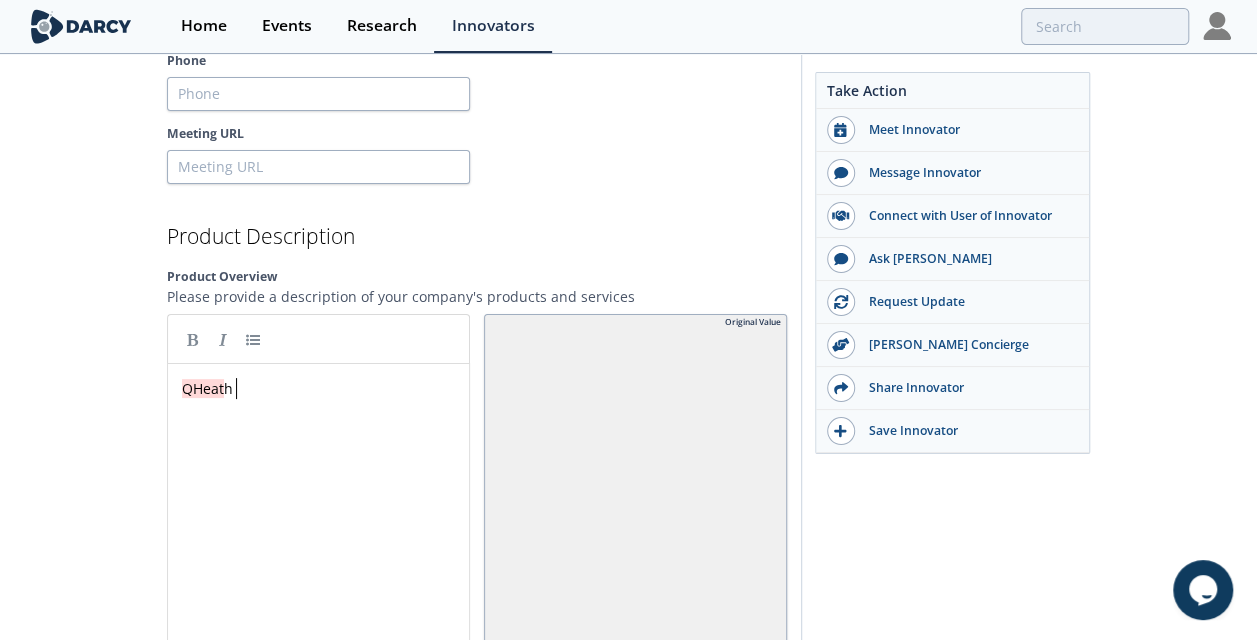 type 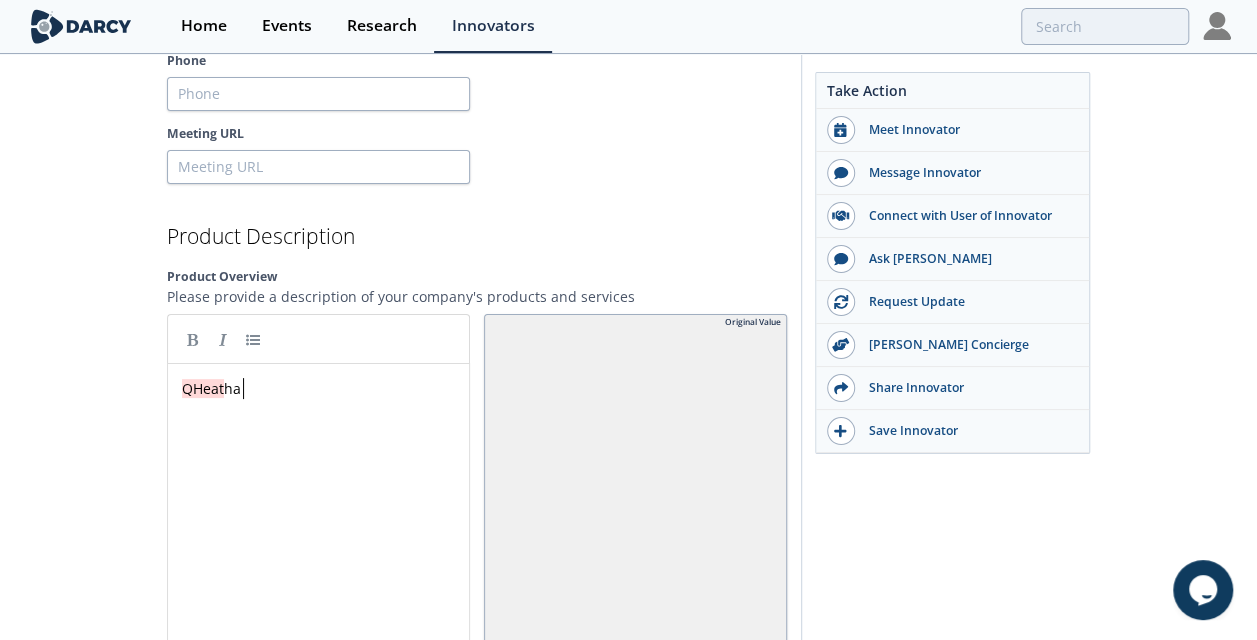 type 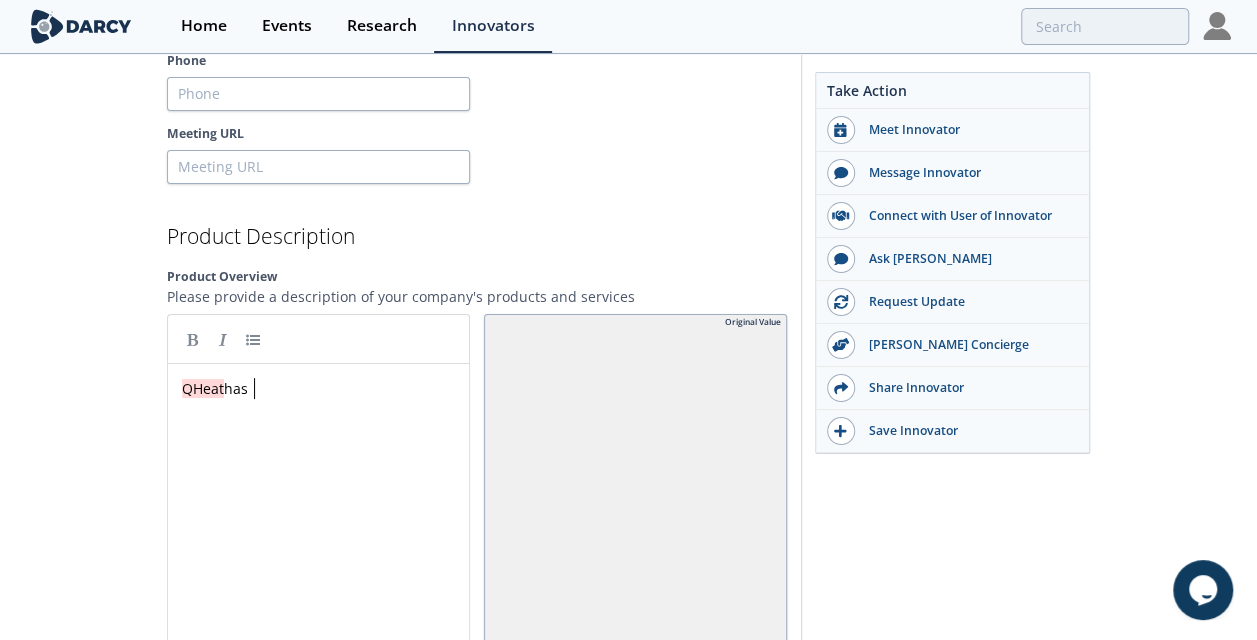 type 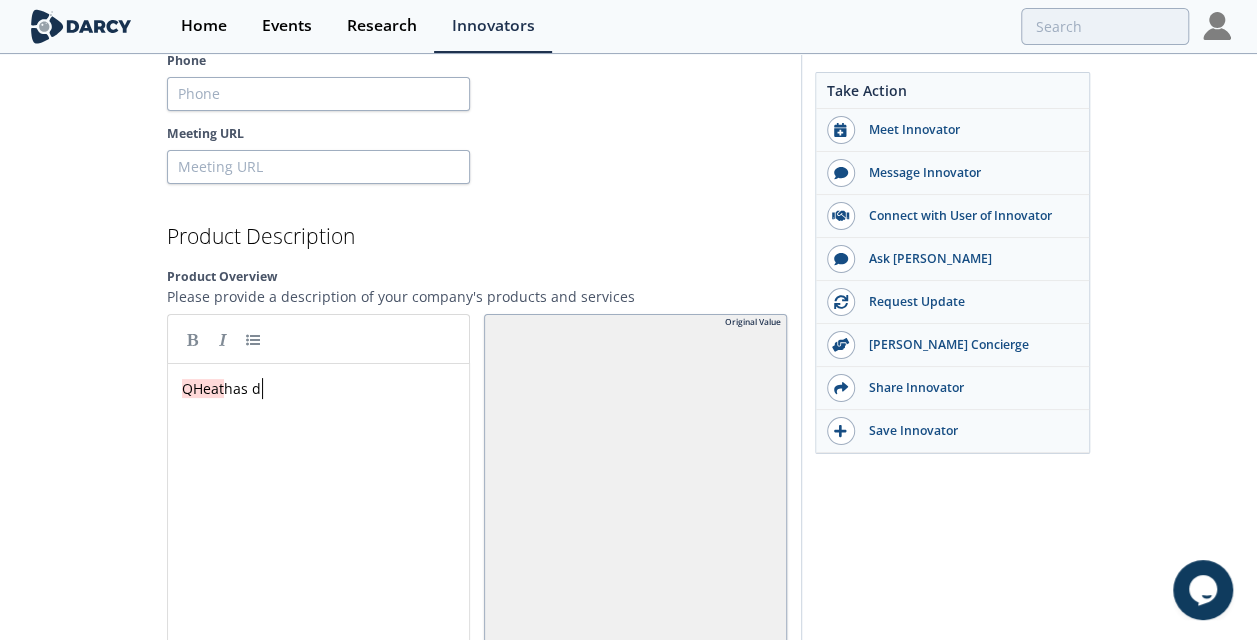 type 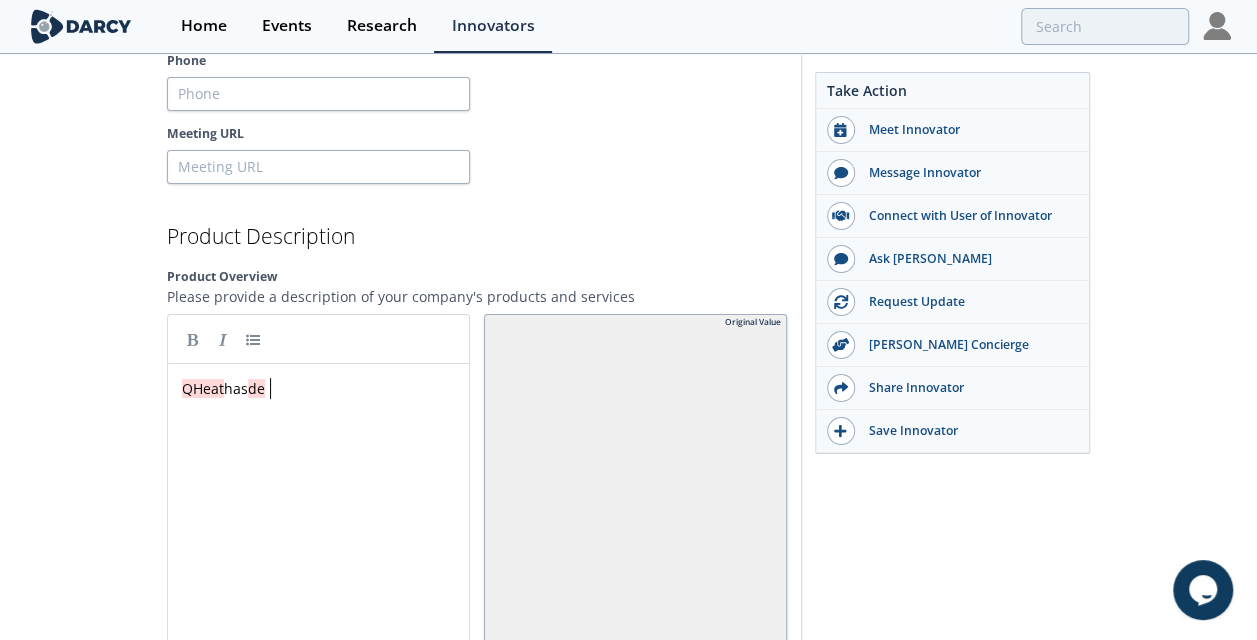 type 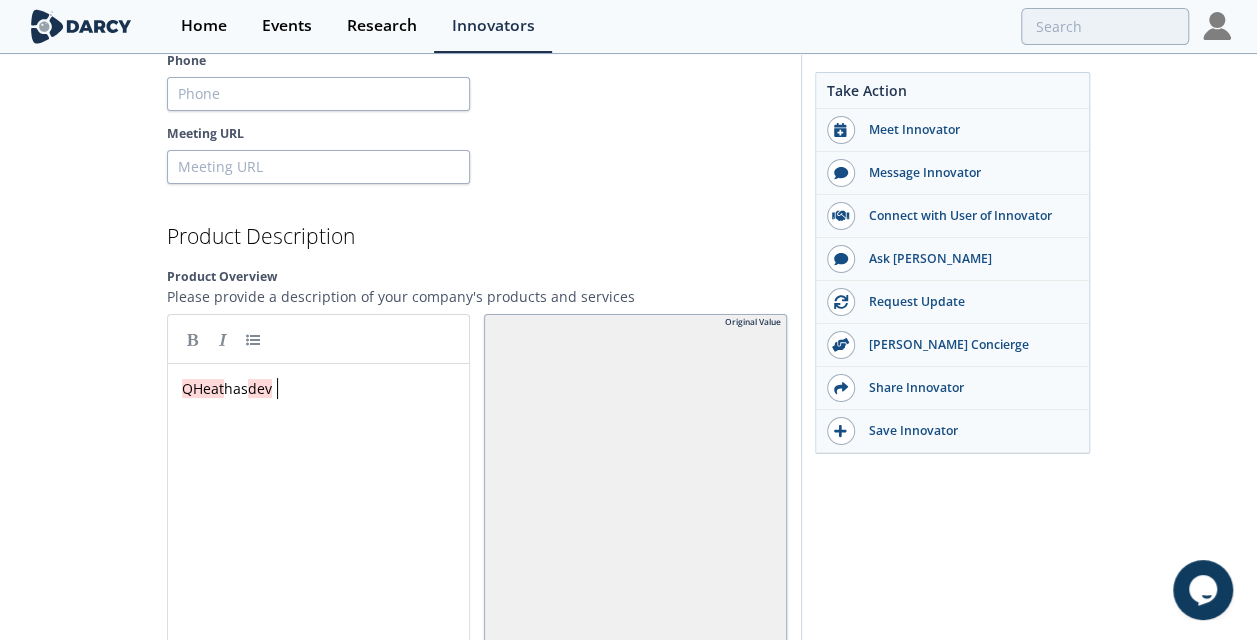type 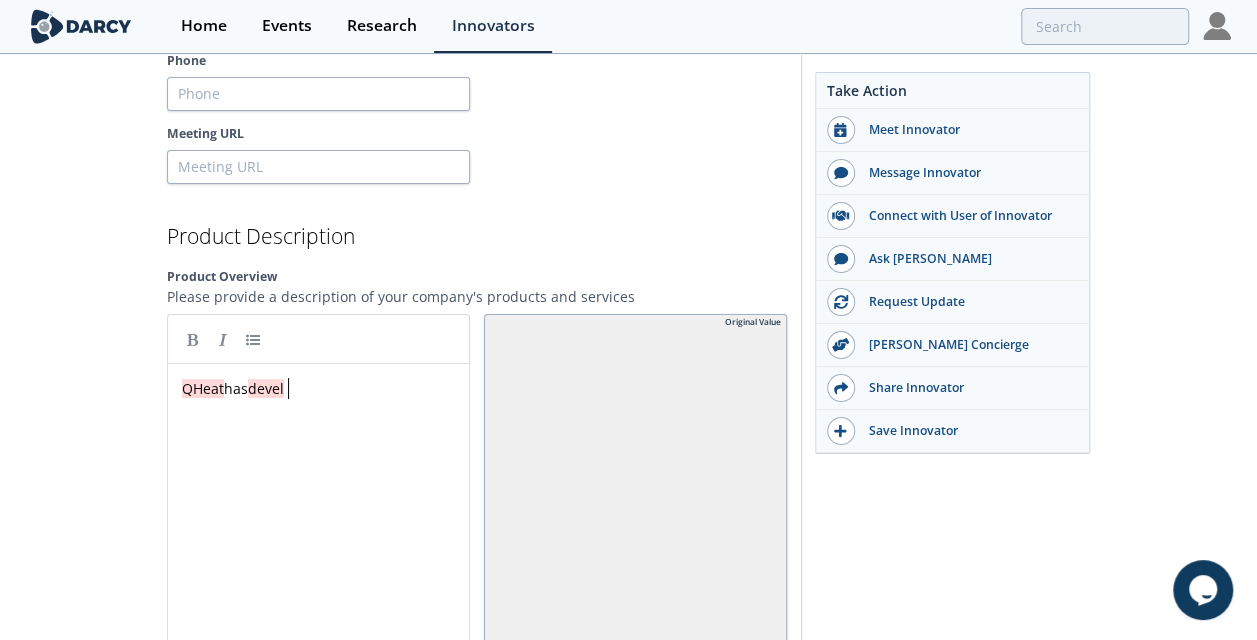 type 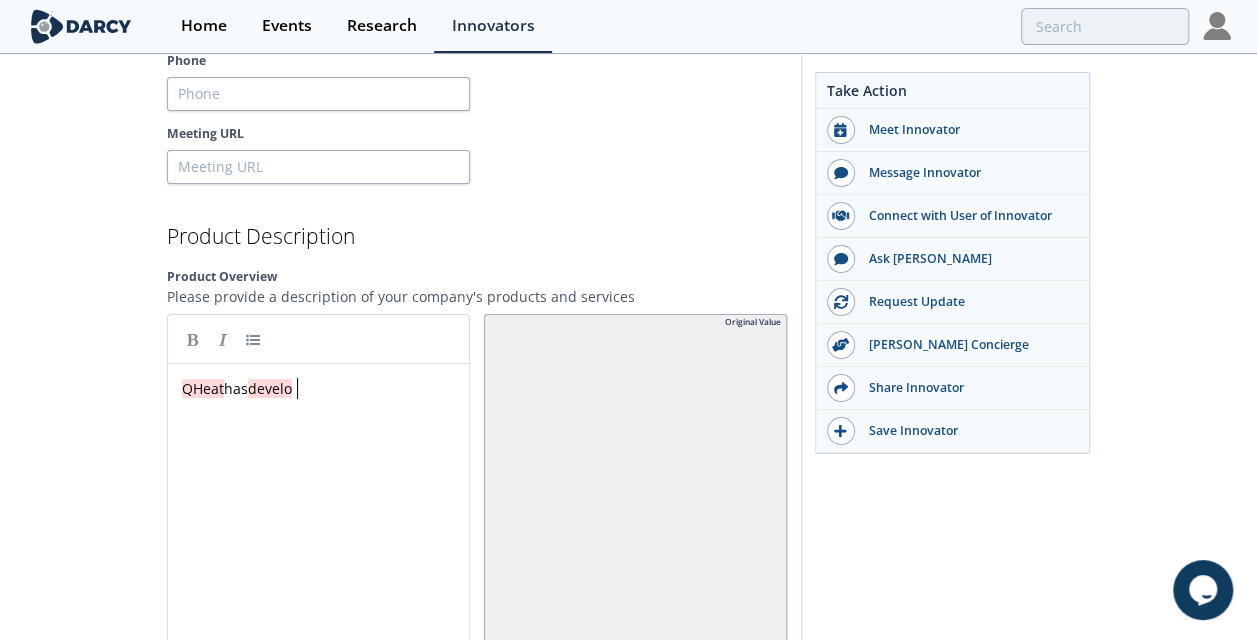 type 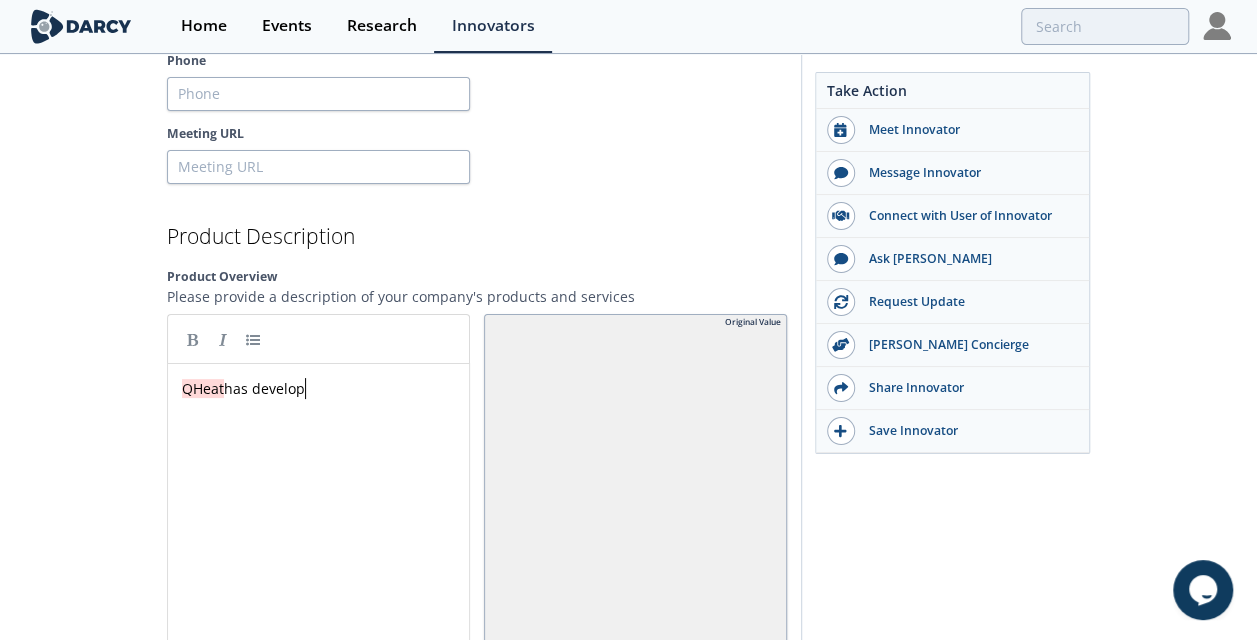 type 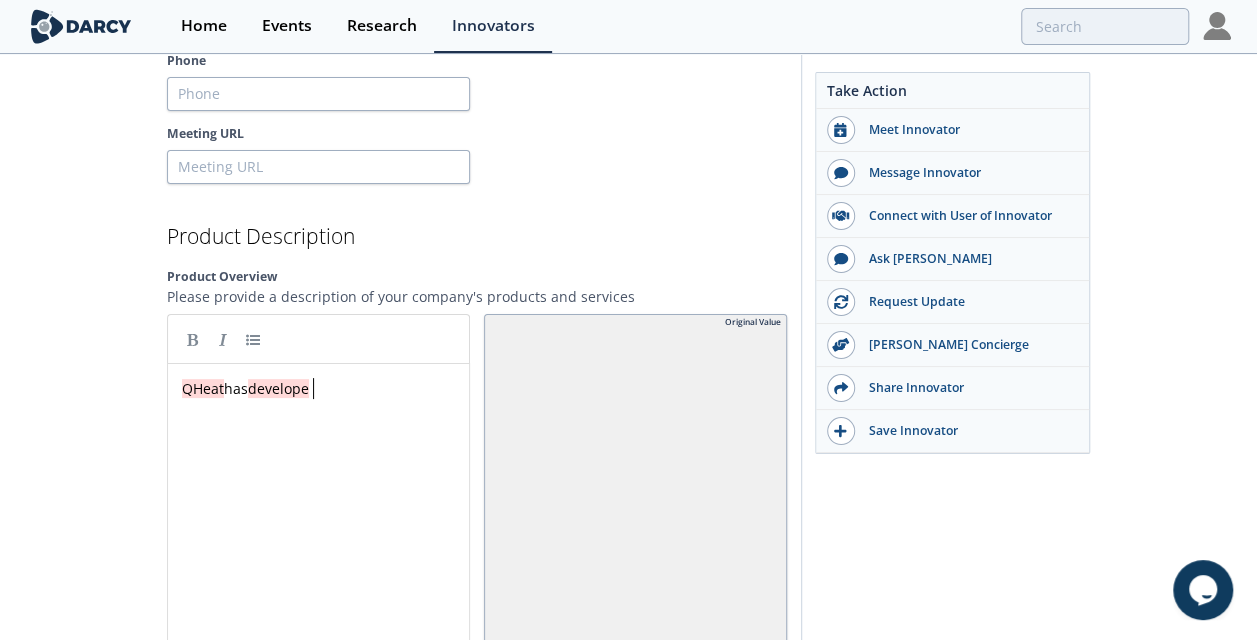 type 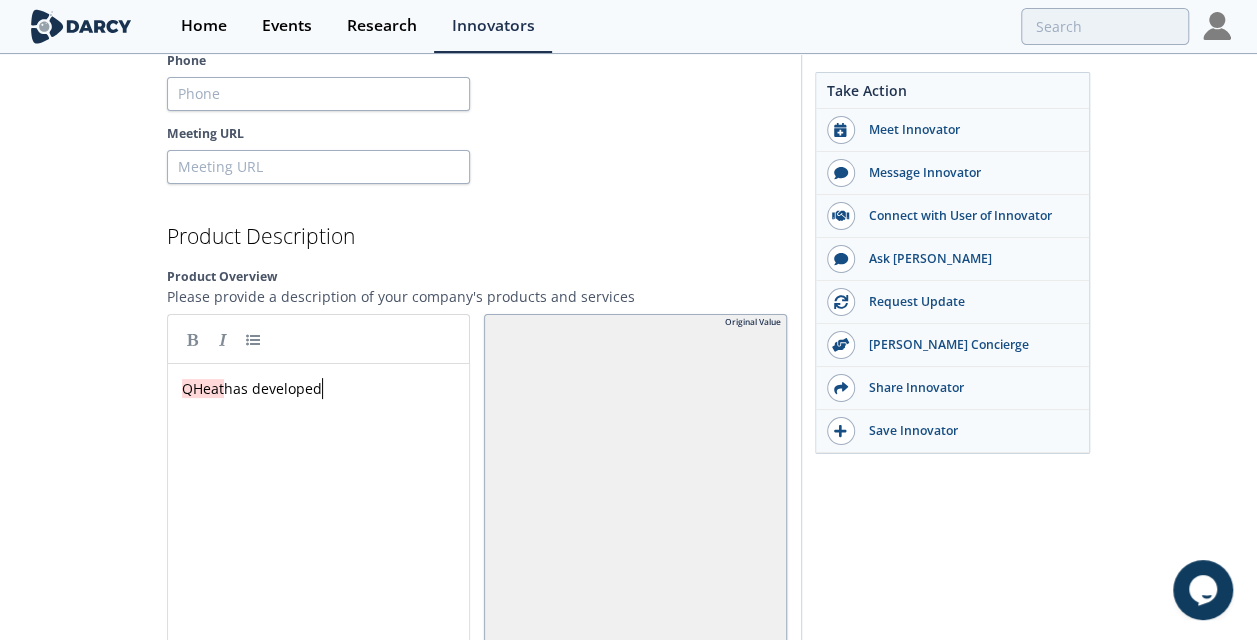 type 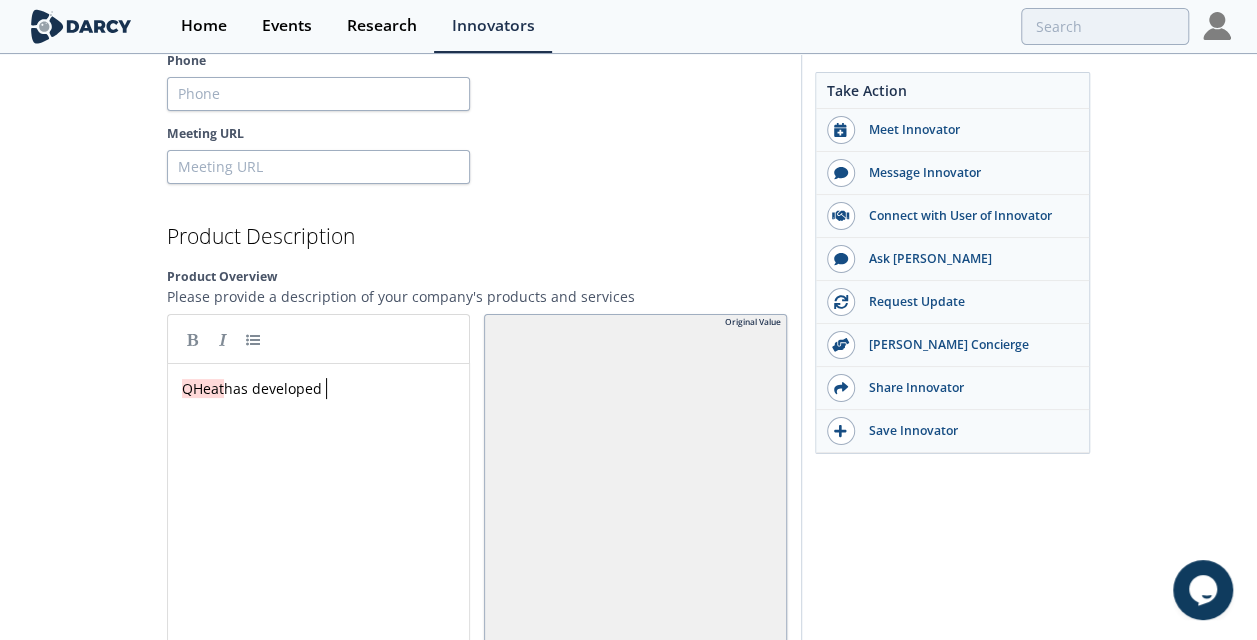type 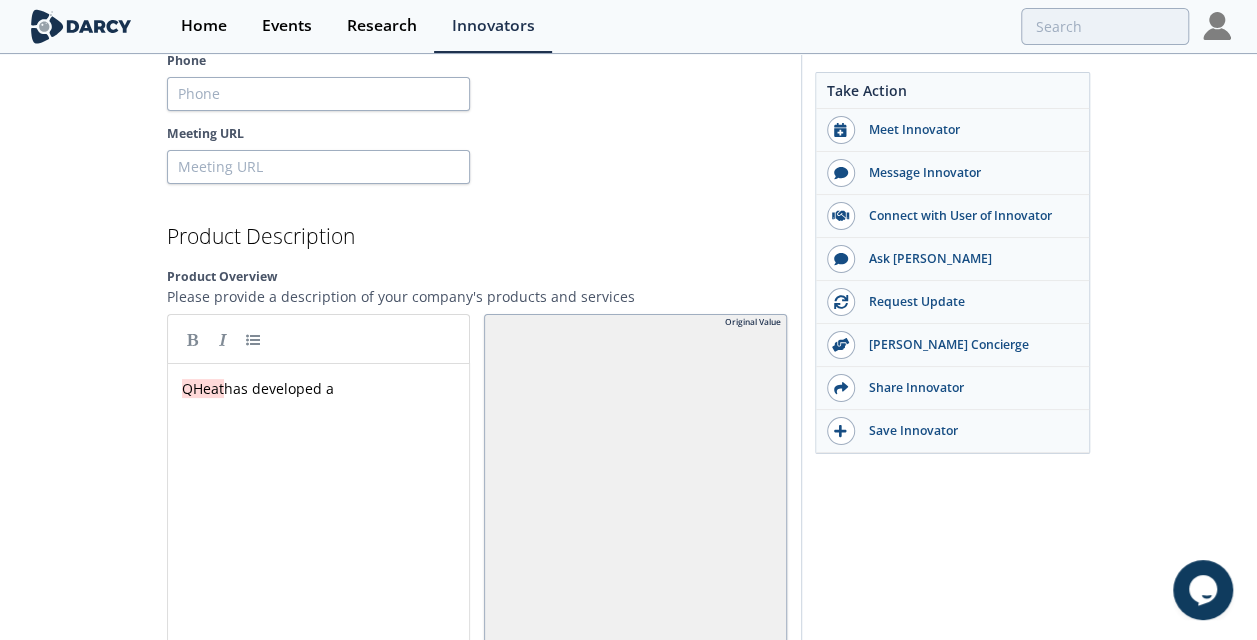type 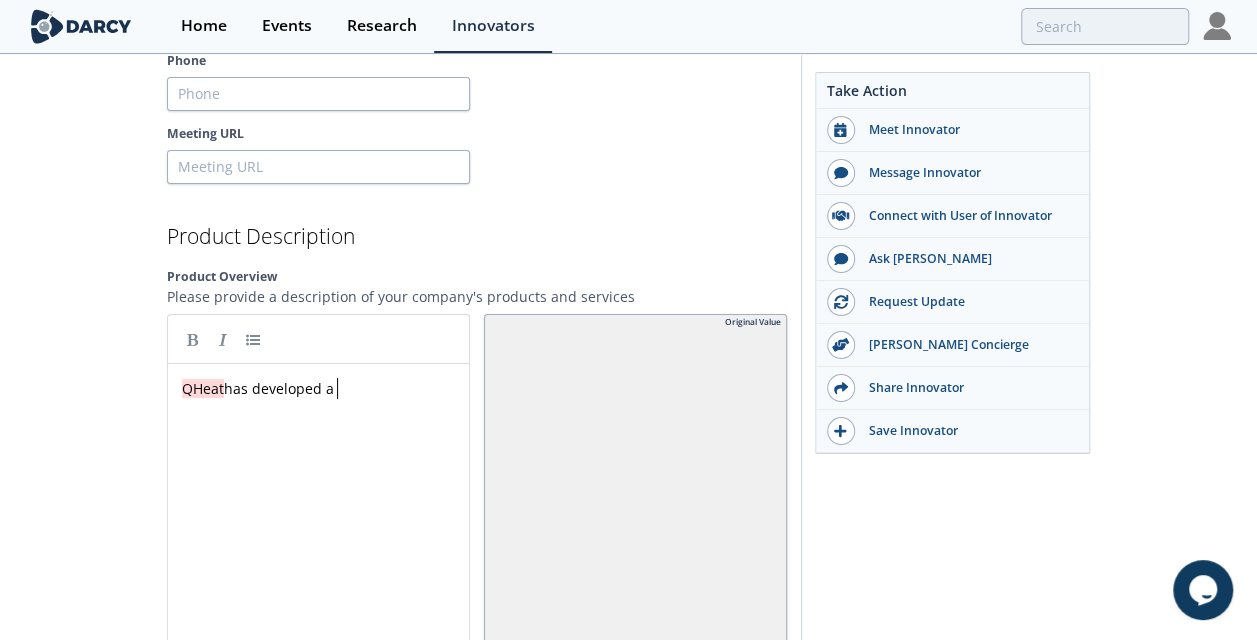 type 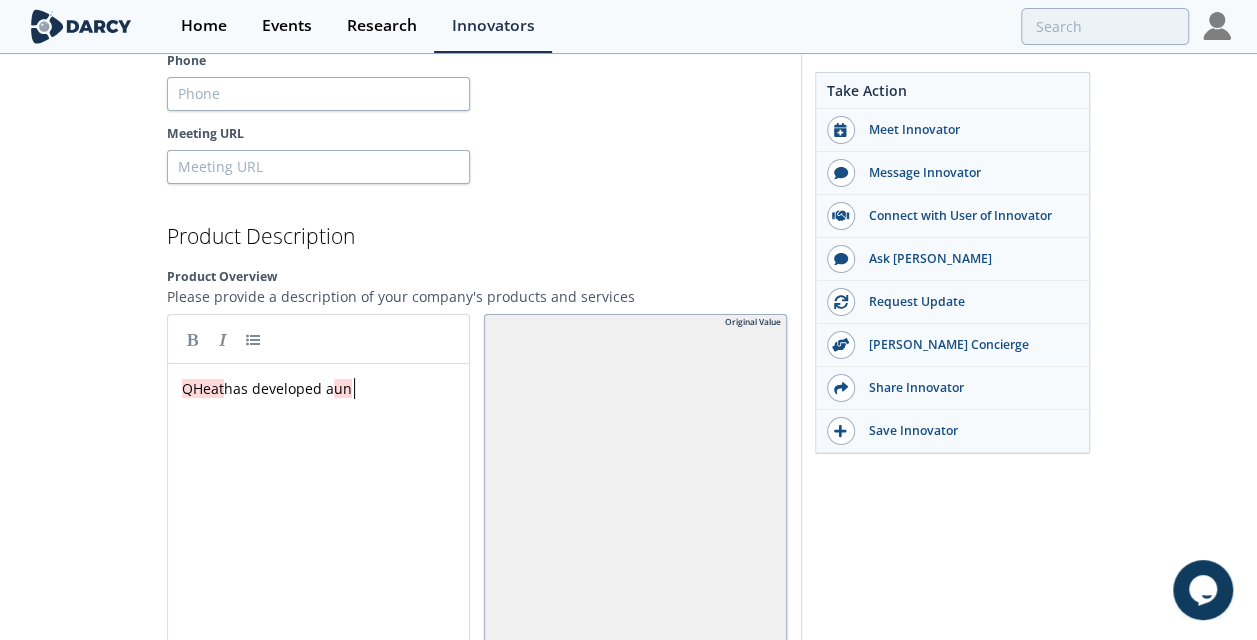 type 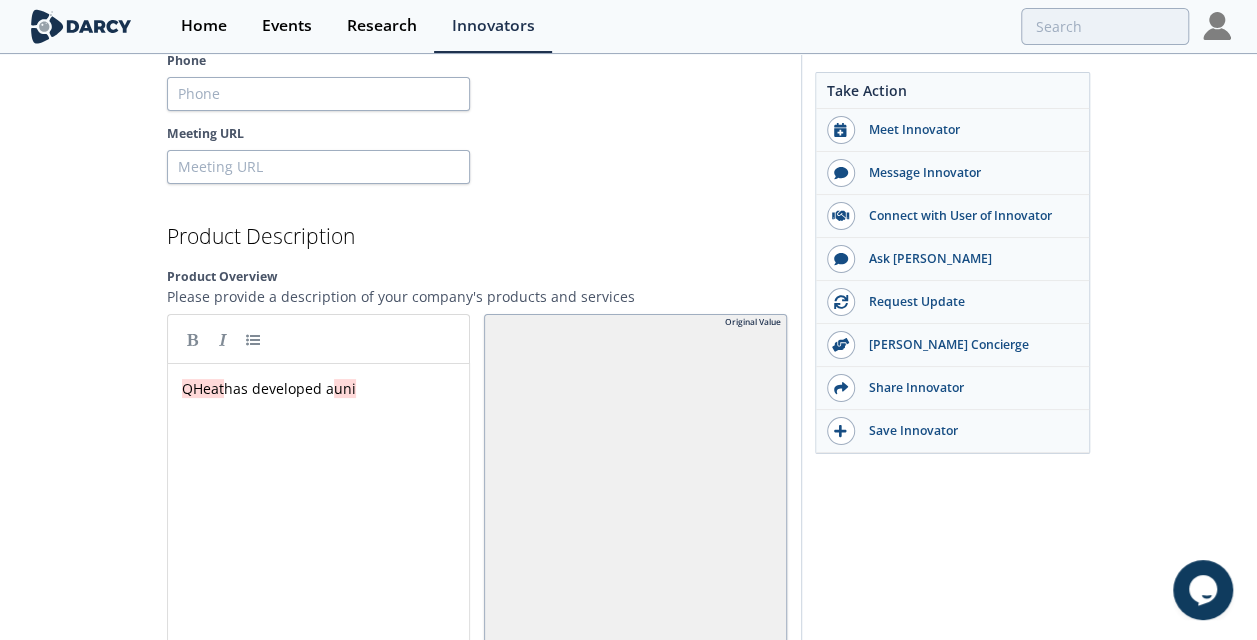 type 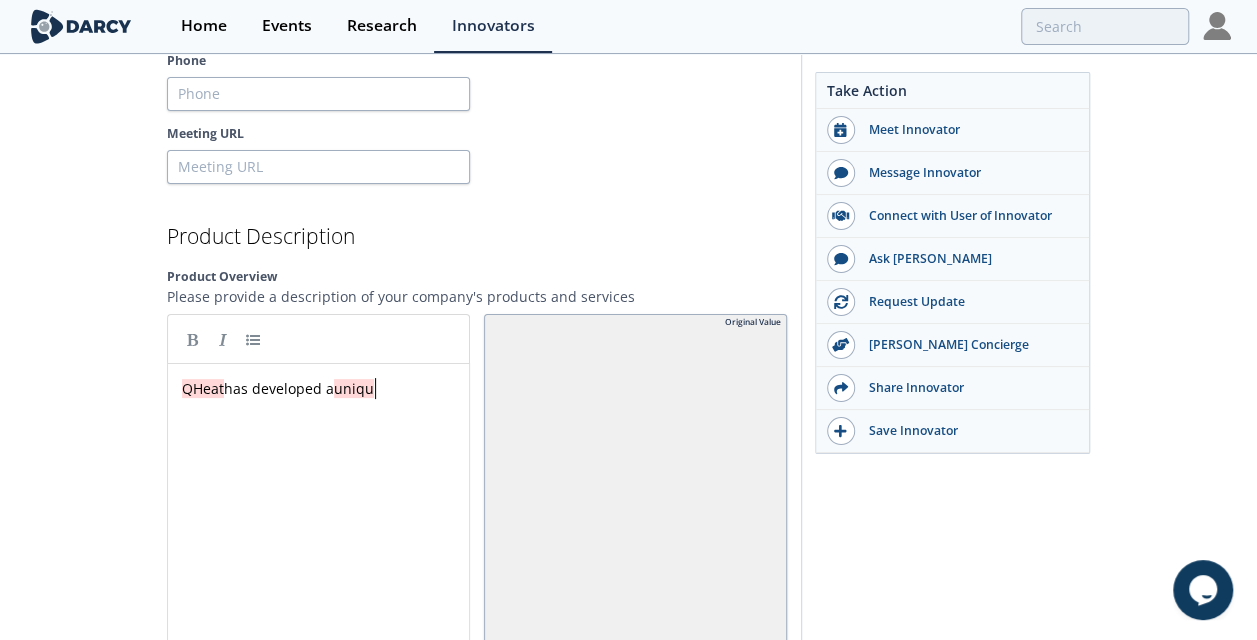 type 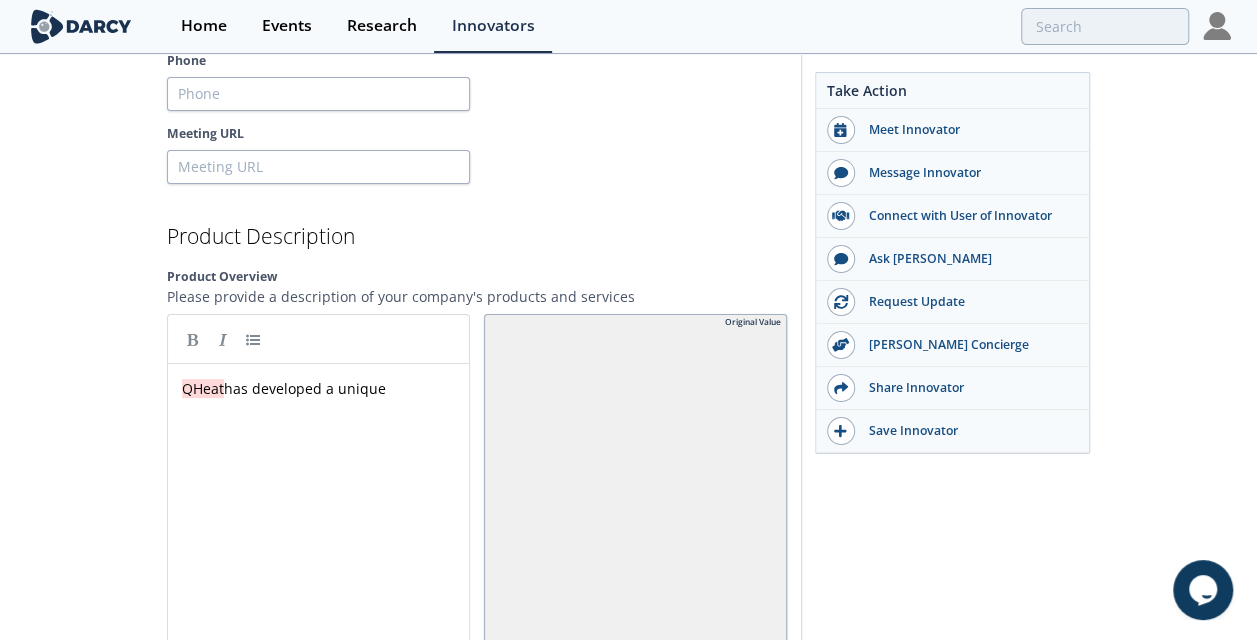 type 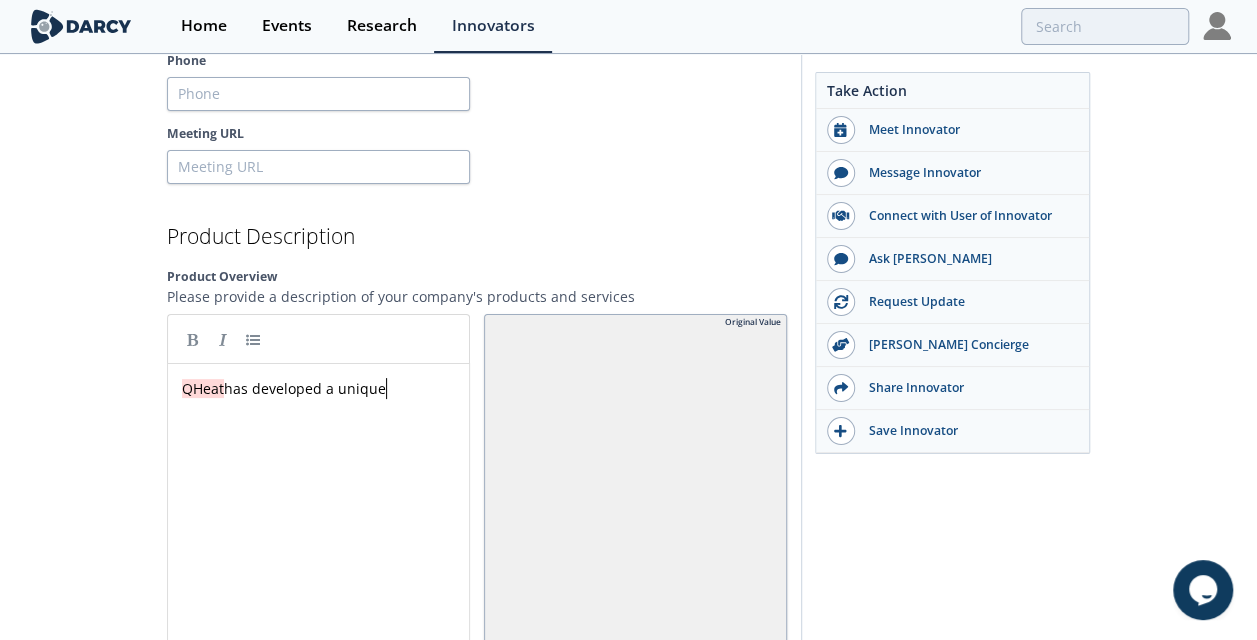 type 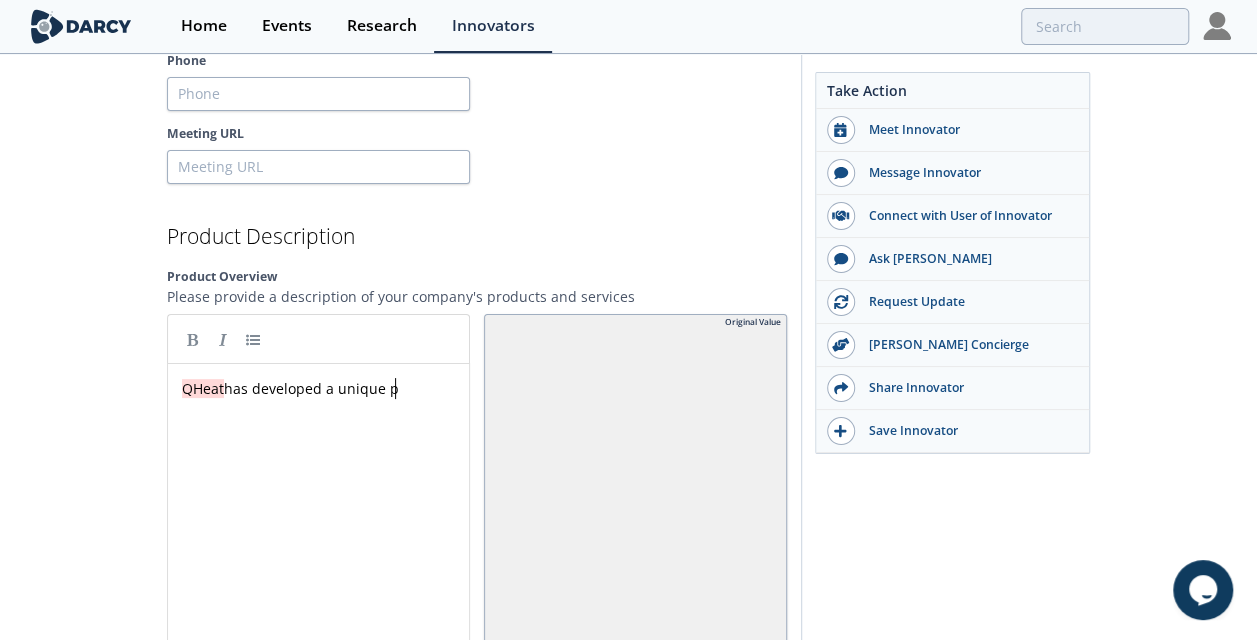type 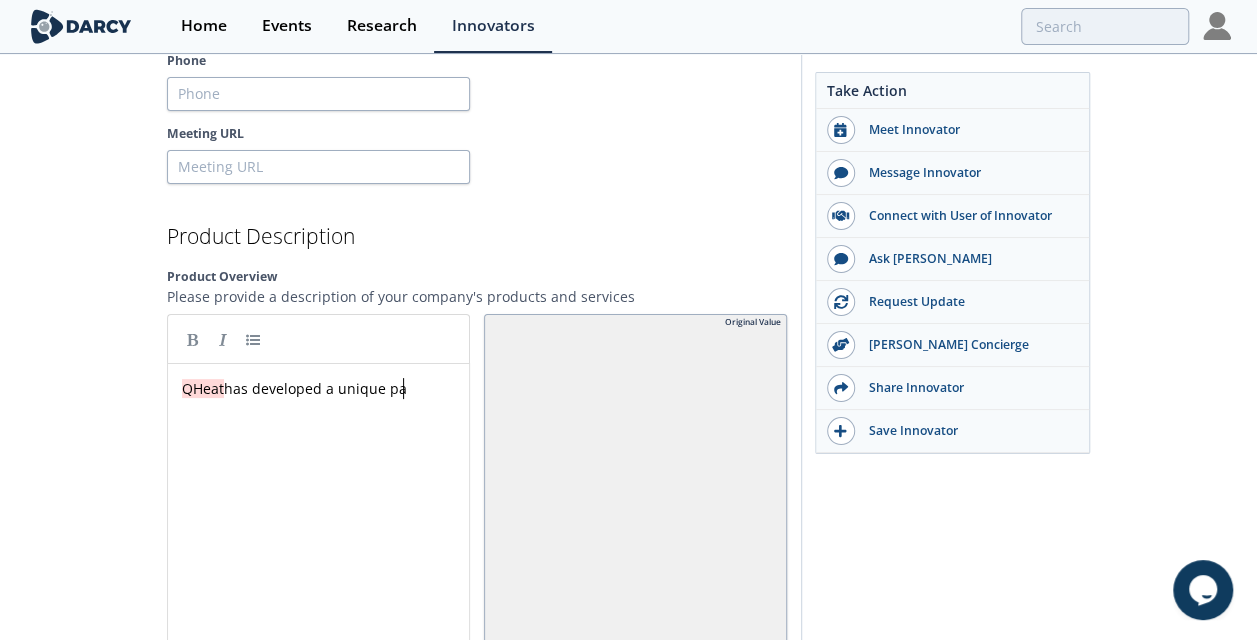 type 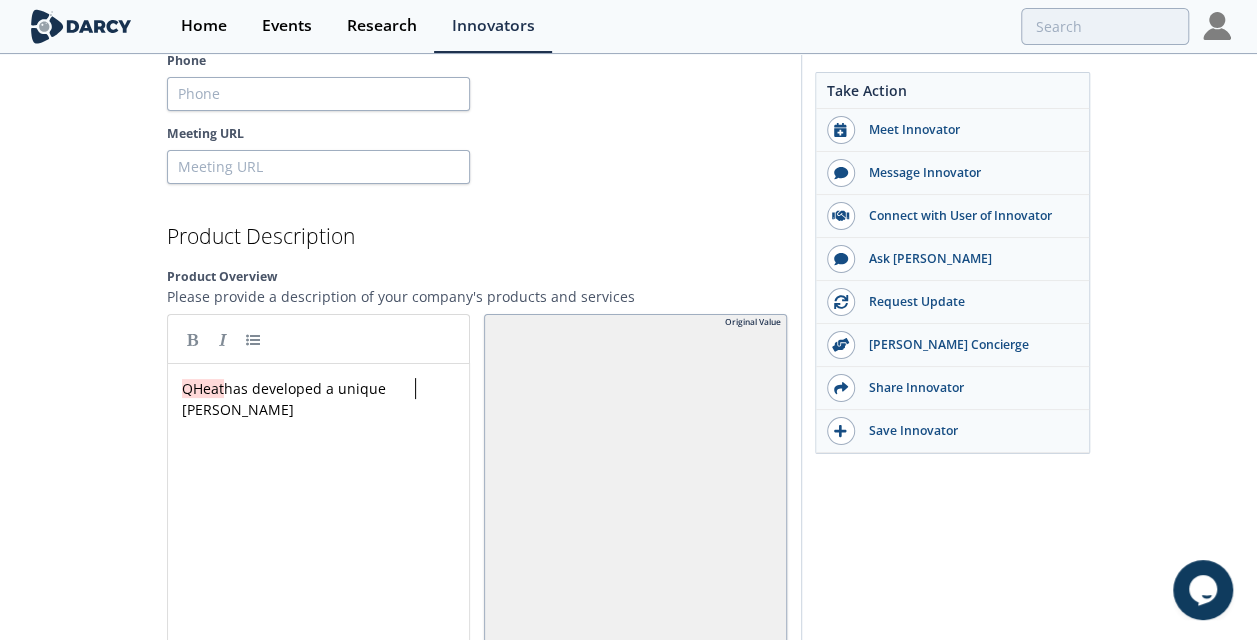 type 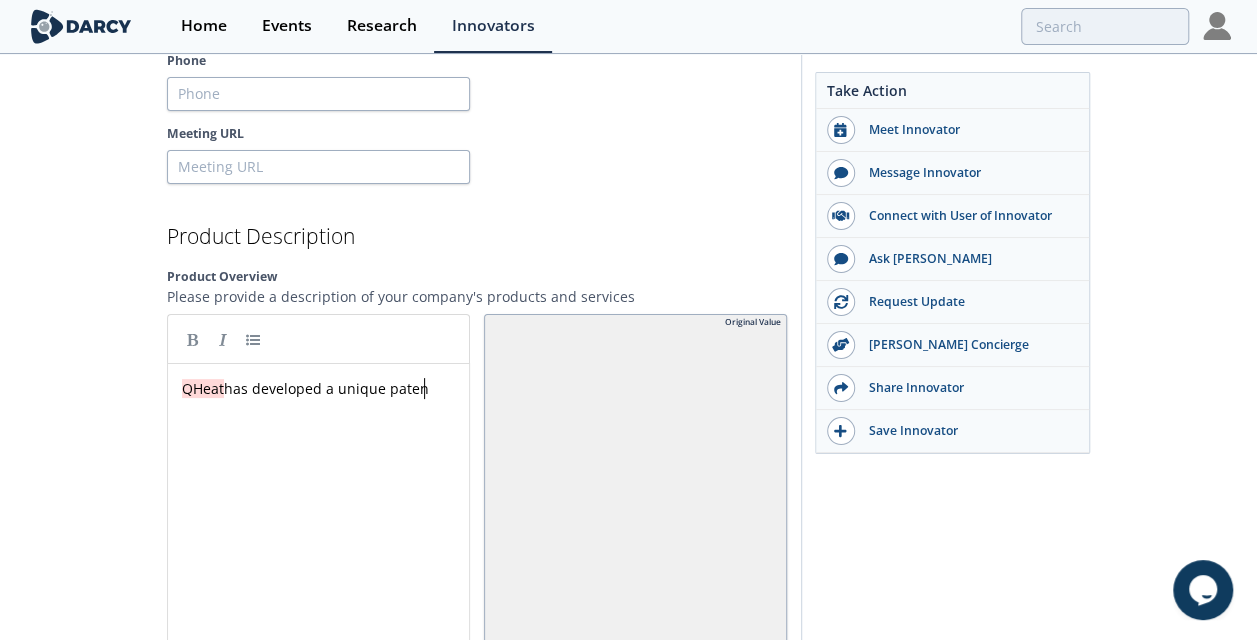 type 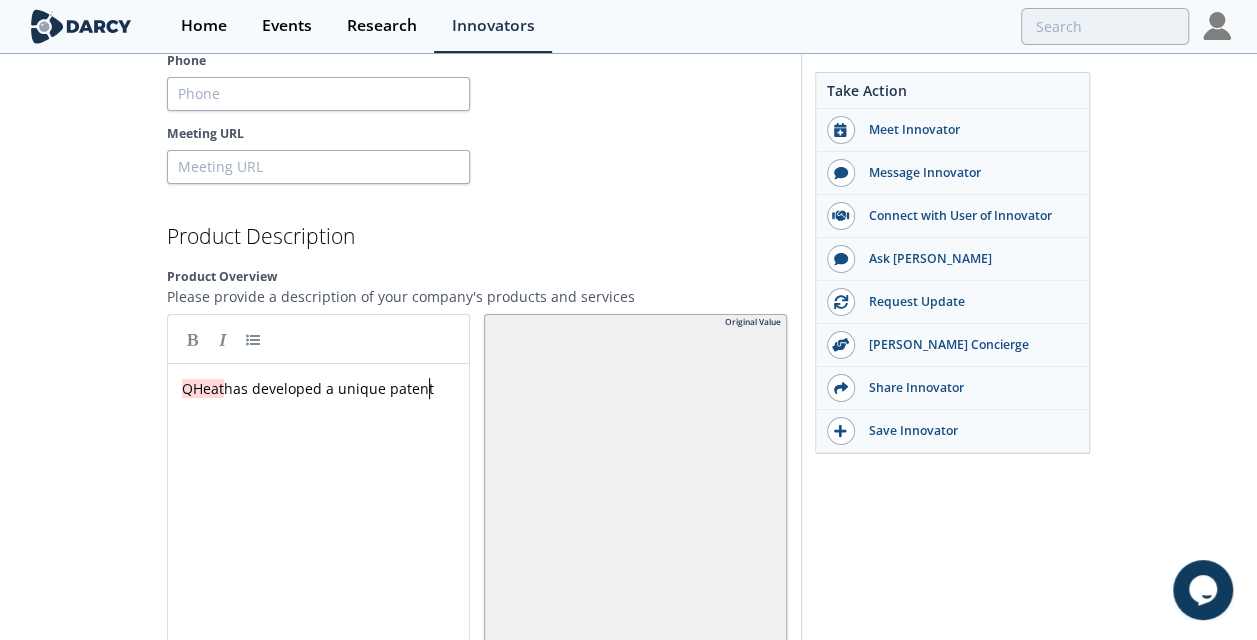 type 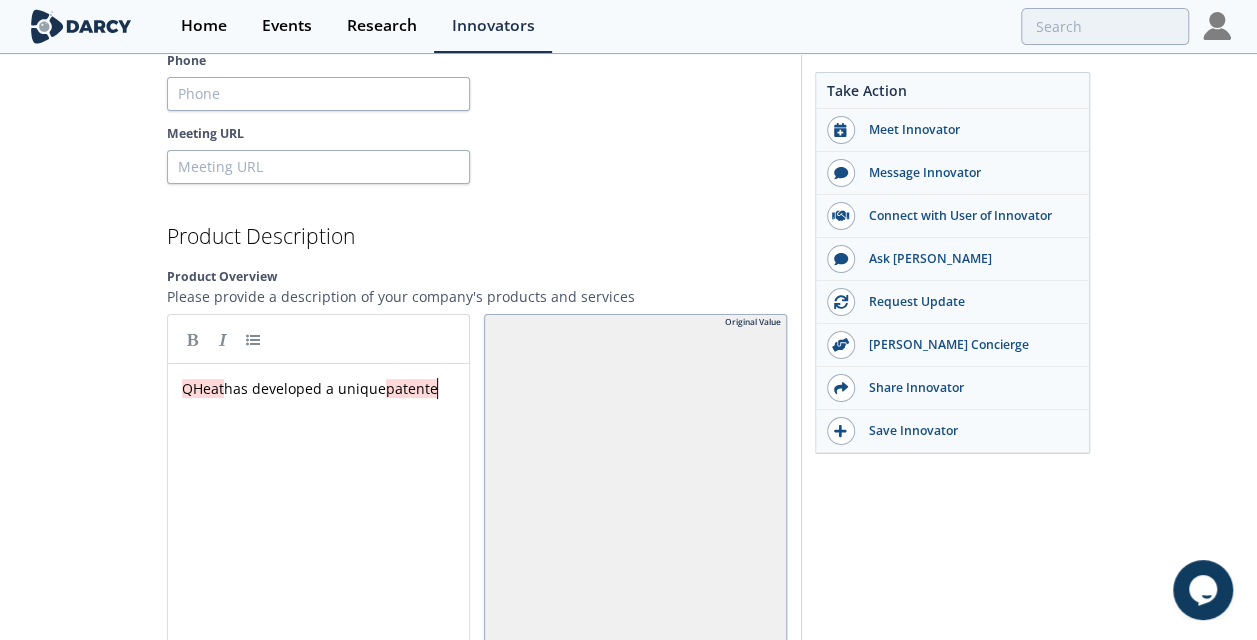 type 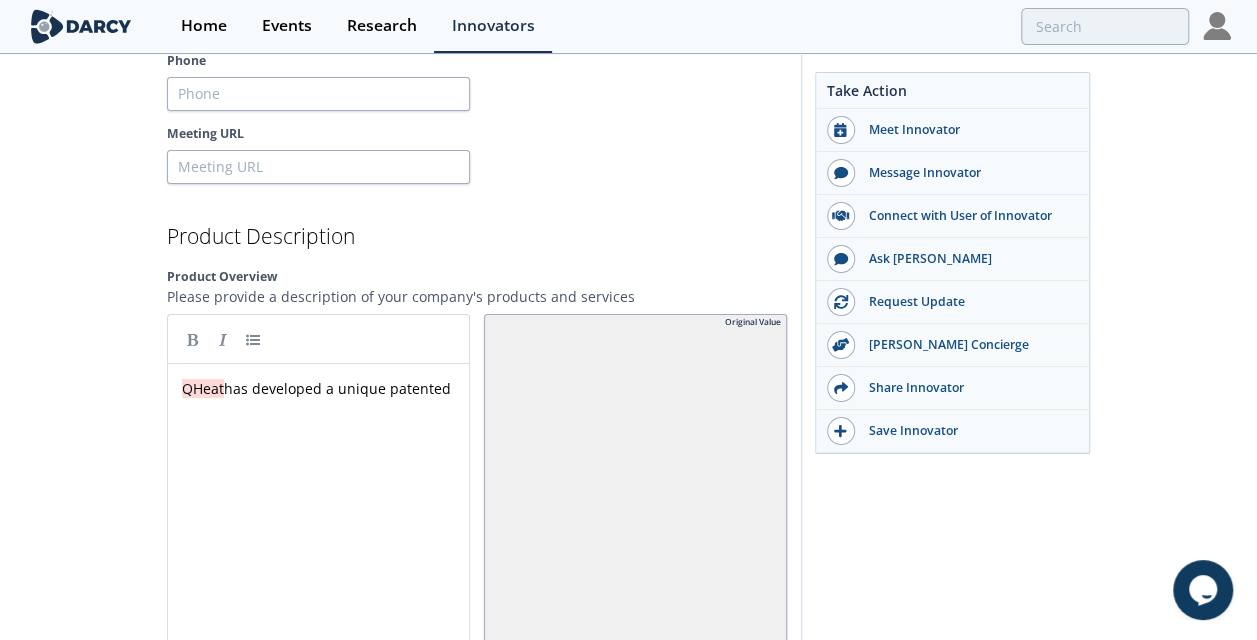 type 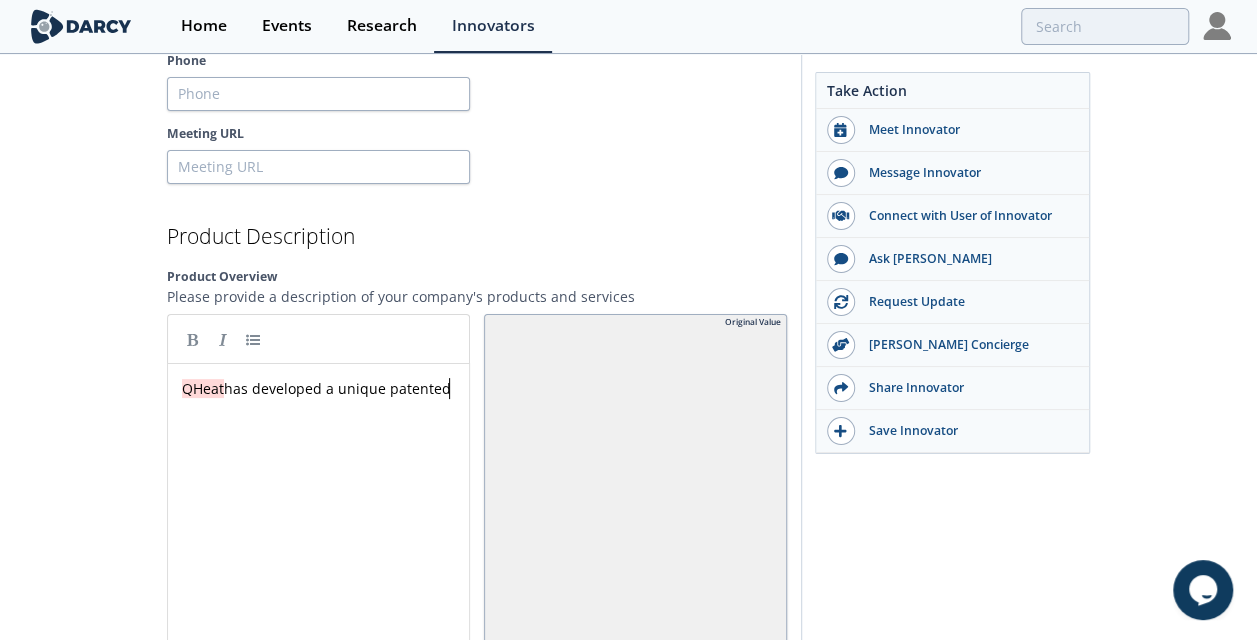 type 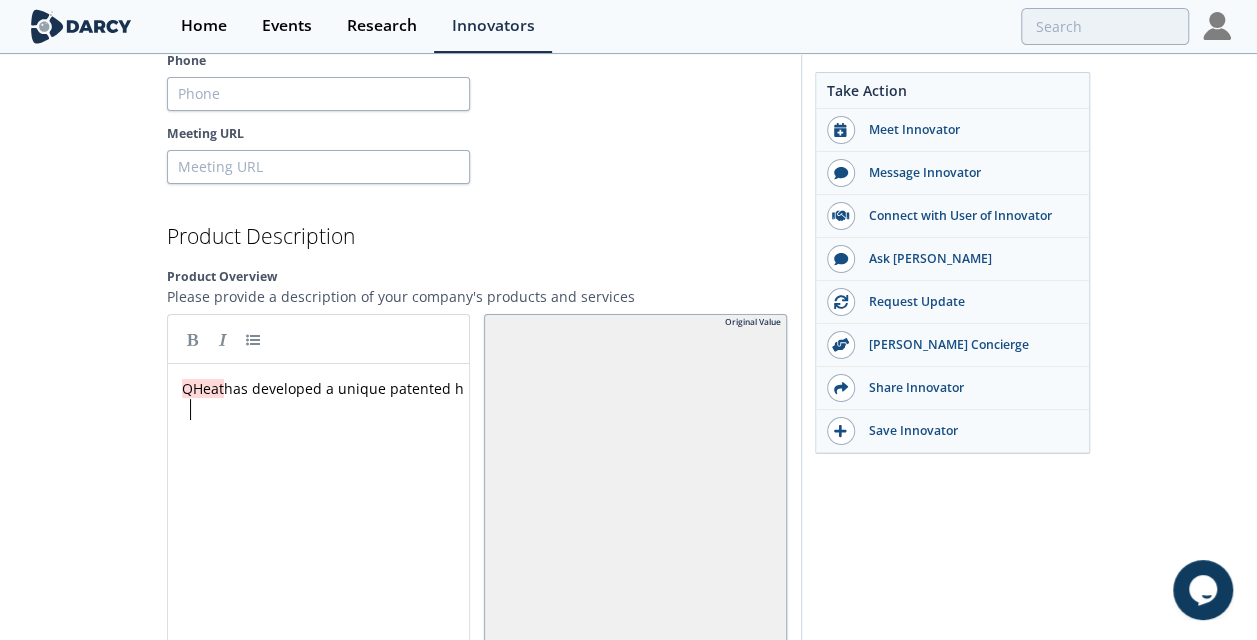 type 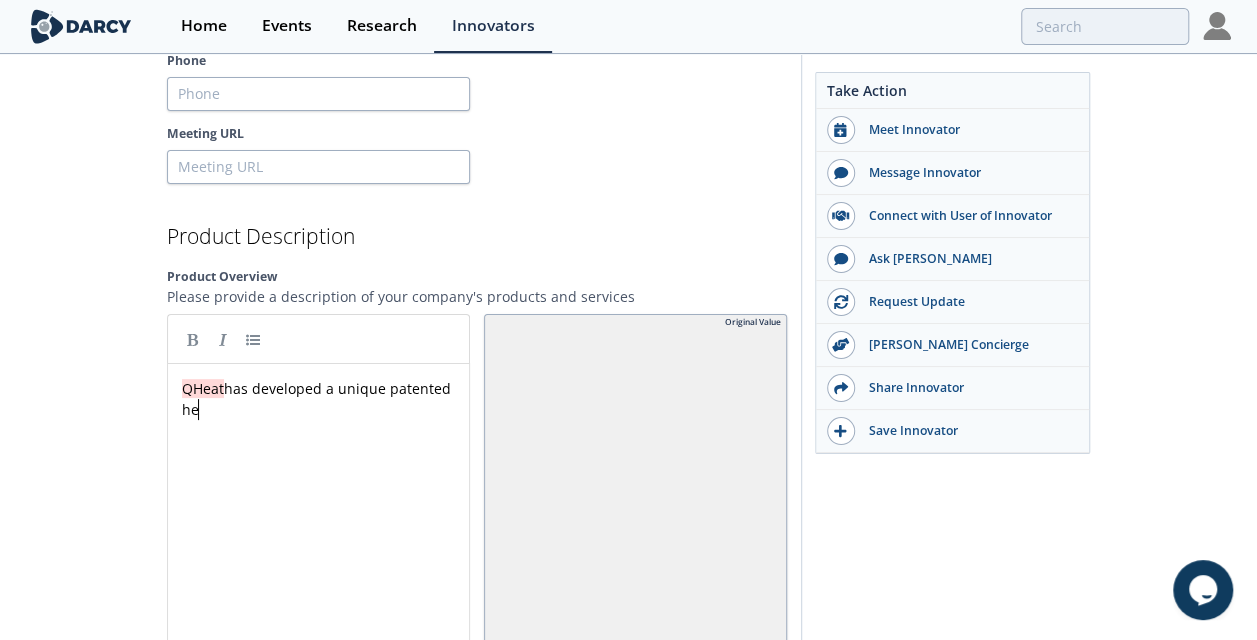 type 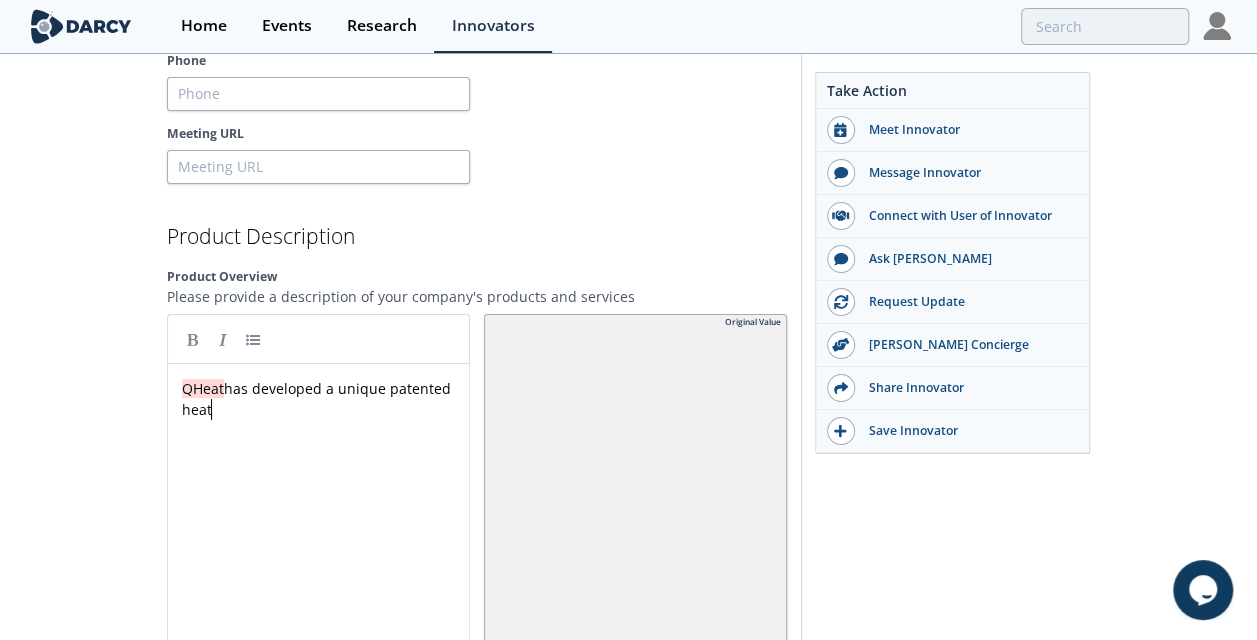 type 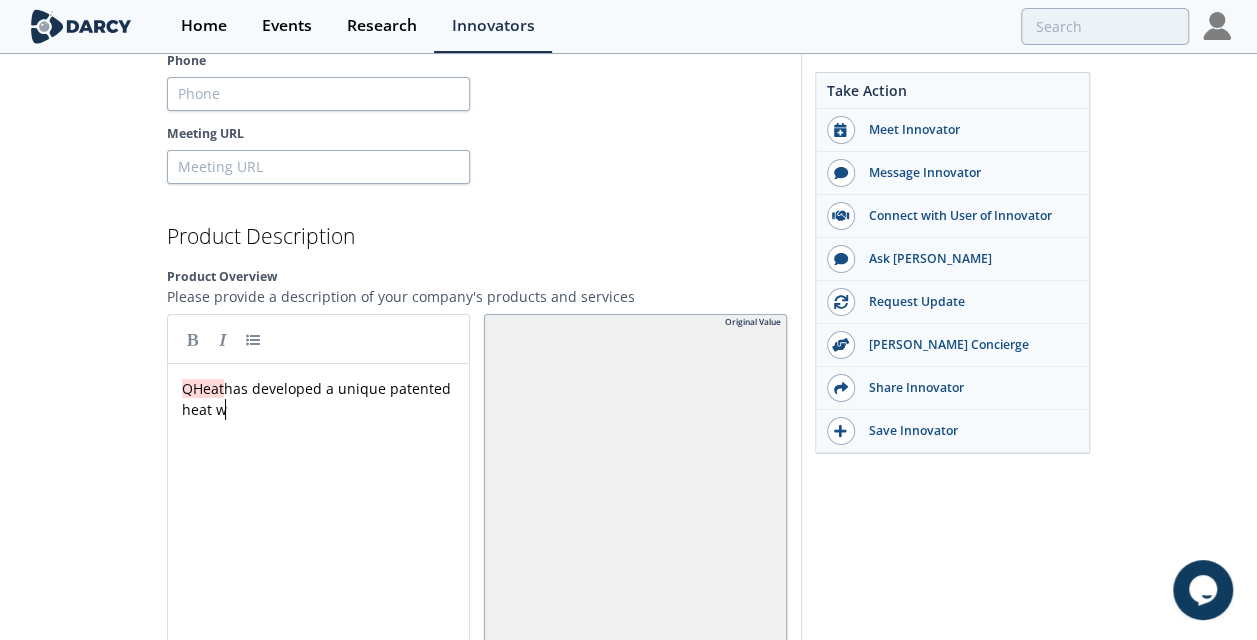 type 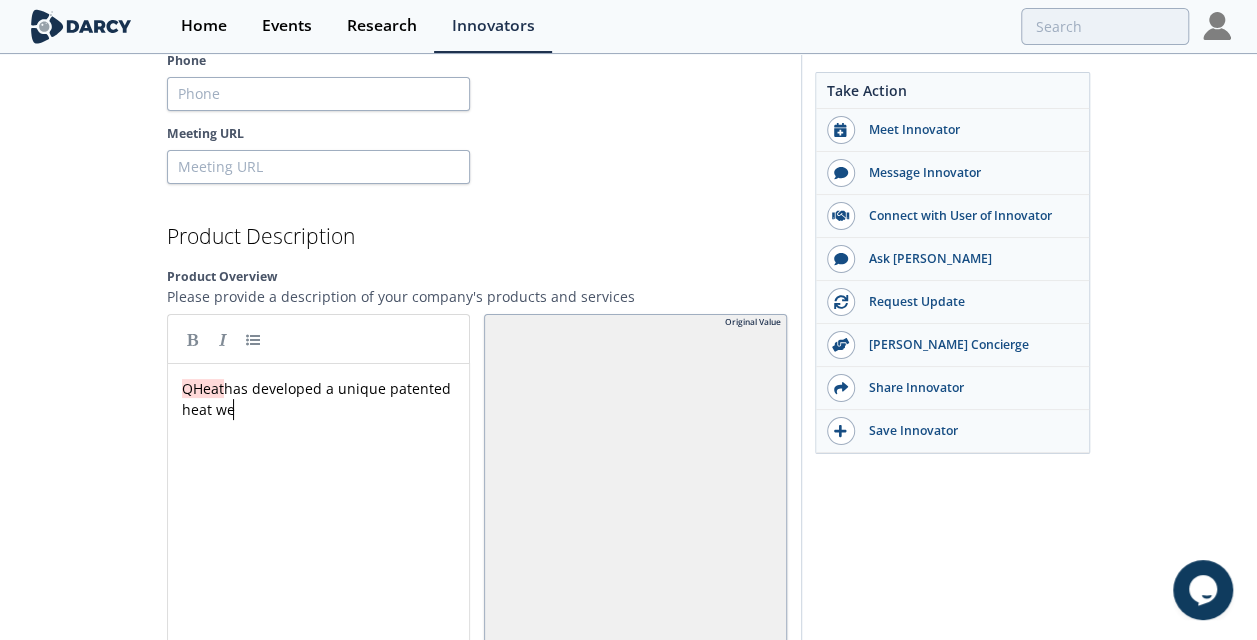 type 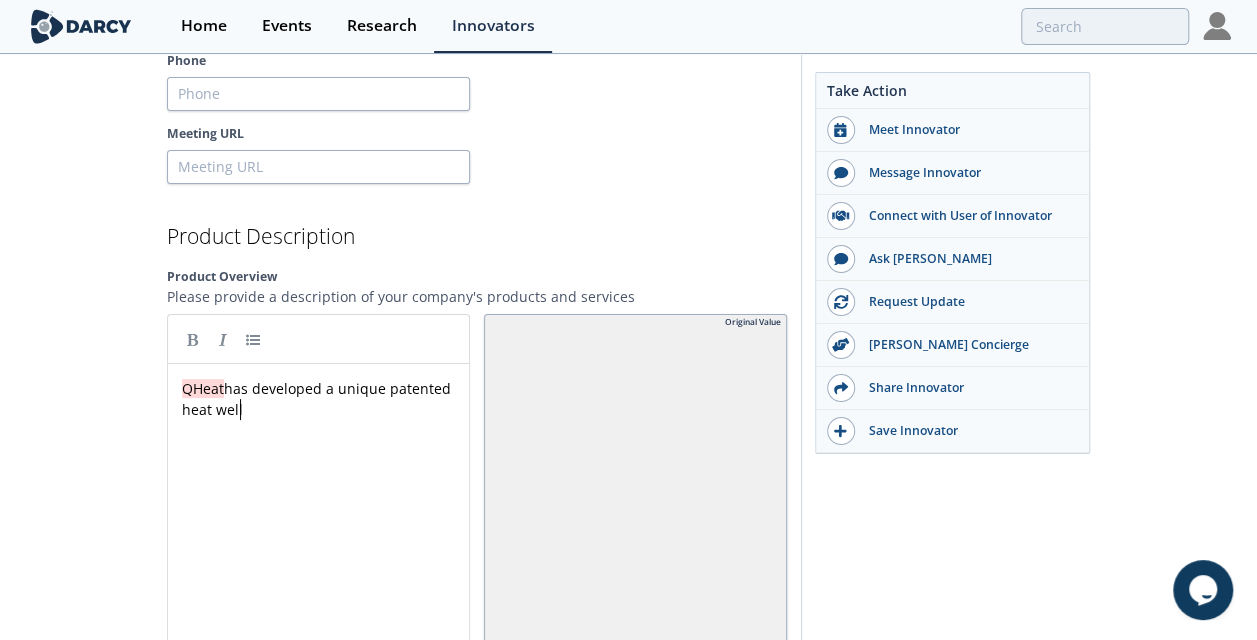 type 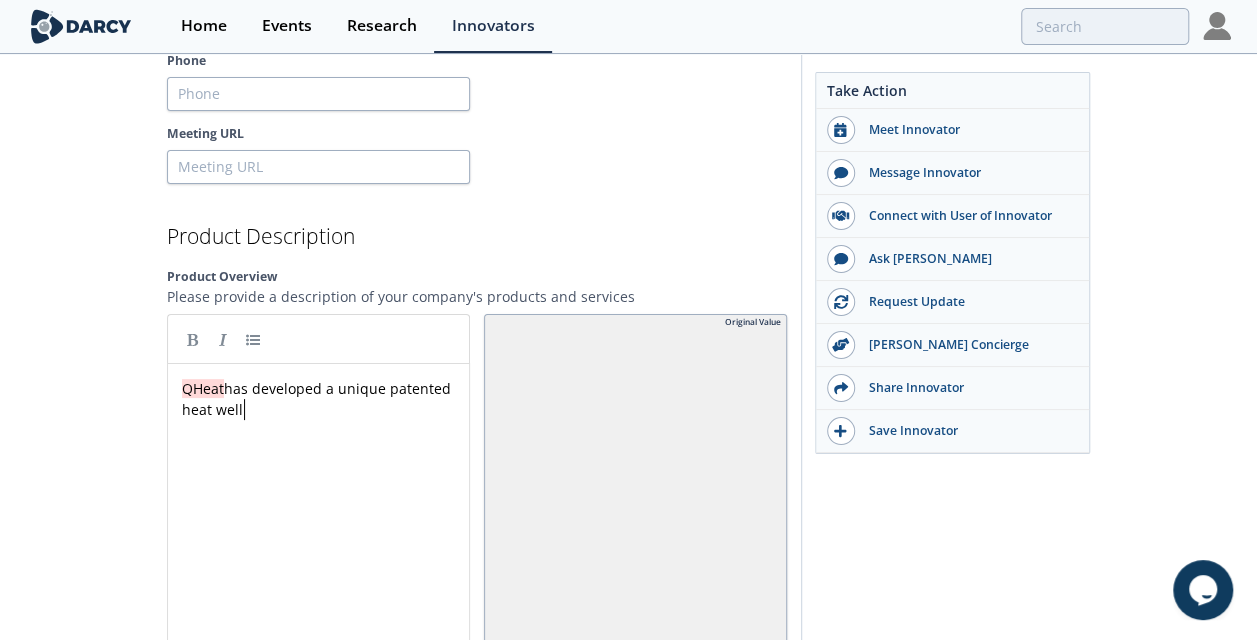 type 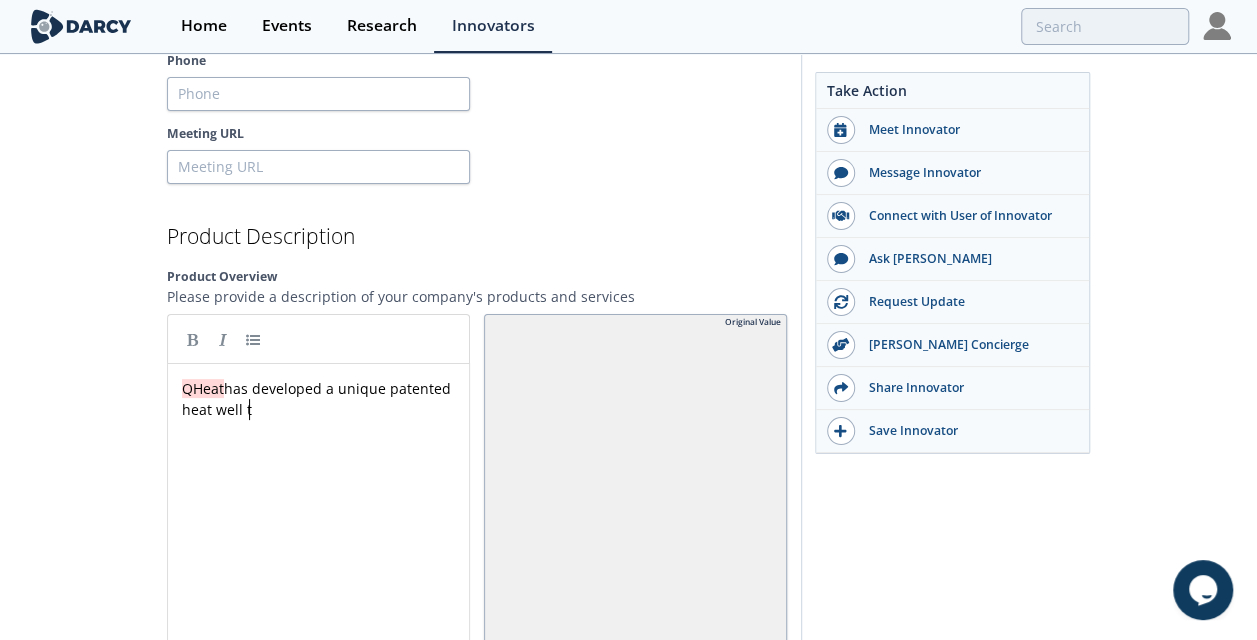 type 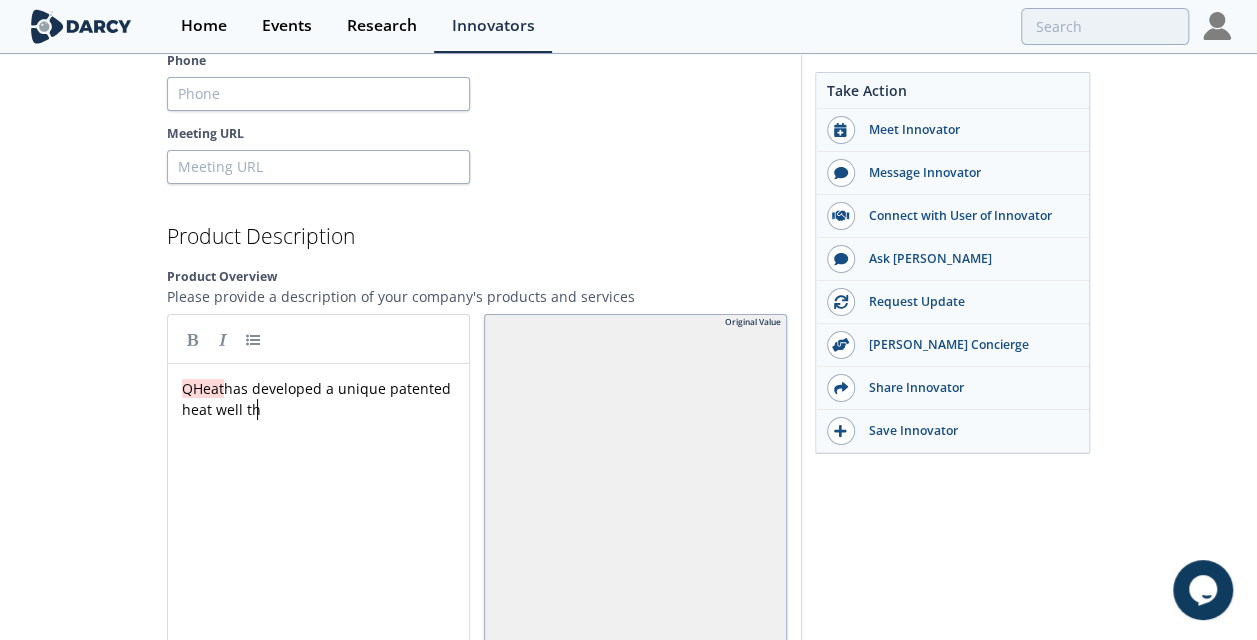 type 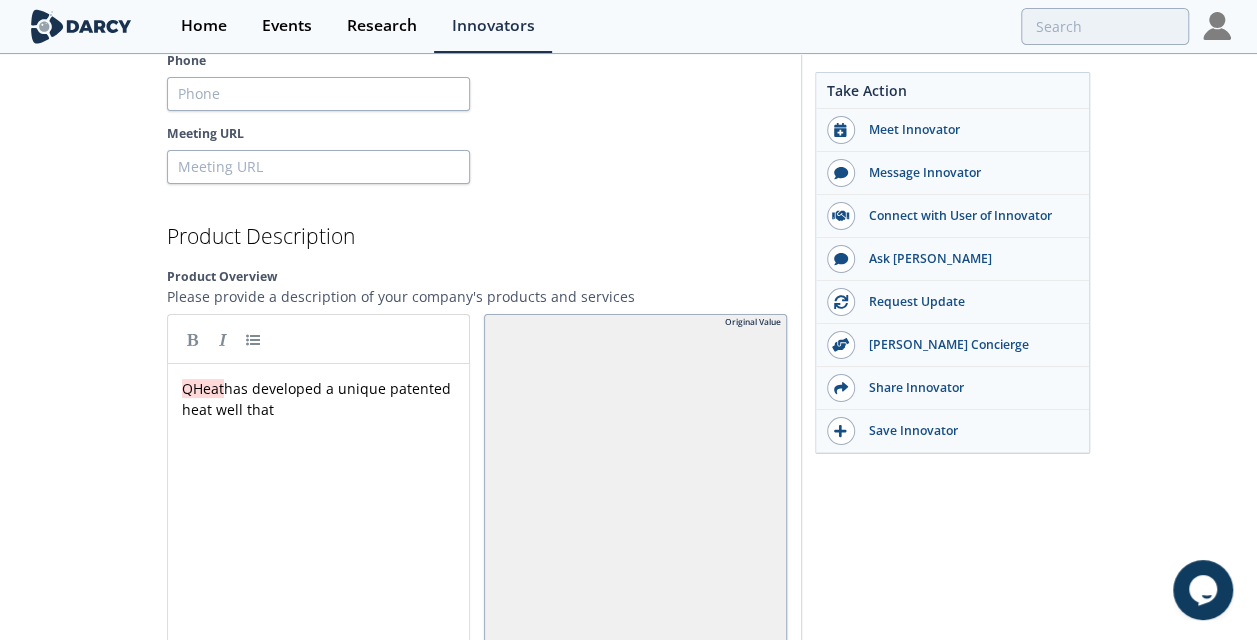 type 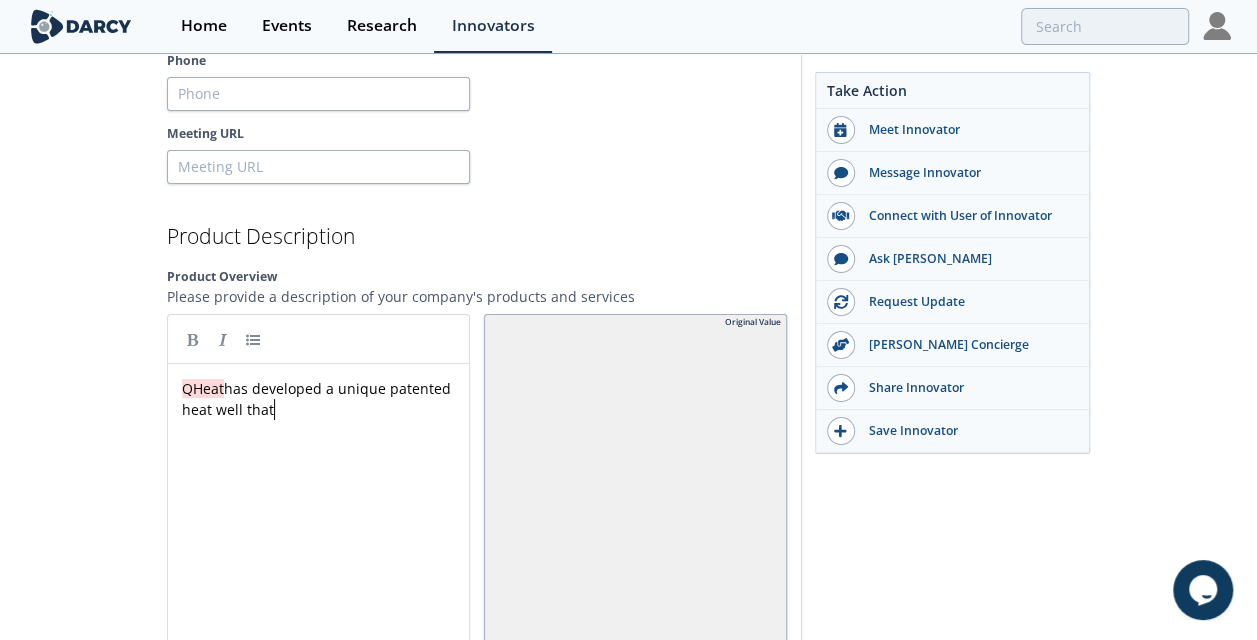 type 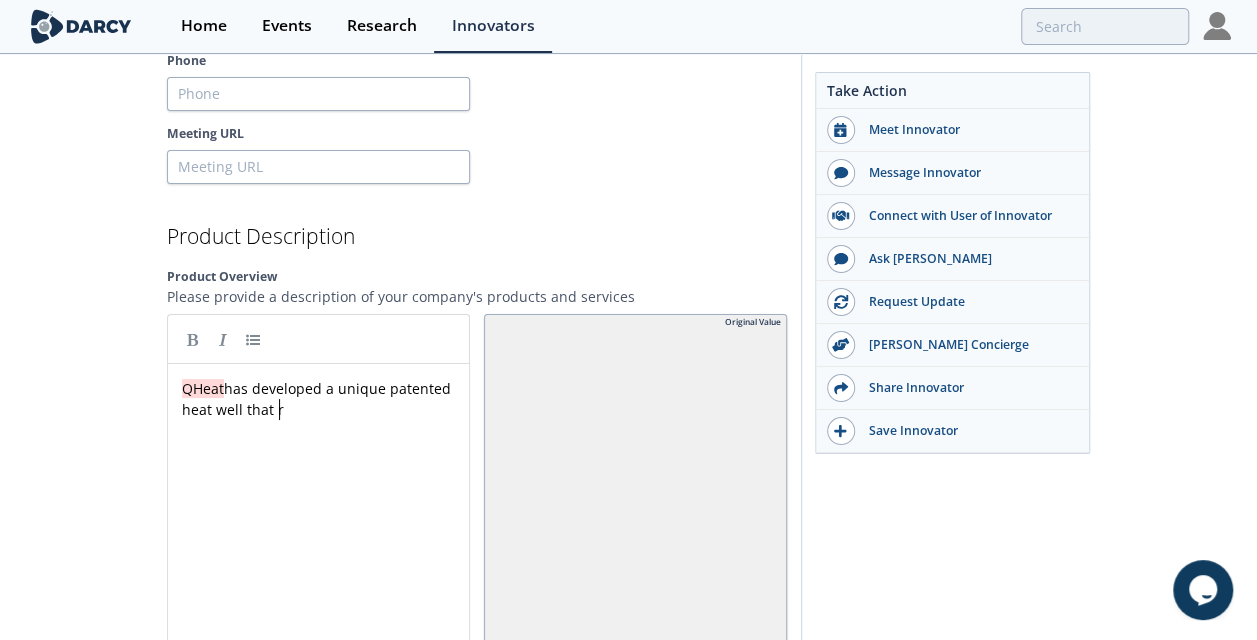type 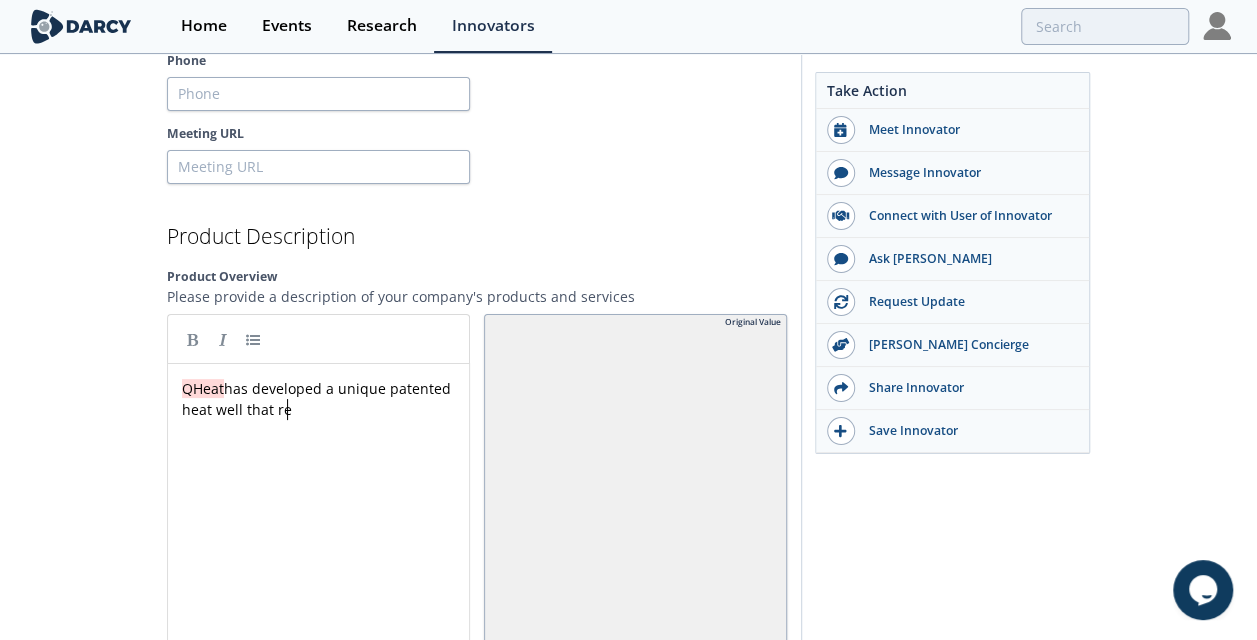 type 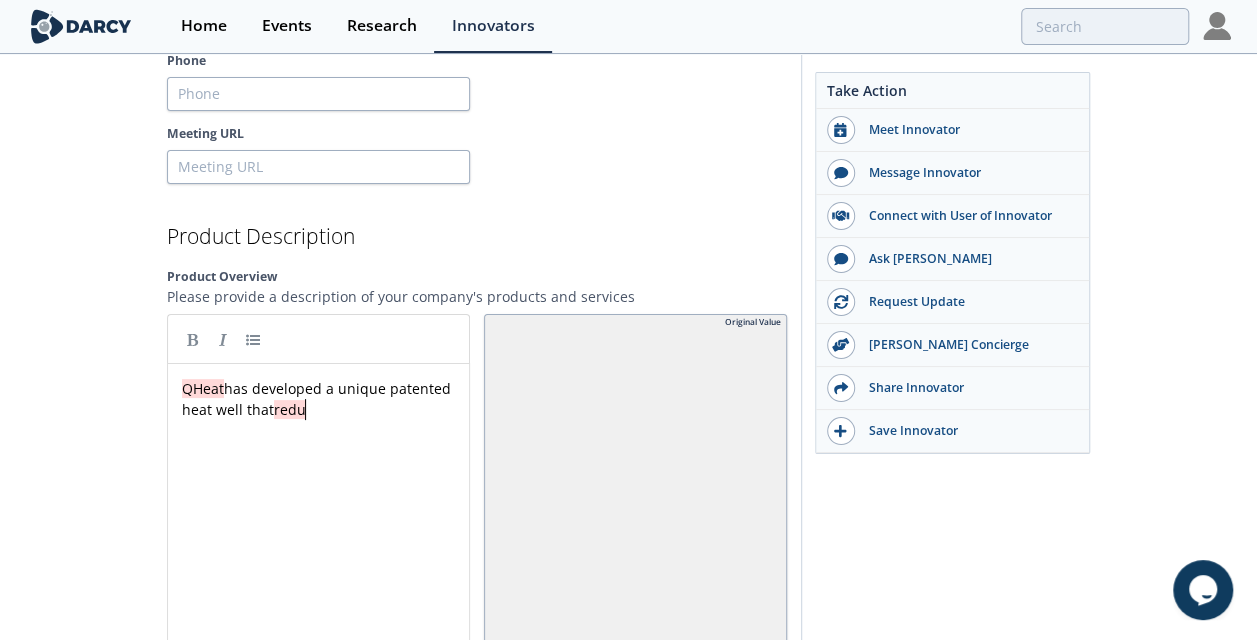 type 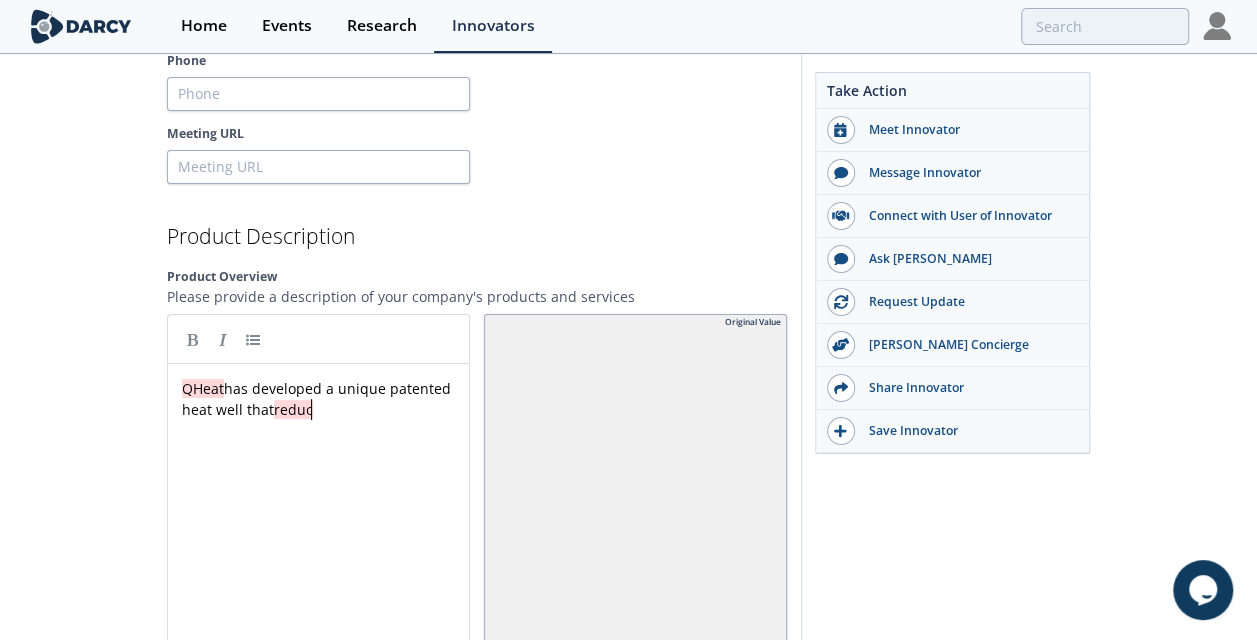 type 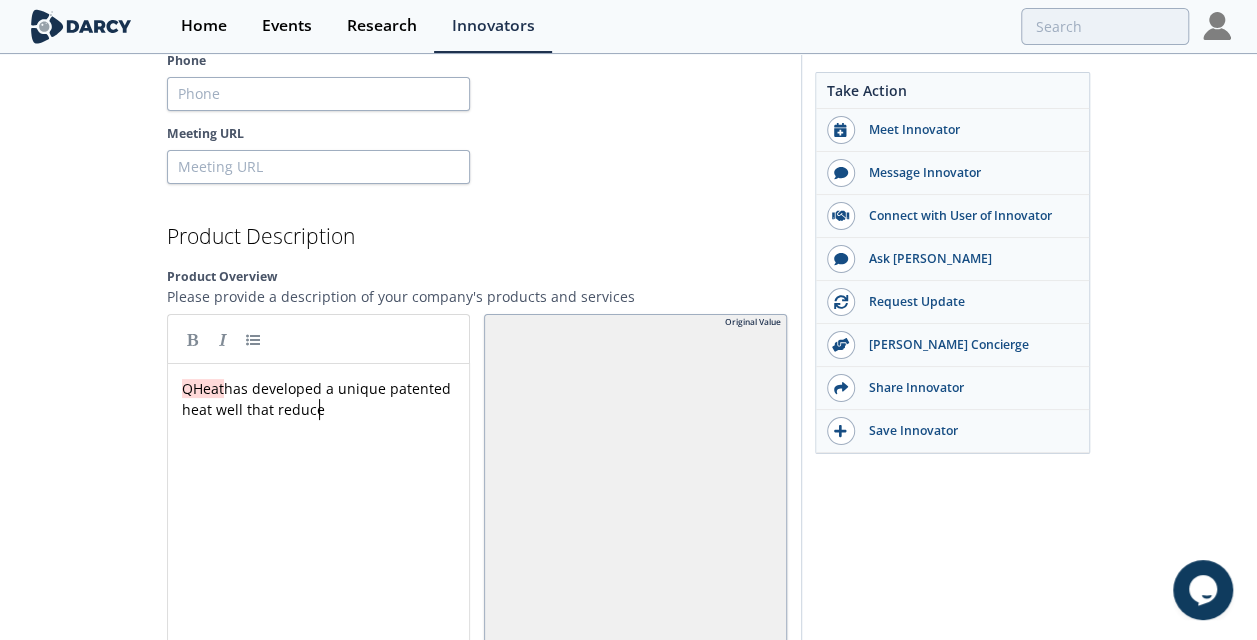 type 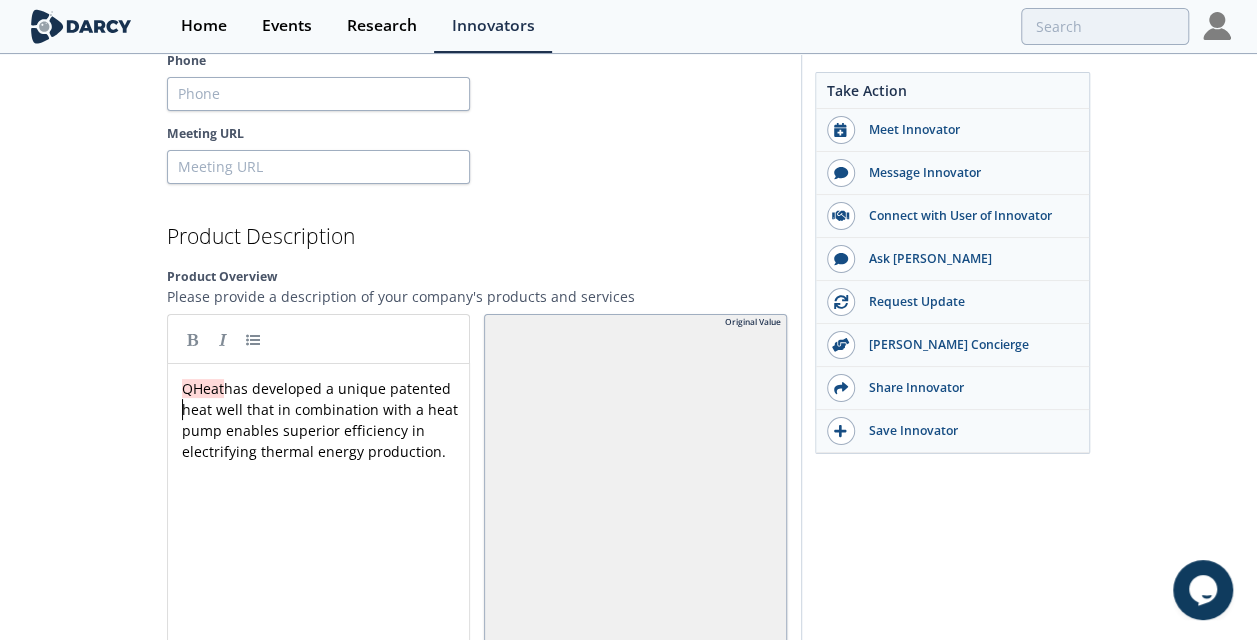 click on "xxxxxxxxxx   QHeat  has developed a unique patented heat well that in combination with a heat pump enables superior efficiency in electrifying thermal energy production." at bounding box center (326, 420) 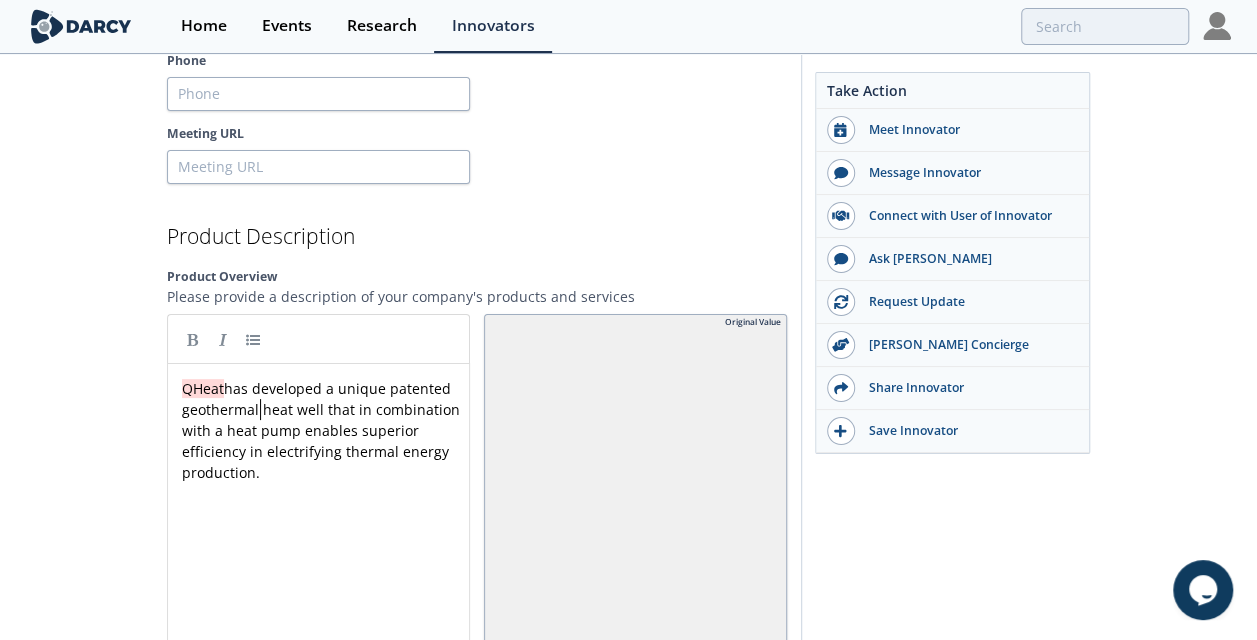 click on "xxxxxxxxxx   QHeat  has developed a unique patented geothermal heat well that in combination with a heat pump enables superior efficiency in electrifying thermal energy production." at bounding box center (326, 430) 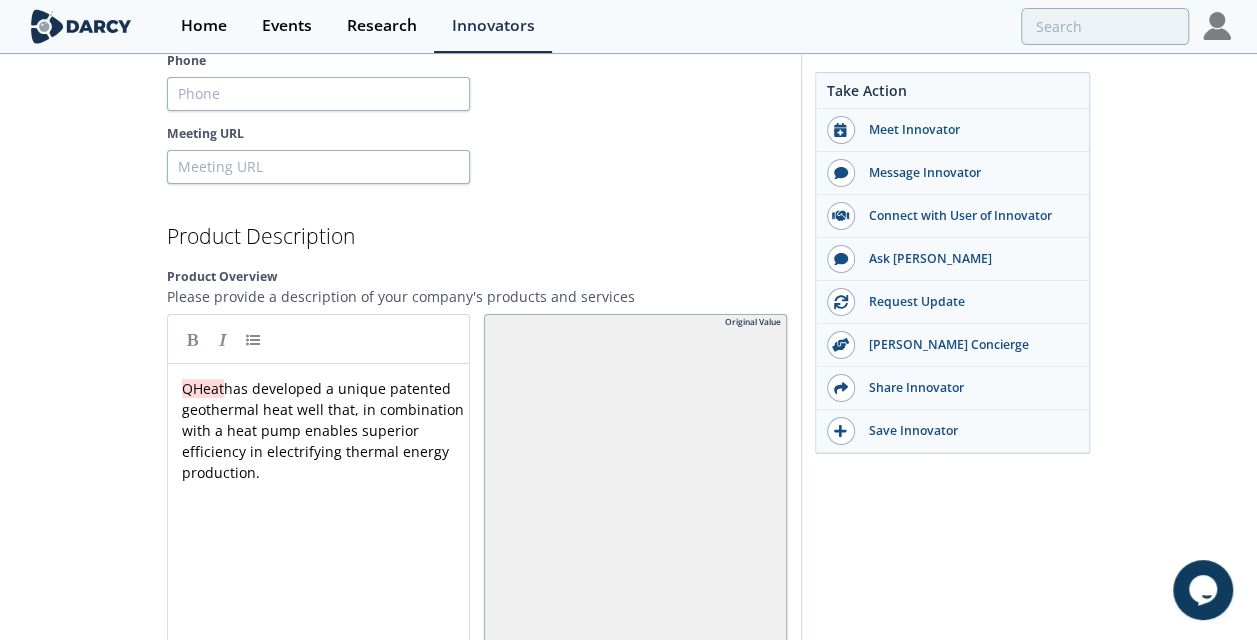 click on "xxxxxxxxxx   QHeat  has developed a unique patented geothermal heat well that, in combination with a heat pump enables superior efficiency in electrifying thermal energy production." at bounding box center [326, 430] 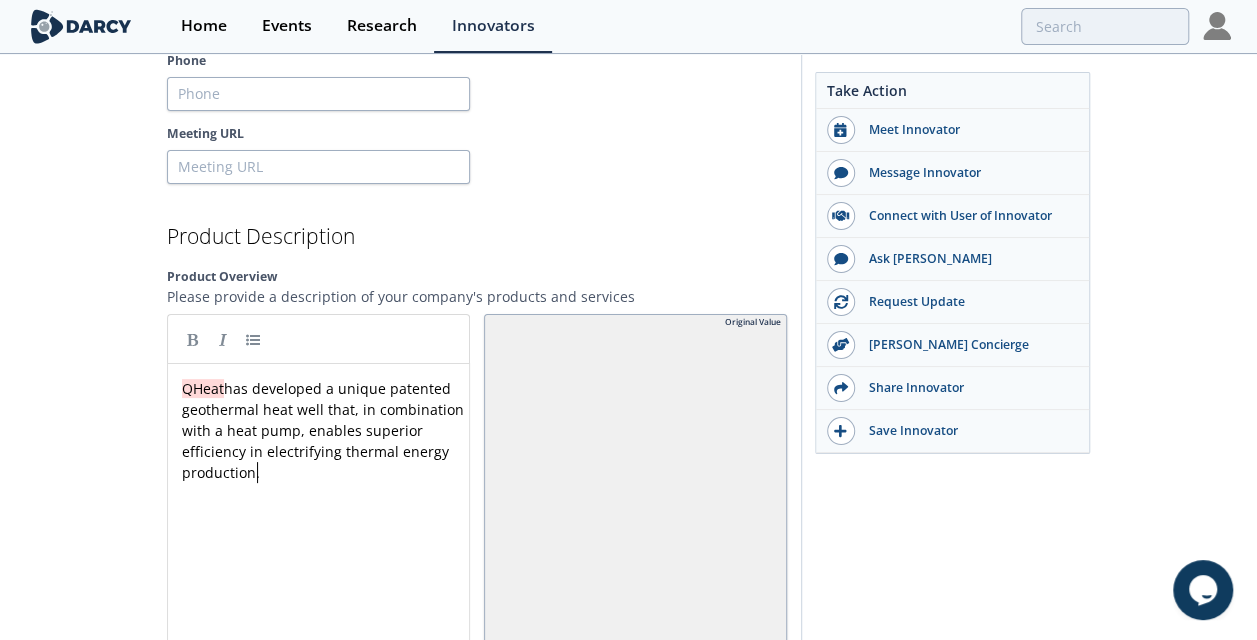 click on "QHeat  has developed a unique patented geothermal heat well that, in combination with a heat pump, enables superior efficiency in electrifying thermal energy production." at bounding box center (326, 430) 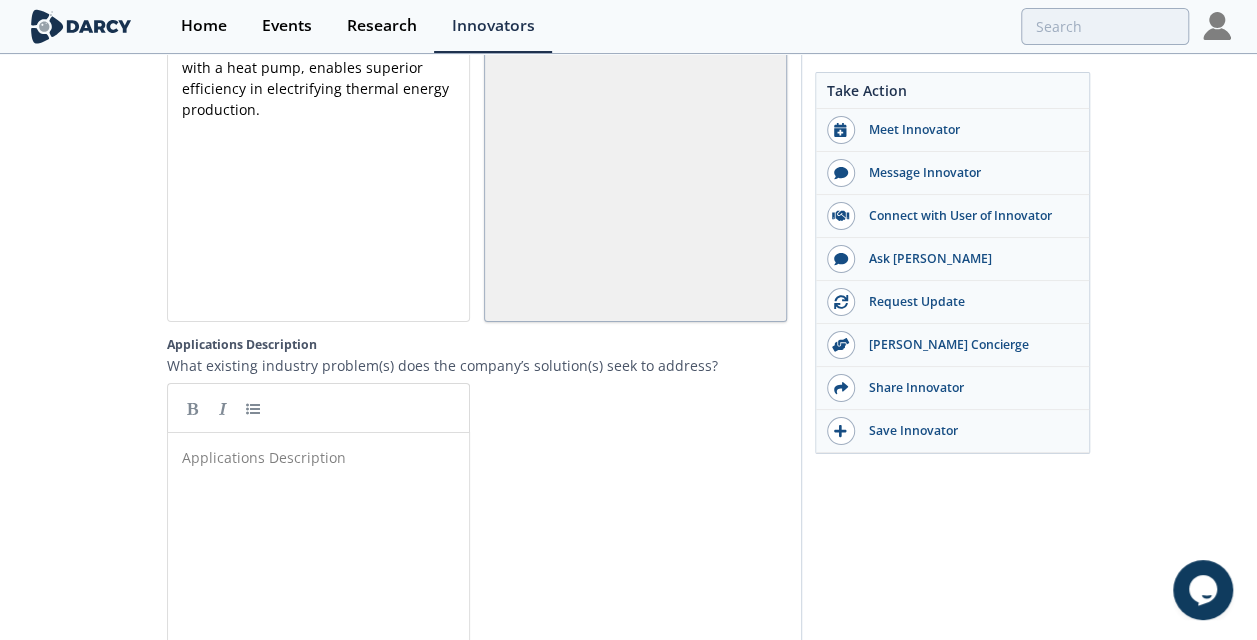 scroll, scrollTop: 2700, scrollLeft: 0, axis: vertical 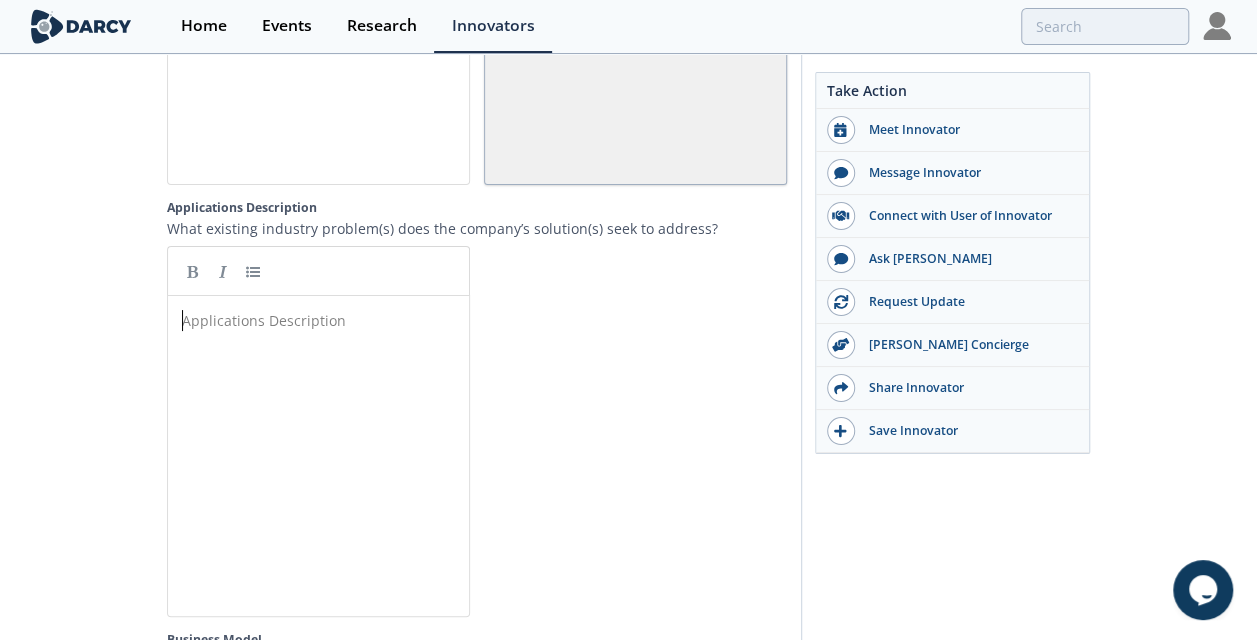 click on "​" at bounding box center [326, 320] 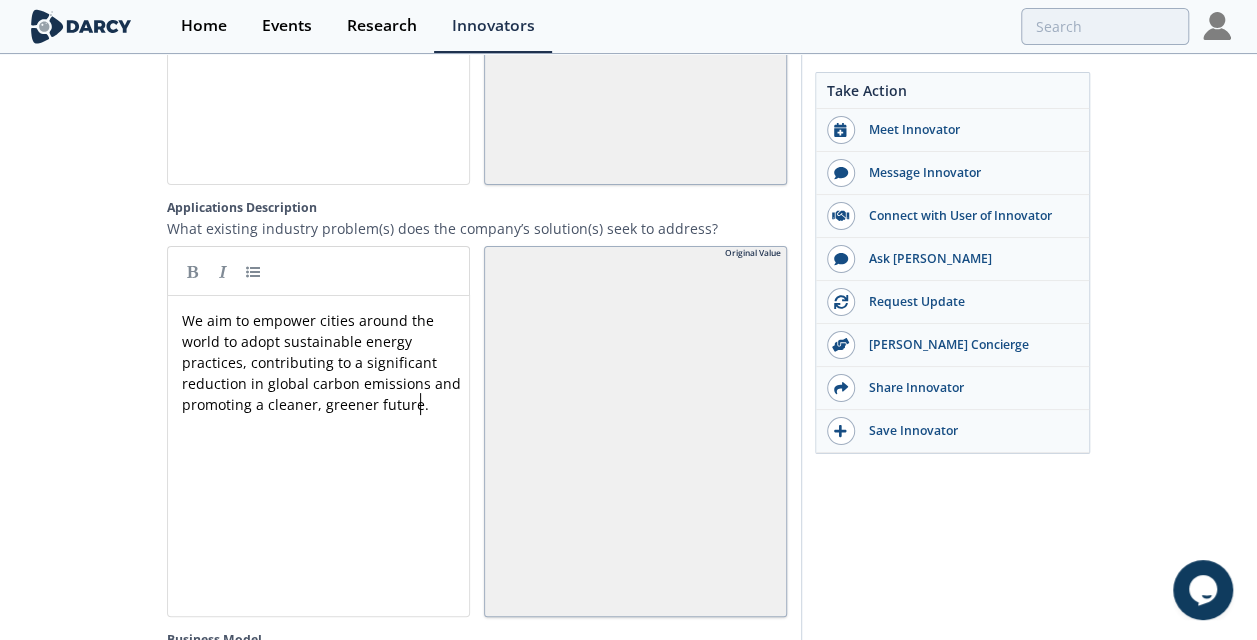 click on "xxxxxxxxxx   We aim to empower cities around the world to adopt sustainable energy practices, contributing to a significant reduction in global carbon emissions and promoting a cleaner, greener future." at bounding box center [326, 362] 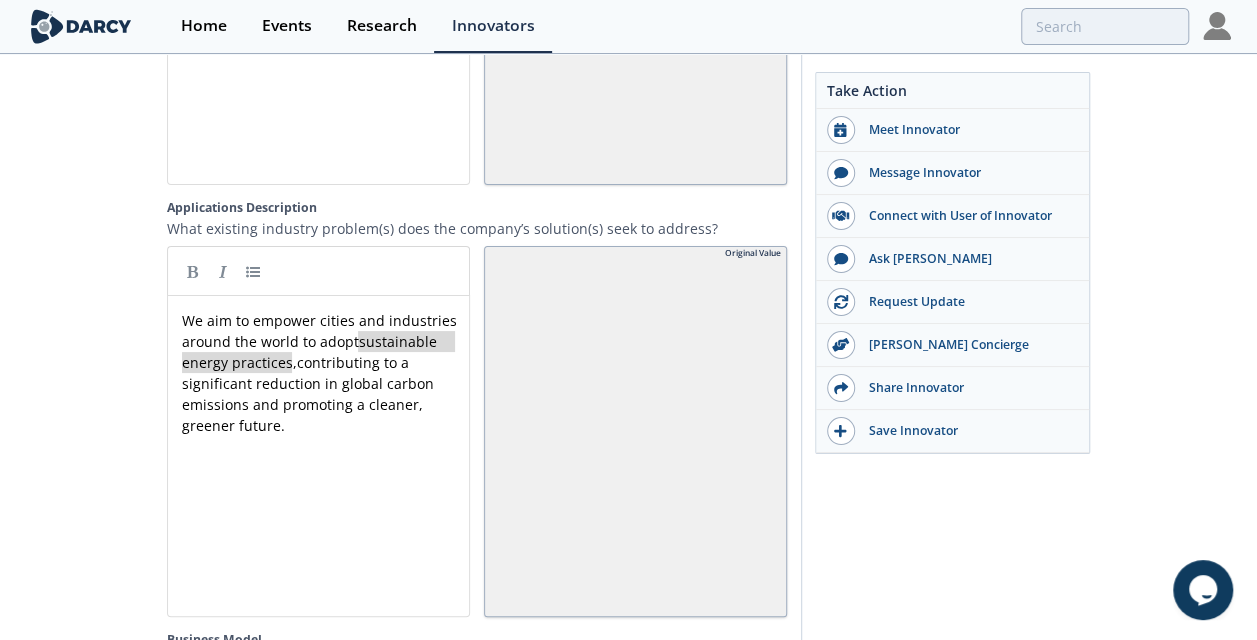 drag, startPoint x: 358, startPoint y: 326, endPoint x: 290, endPoint y: 348, distance: 71.470276 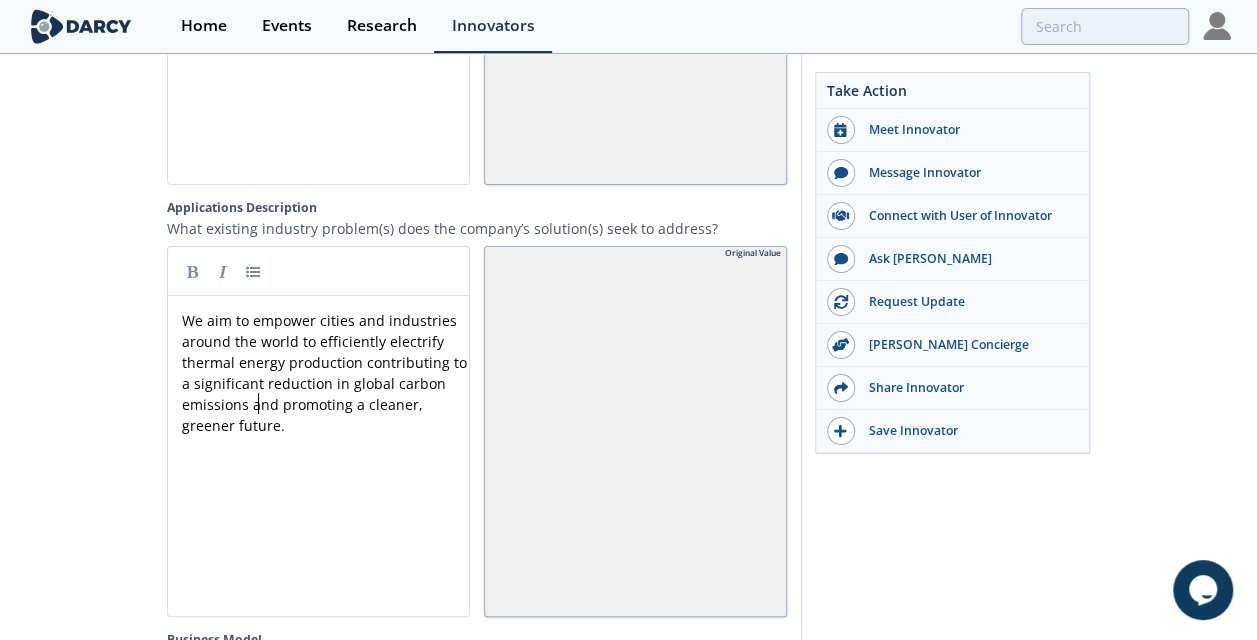 click on "We aim to empower cities and industries around the world to efficiently electrify thermal energy production contributing to a significant reduction in global carbon emissions and promoting a cleaner, greener future." at bounding box center (326, 373) 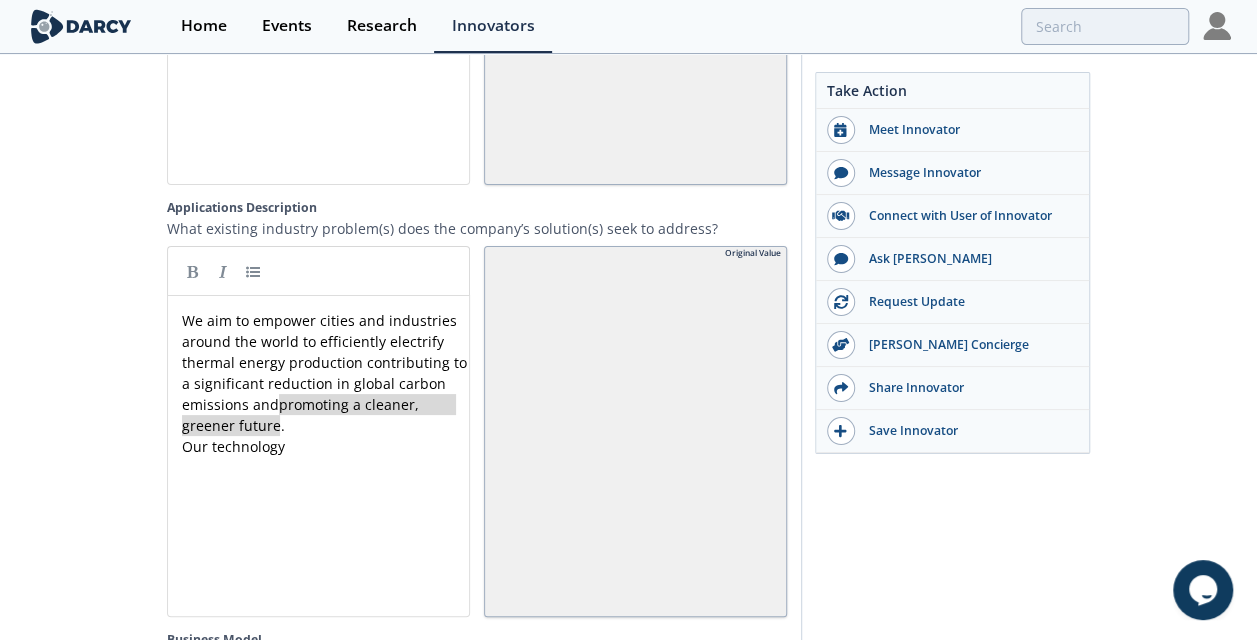 drag, startPoint x: 280, startPoint y: 387, endPoint x: 348, endPoint y: 403, distance: 69.856995 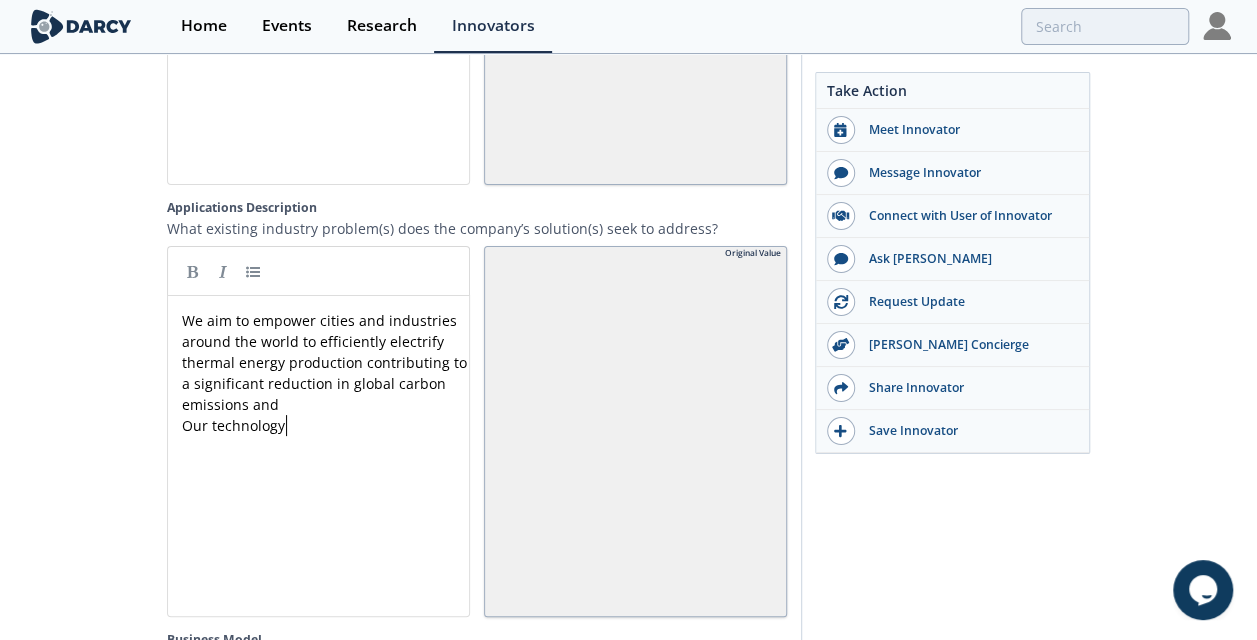 click on "Our technology" at bounding box center [326, 425] 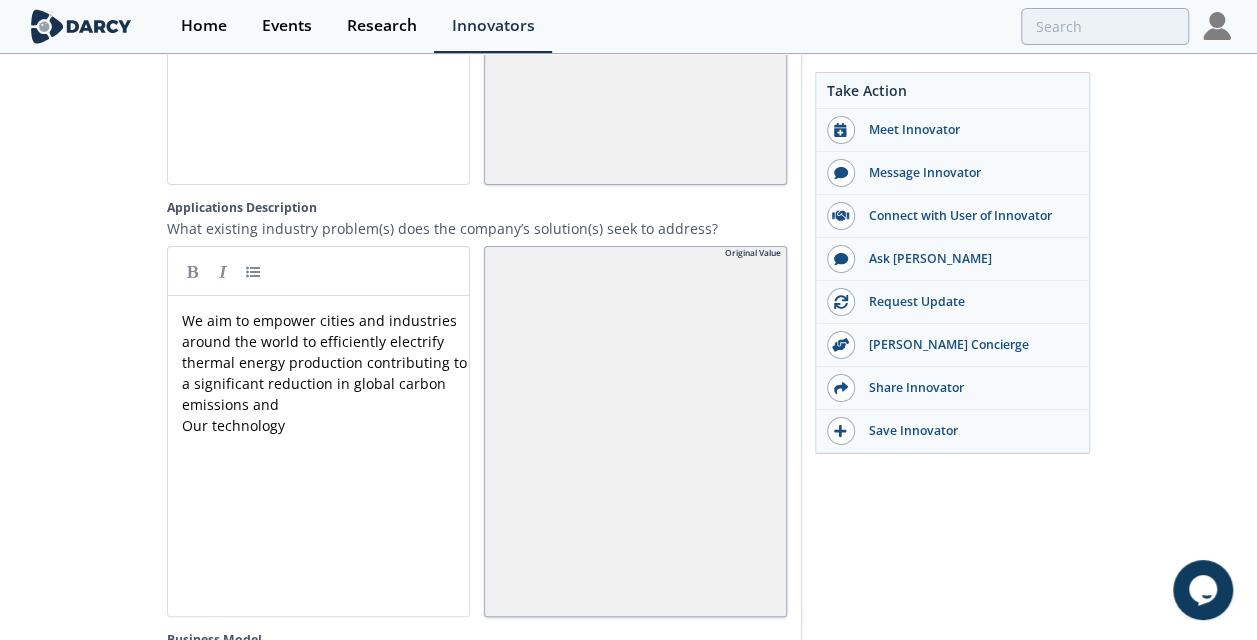 paste 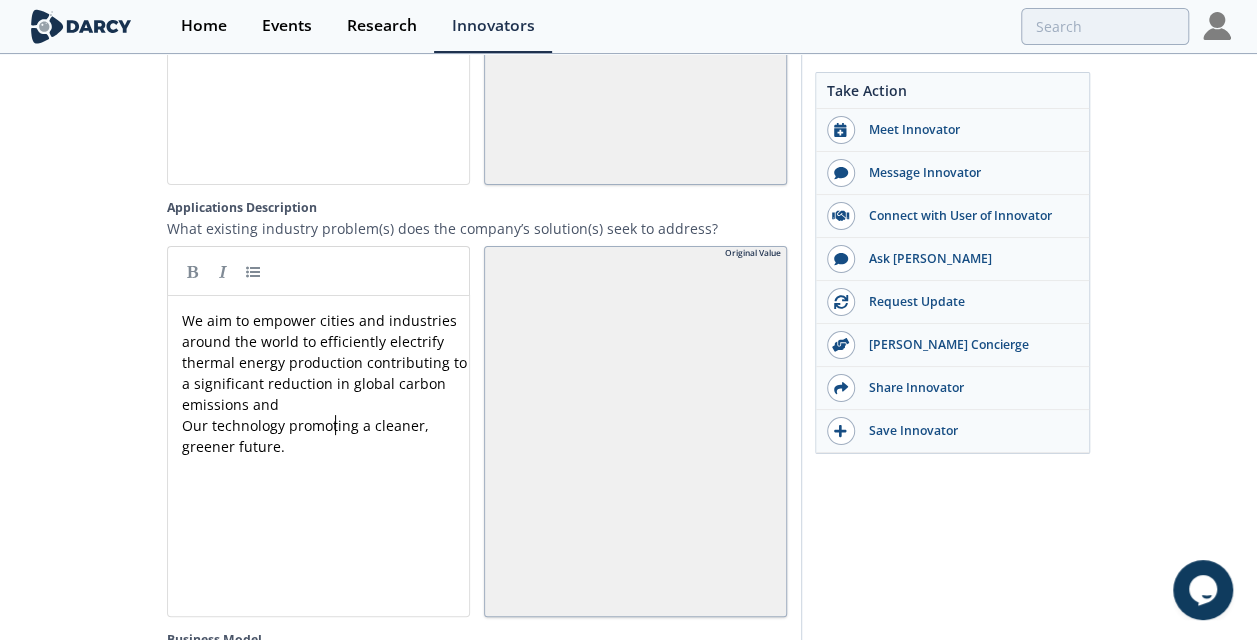 click on "x   We aim to empower cities and industries around the world to efficiently electrify thermal energy production contributing to a significant reduction in global carbon emissions and  Our technology promoting a cleaner, greener future." at bounding box center [326, 383] 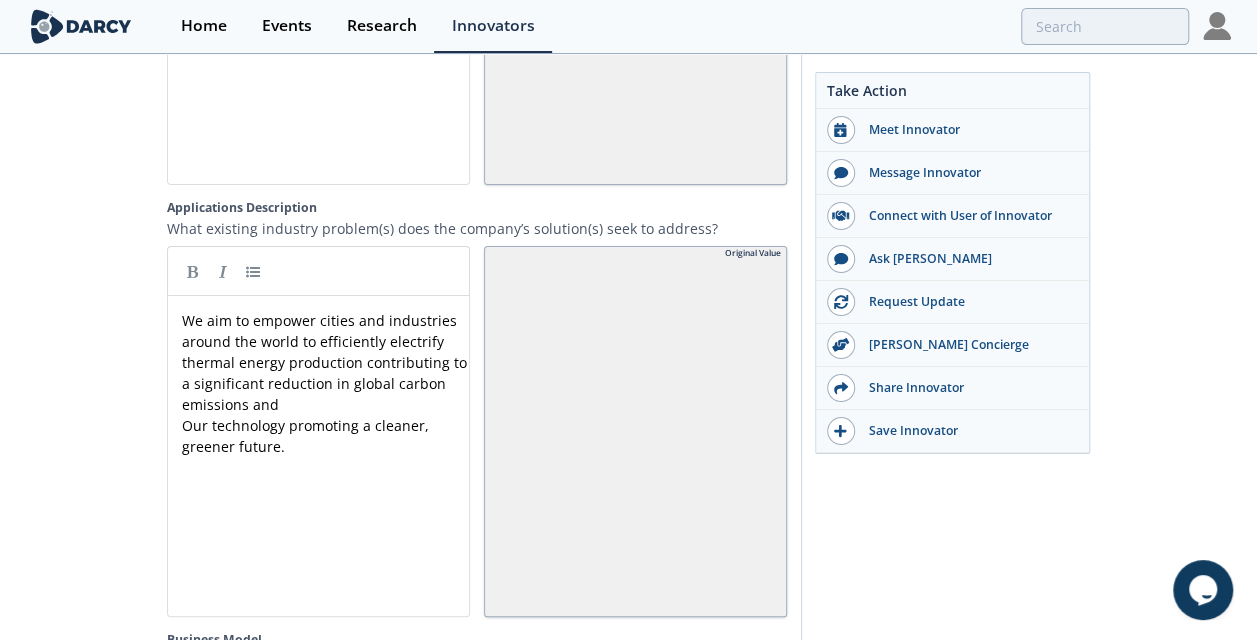 scroll, scrollTop: 1, scrollLeft: 0, axis: vertical 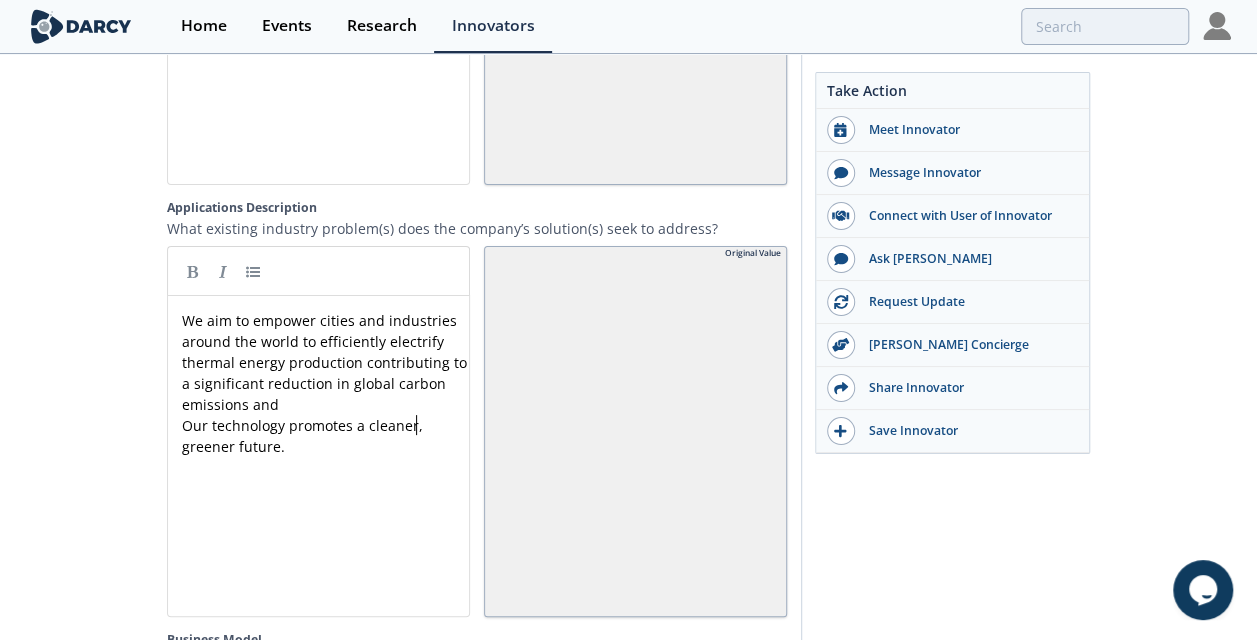 click on "Our technology promotes a cleaner, greener future." at bounding box center [326, 436] 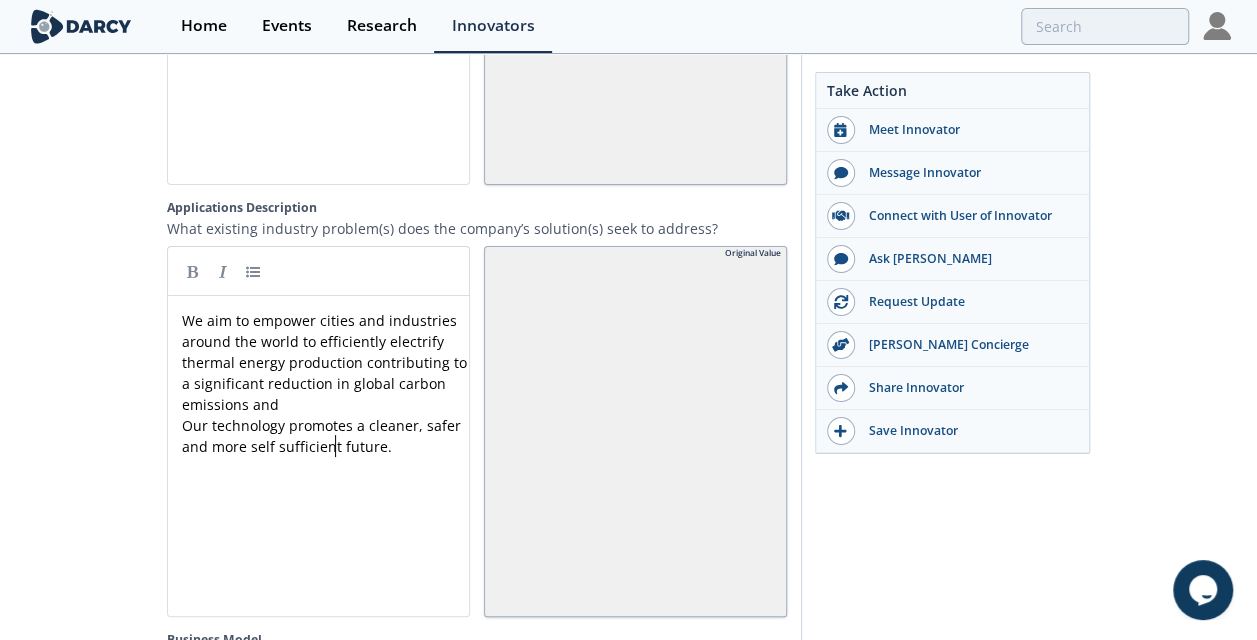 click on "We aim to empower cities and industries around the world to efficiently electrify thermal energy production contributing to a significant reduction in global carbon emissions and" at bounding box center (326, 362) 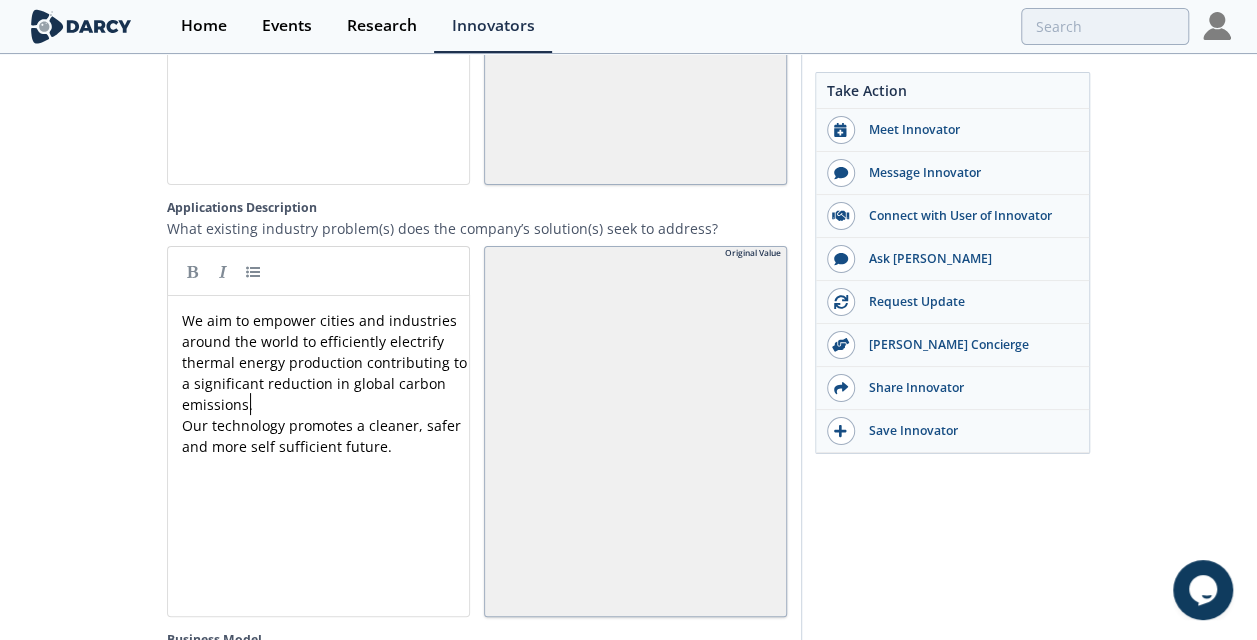 click on "Our technology promotes a cleaner, safer and more self sufficient future." at bounding box center (326, 436) 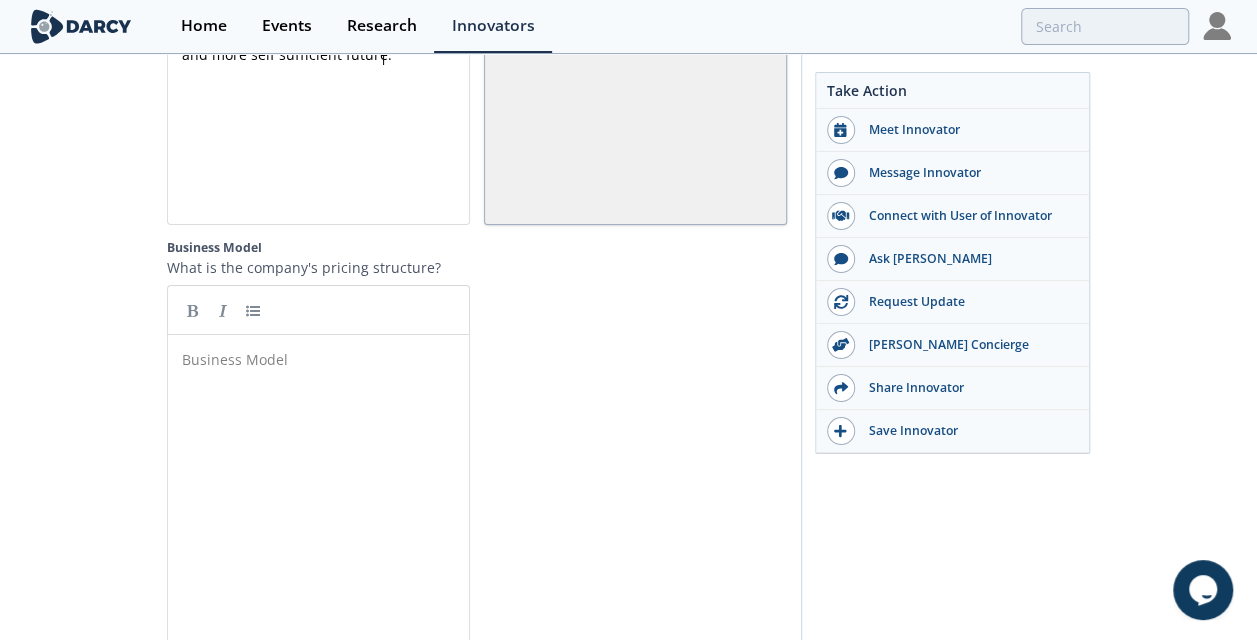scroll, scrollTop: 3100, scrollLeft: 0, axis: vertical 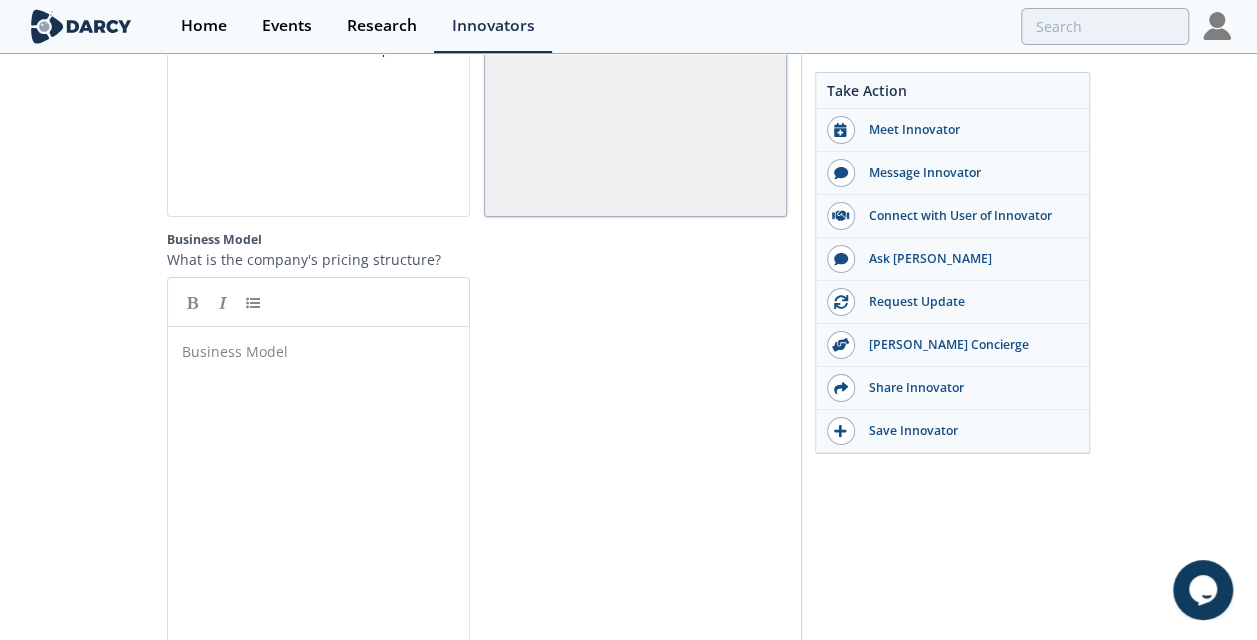 click on "Business Model   ​" at bounding box center (326, 351) 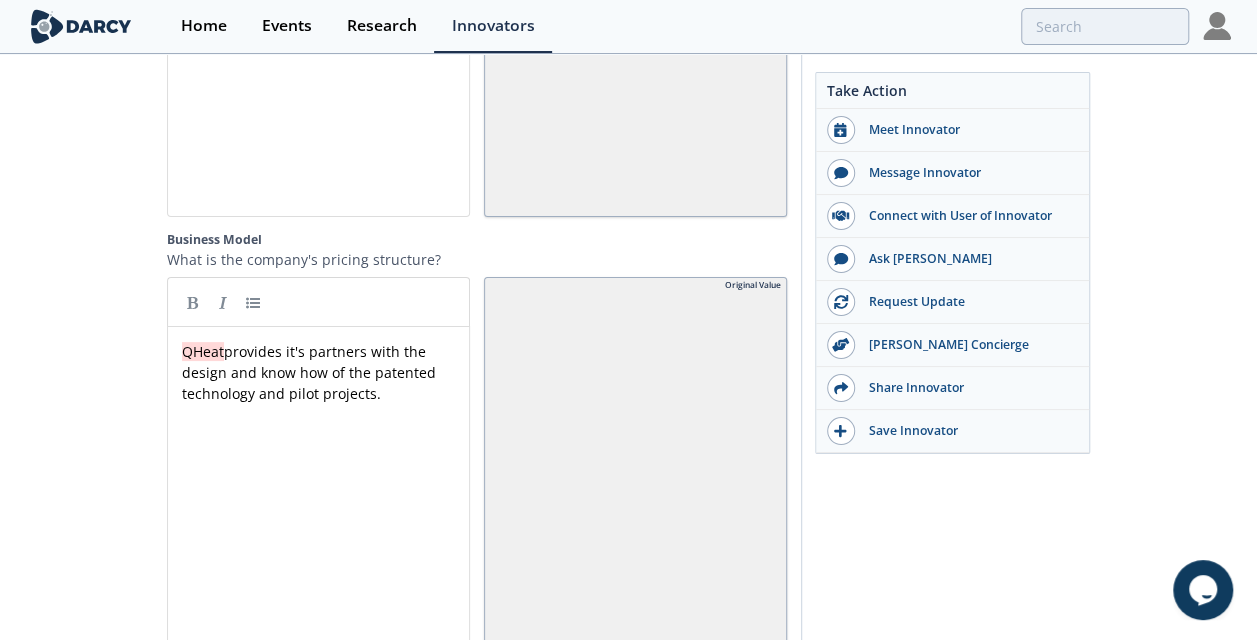 click on "xxxxxxxxxx   QHeat  provides it's partners with the design and know how of the patented technology and pilot projects." at bounding box center (326, 372) 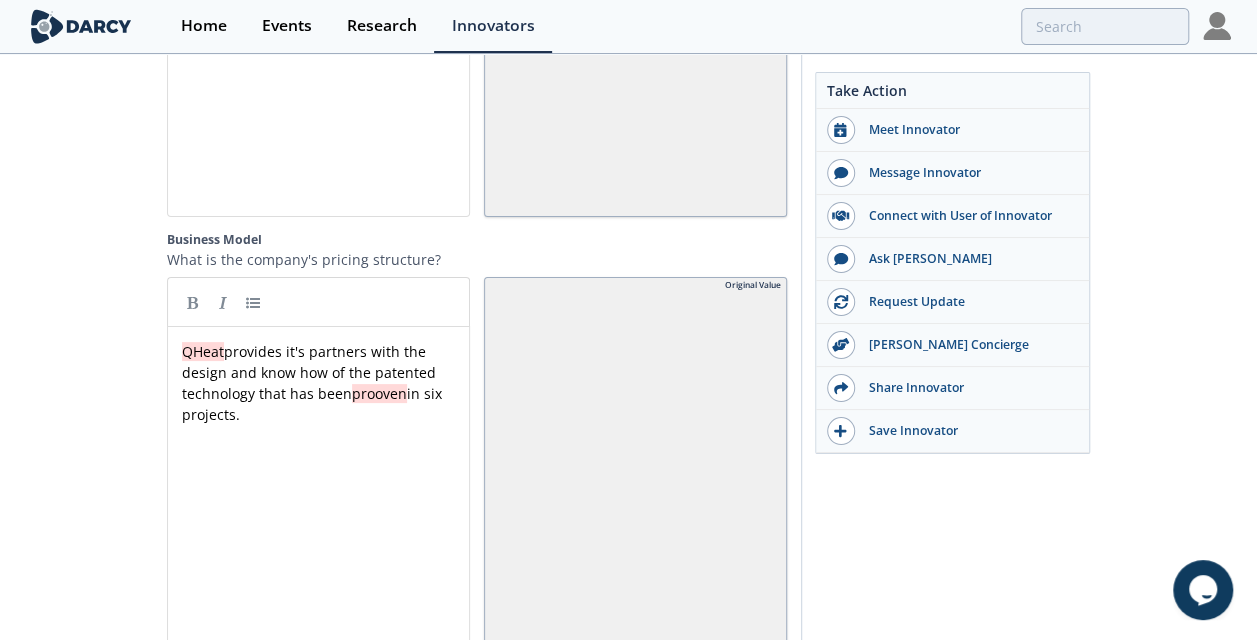 click on "QHeat  provides it's partners with the design and know how of the patented technology that has been  prooven  in six projects." at bounding box center (326, 383) 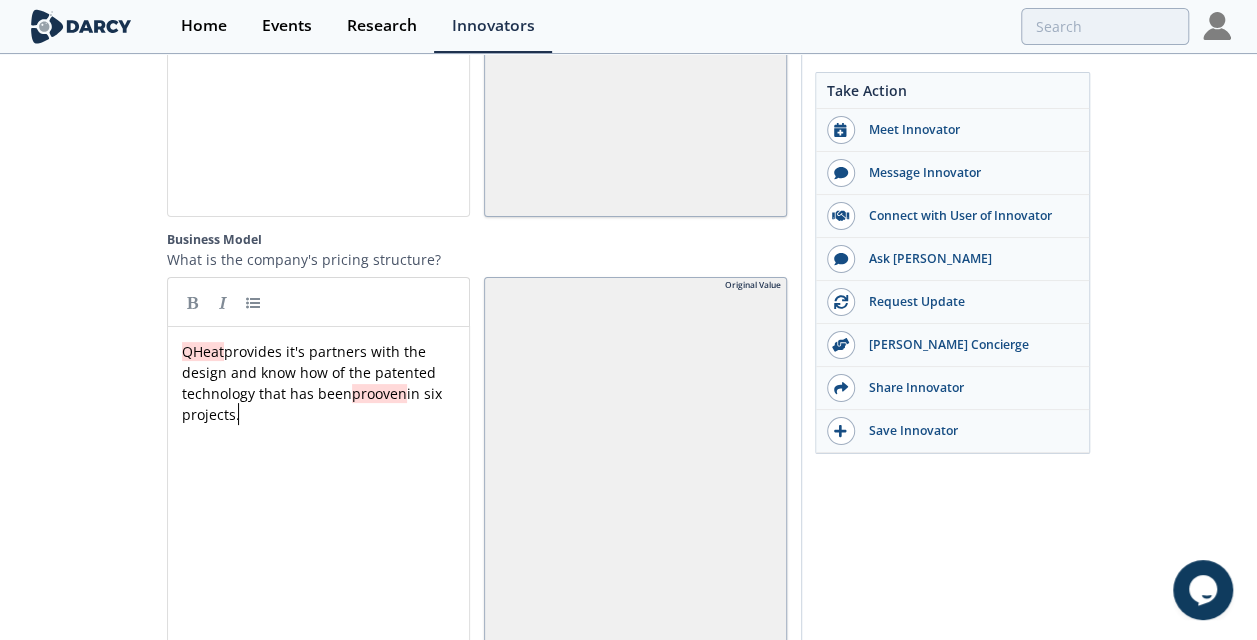 click on "xxxxxxxxxx   QHeat  provides it's partners with the design and know how of the patented technology that has been  prooven  in six projects." at bounding box center [326, 383] 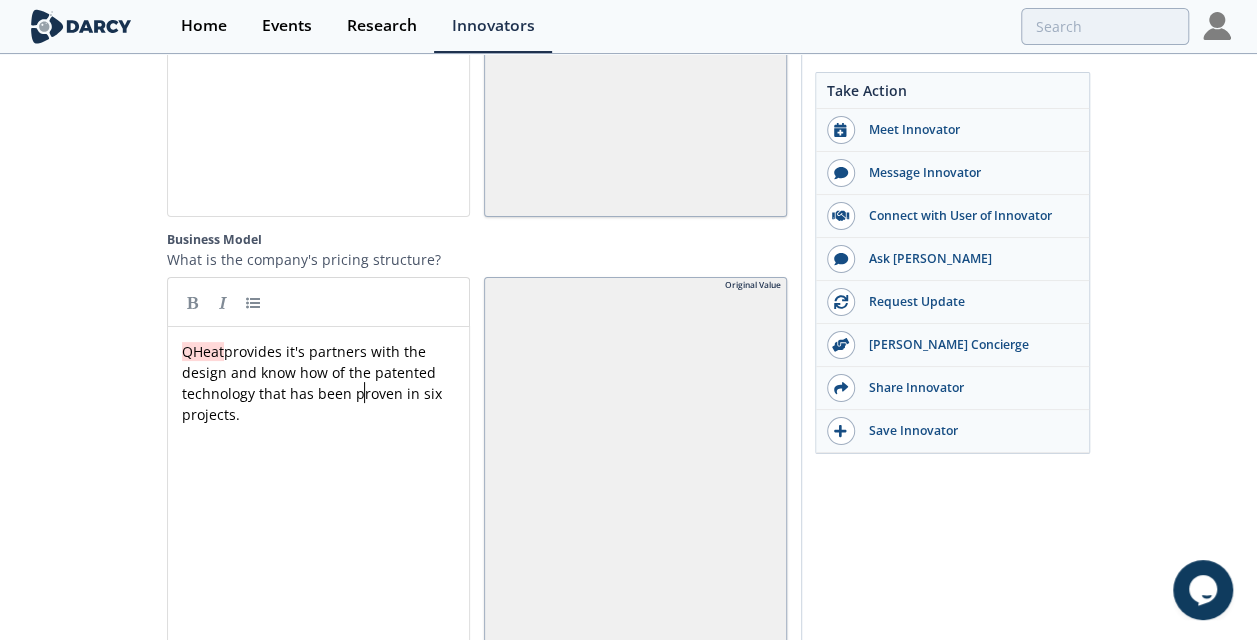 click on "xxxxxxxxxx   QHeat  provides it's partners with the design and know how of the patented technology that has been proven in six projects." at bounding box center [333, 502] 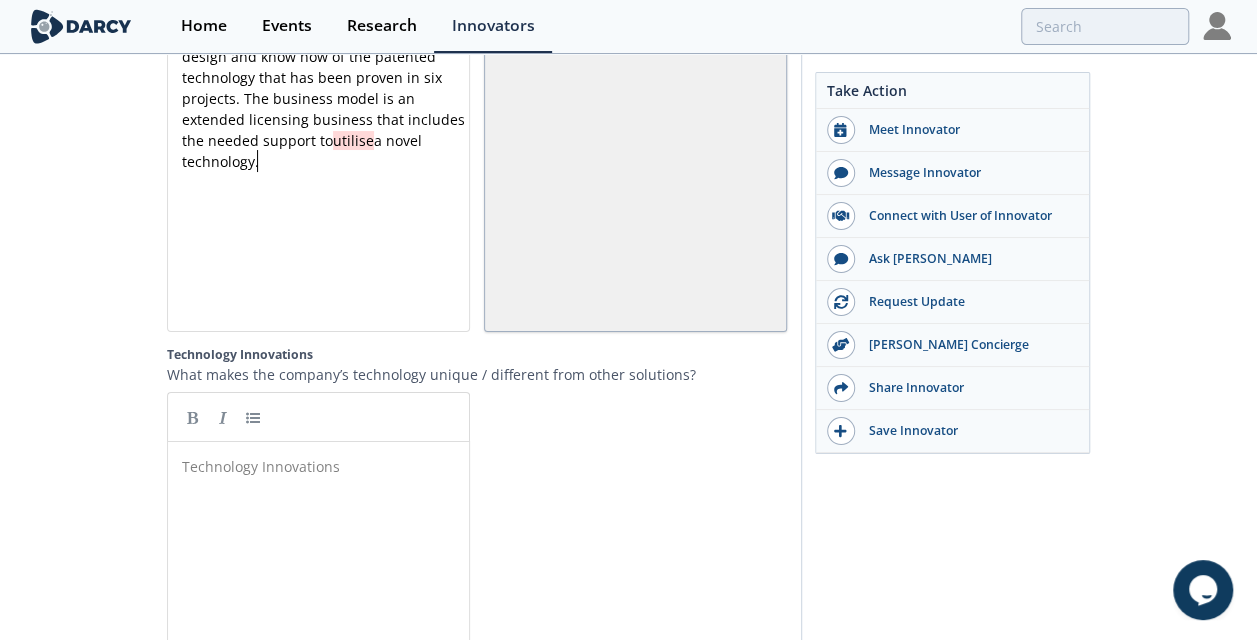 scroll, scrollTop: 3500, scrollLeft: 0, axis: vertical 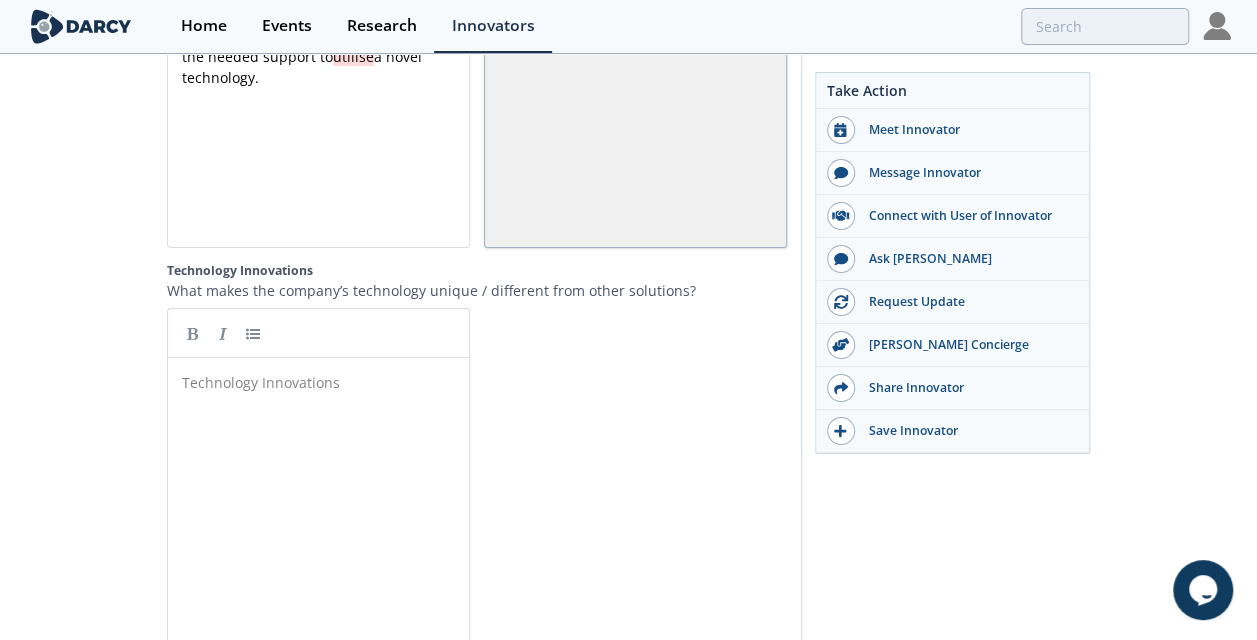 click on "​" at bounding box center [326, 382] 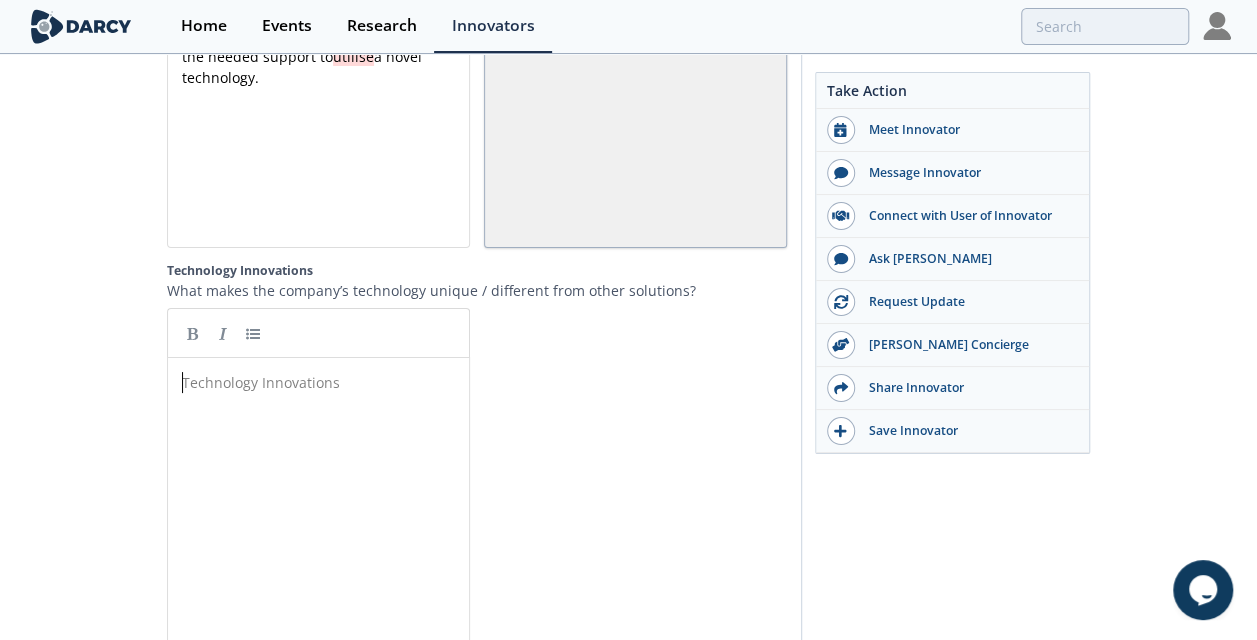 scroll, scrollTop: 0, scrollLeft: 0, axis: both 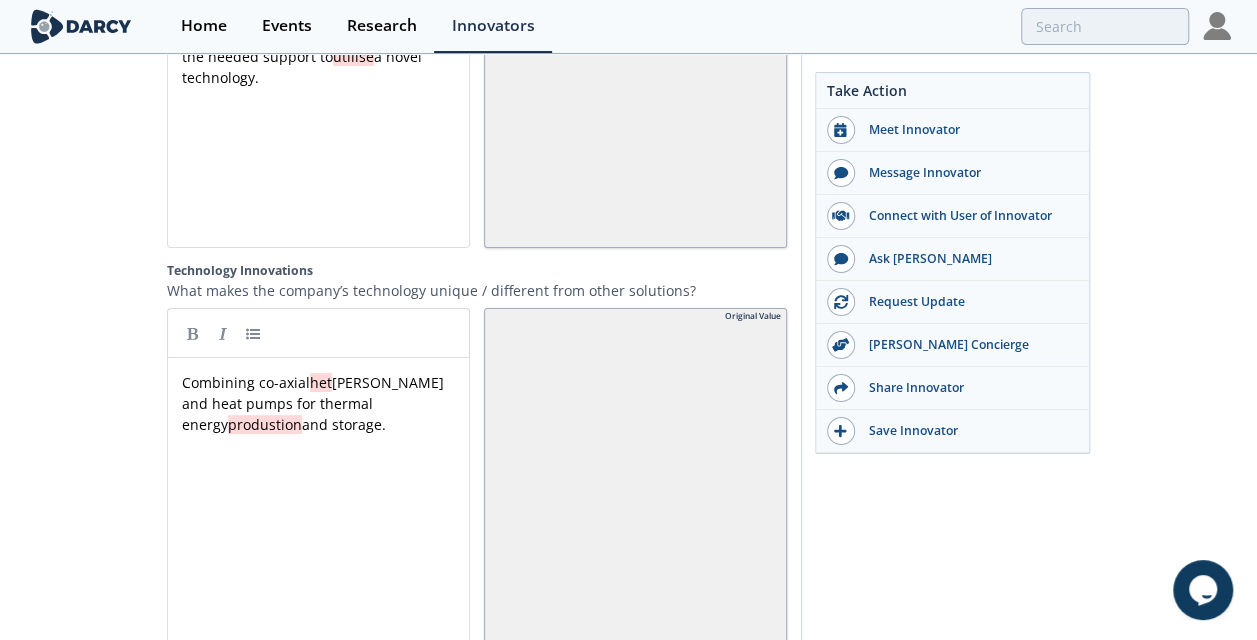 click on "produstion" at bounding box center [265, 424] 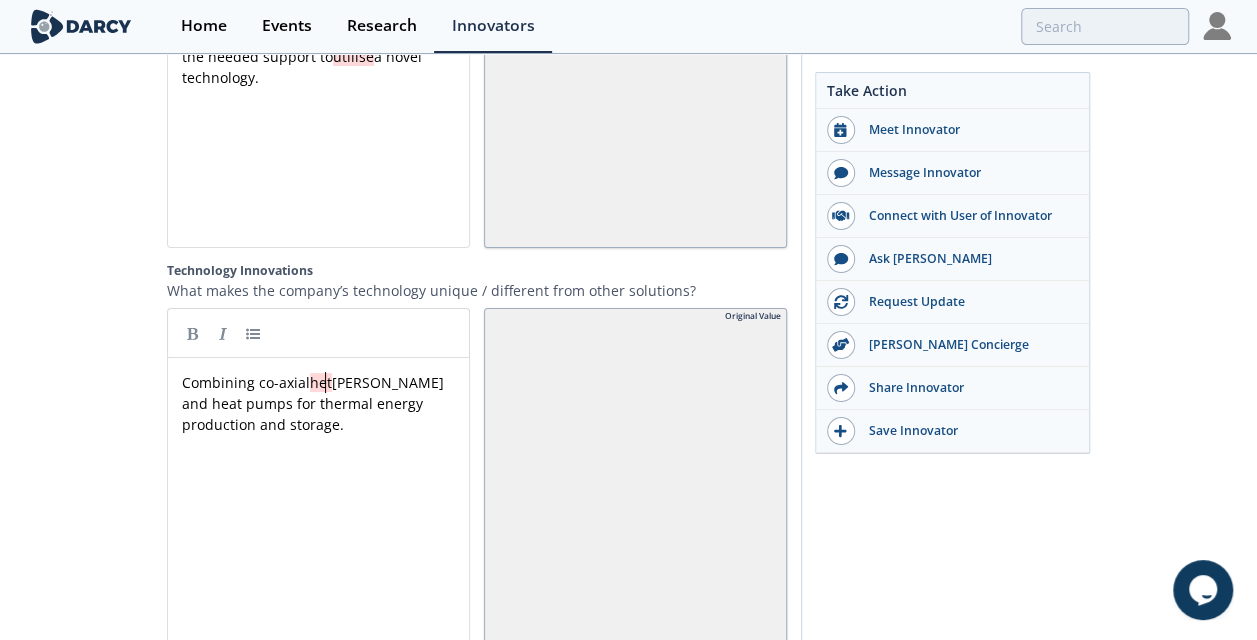 click on "xxxxxxxxxx   Combining co-axial  het  [PERSON_NAME] and heat pumps for thermal energy production and storage." at bounding box center [326, 403] 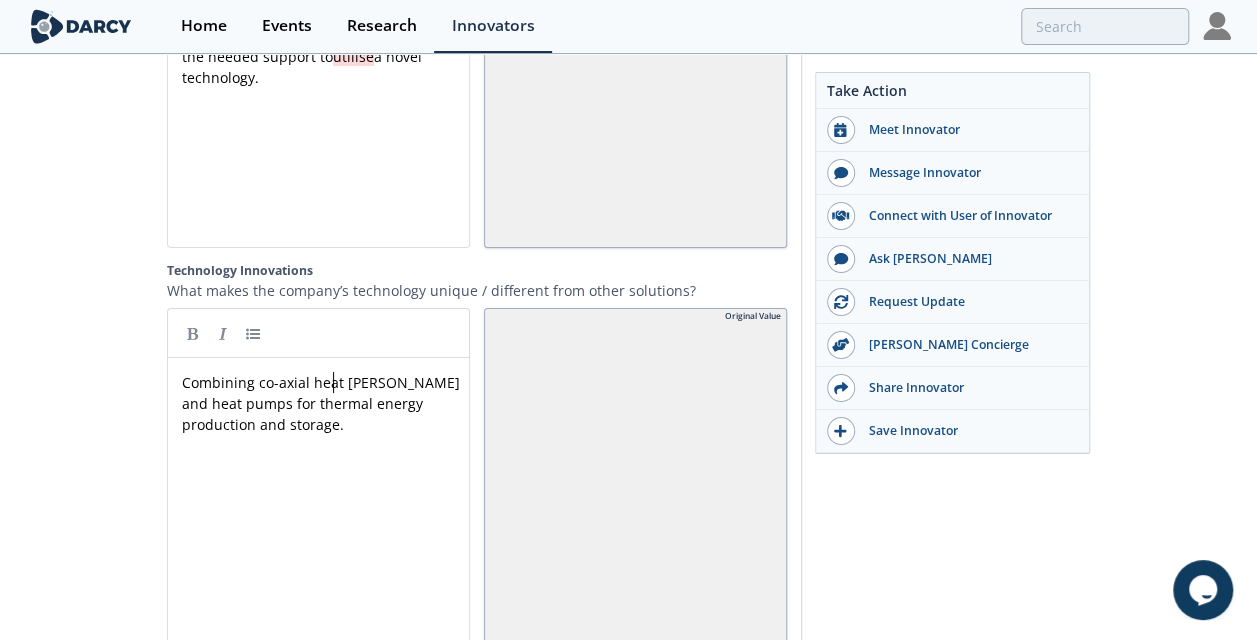 click on "xxxxxxxxxx   Combining co-axial heat [PERSON_NAME] and heat pumps for thermal energy production and storage." at bounding box center [326, 403] 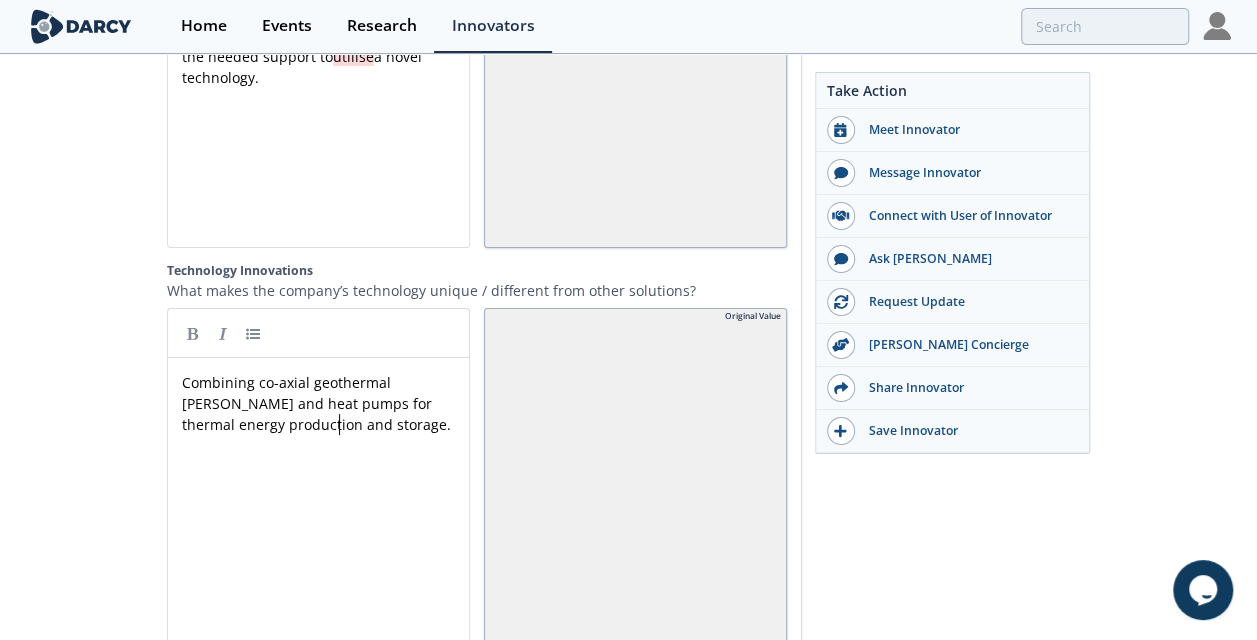 click on "x   Combining co-axial geothermal [PERSON_NAME] and heat pumps for thermal energy production and storage." at bounding box center (333, 533) 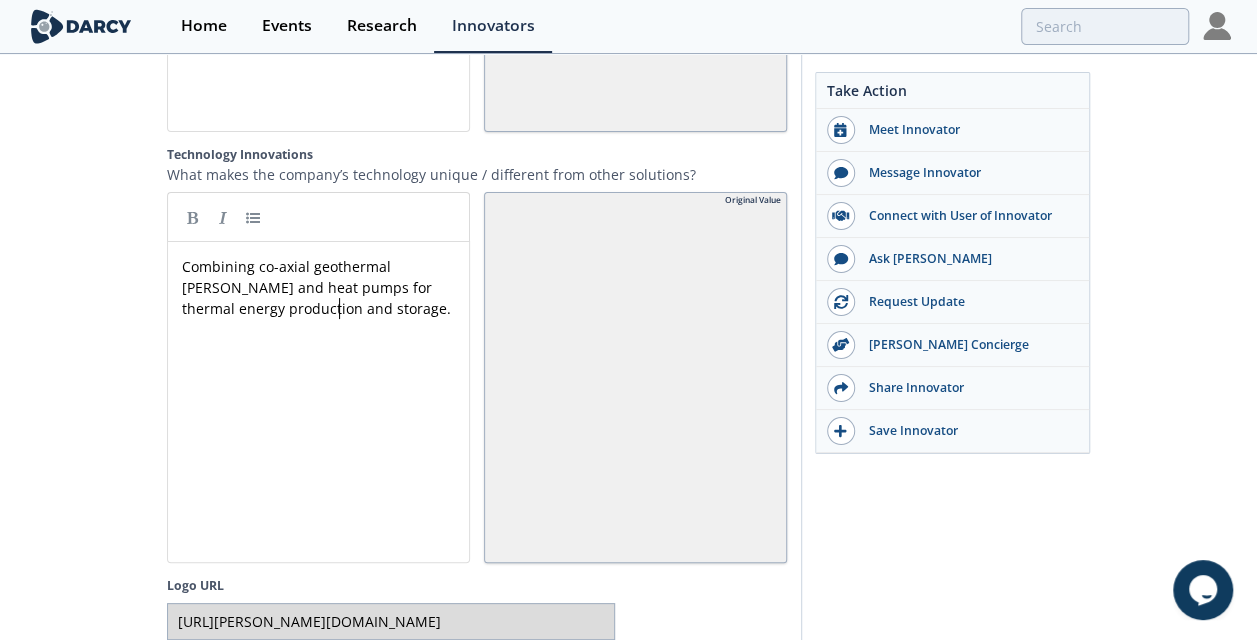 scroll, scrollTop: 3300, scrollLeft: 0, axis: vertical 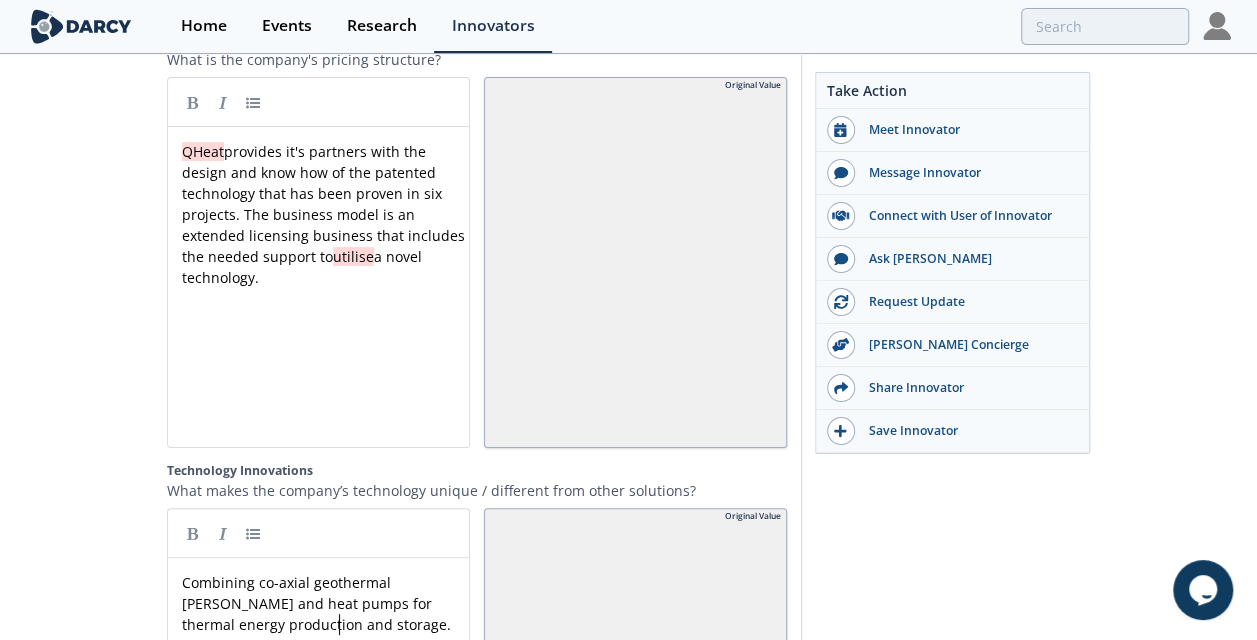 click on "utilise" at bounding box center (353, 256) 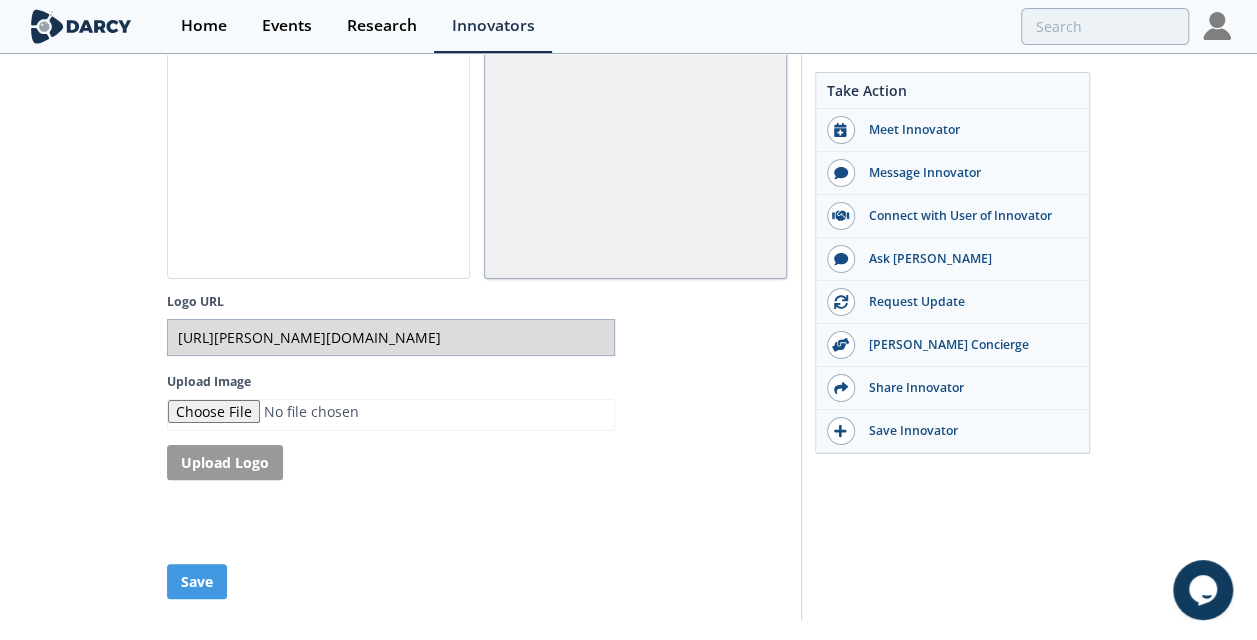 scroll, scrollTop: 3934, scrollLeft: 0, axis: vertical 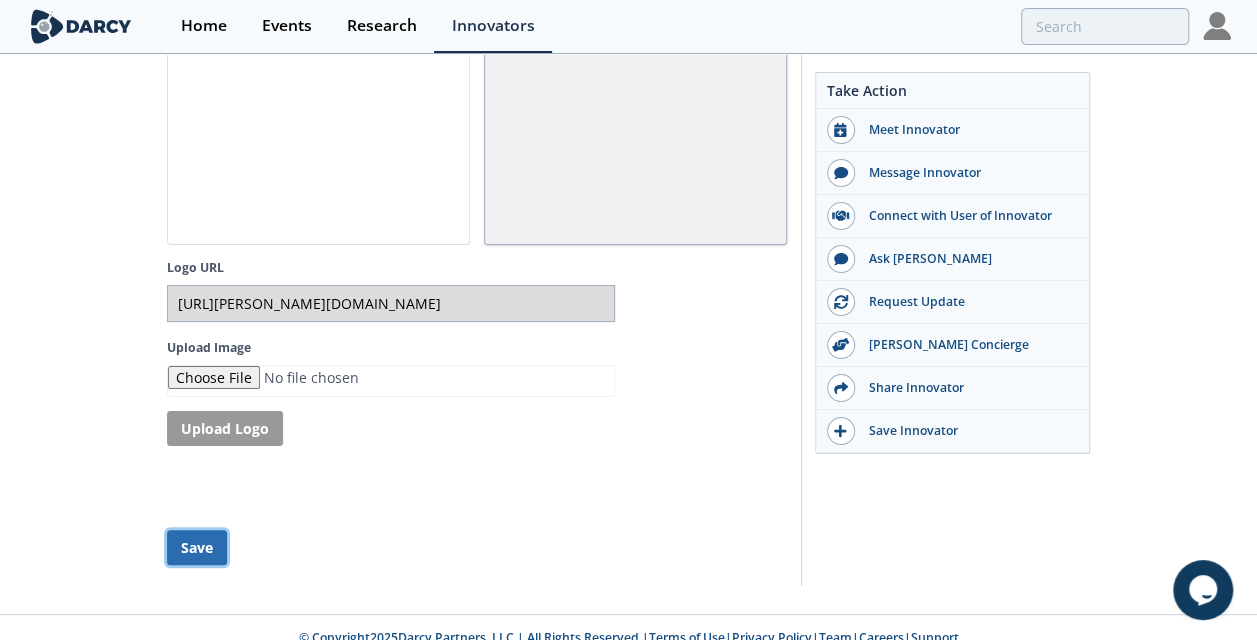 click on "Save" at bounding box center (197, 547) 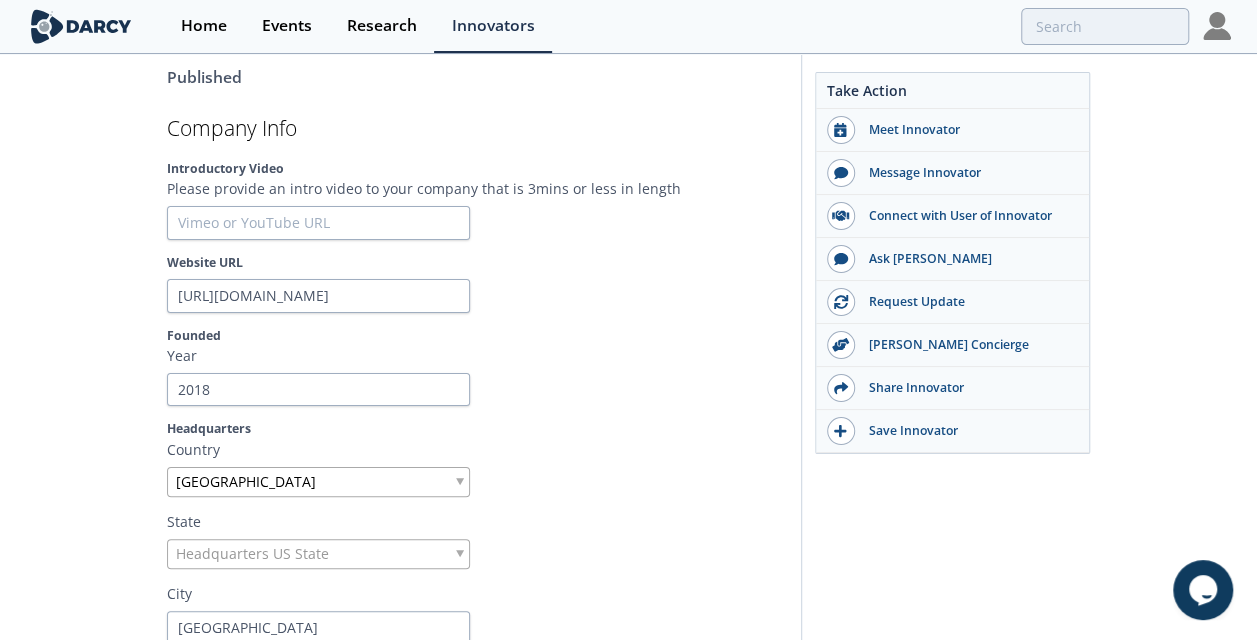 scroll, scrollTop: 0, scrollLeft: 0, axis: both 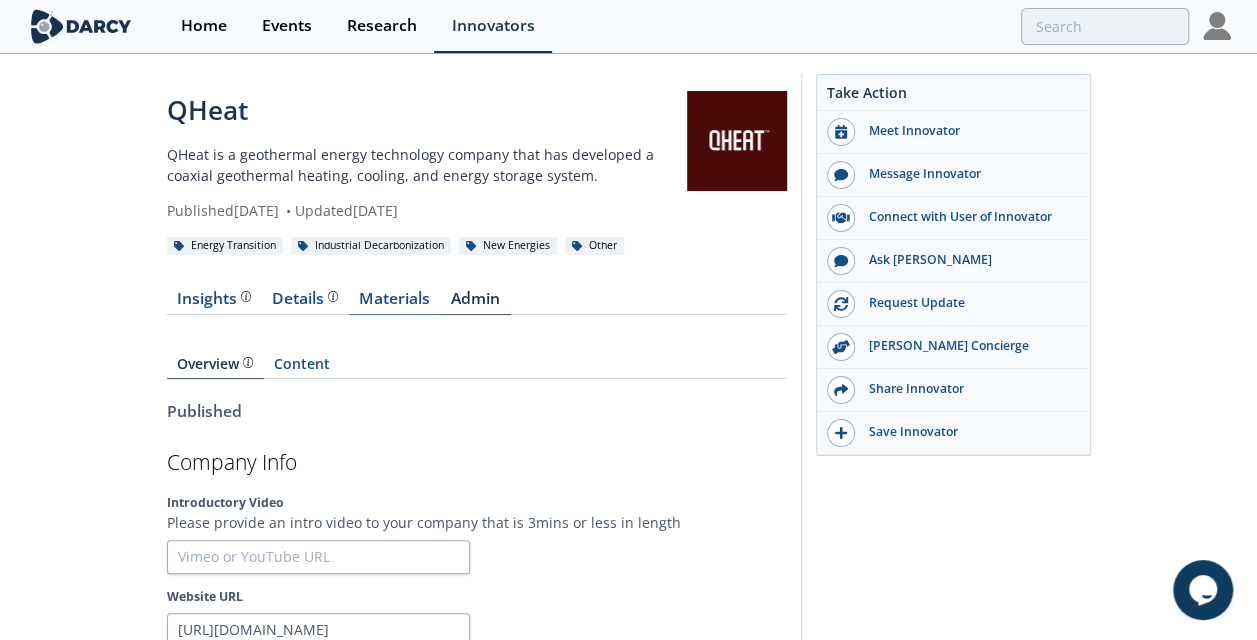click on "Materials" at bounding box center [395, 303] 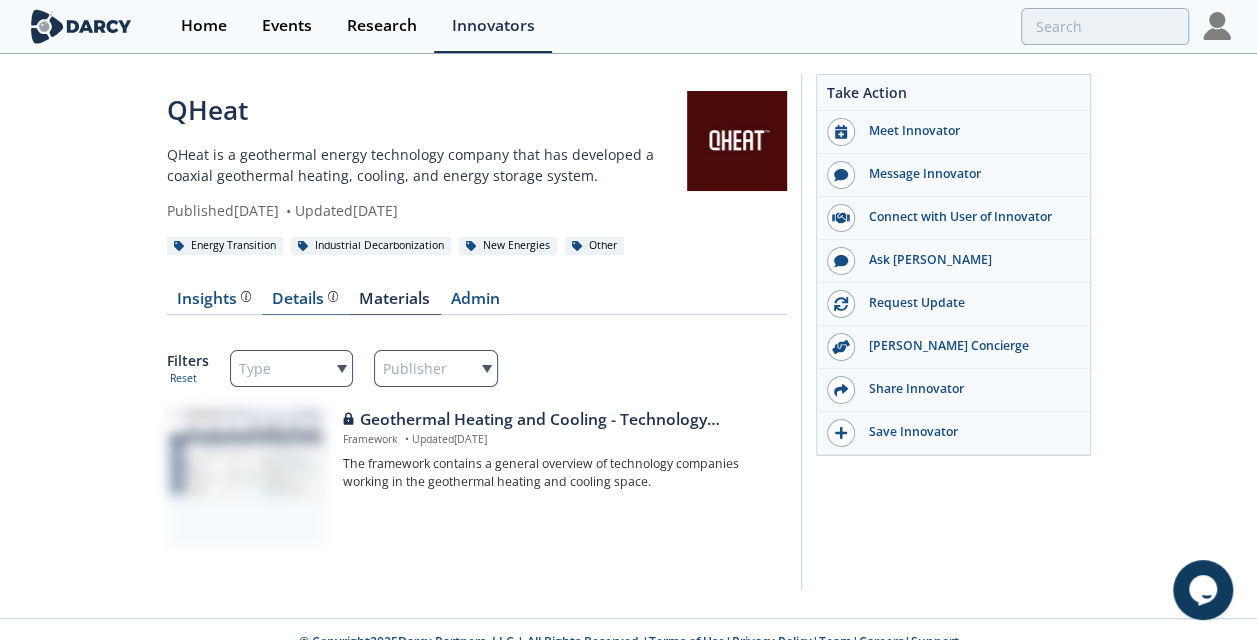 click on "Details
Product overview, business model, technology and applications as added by the QHeat team." at bounding box center (305, 299) 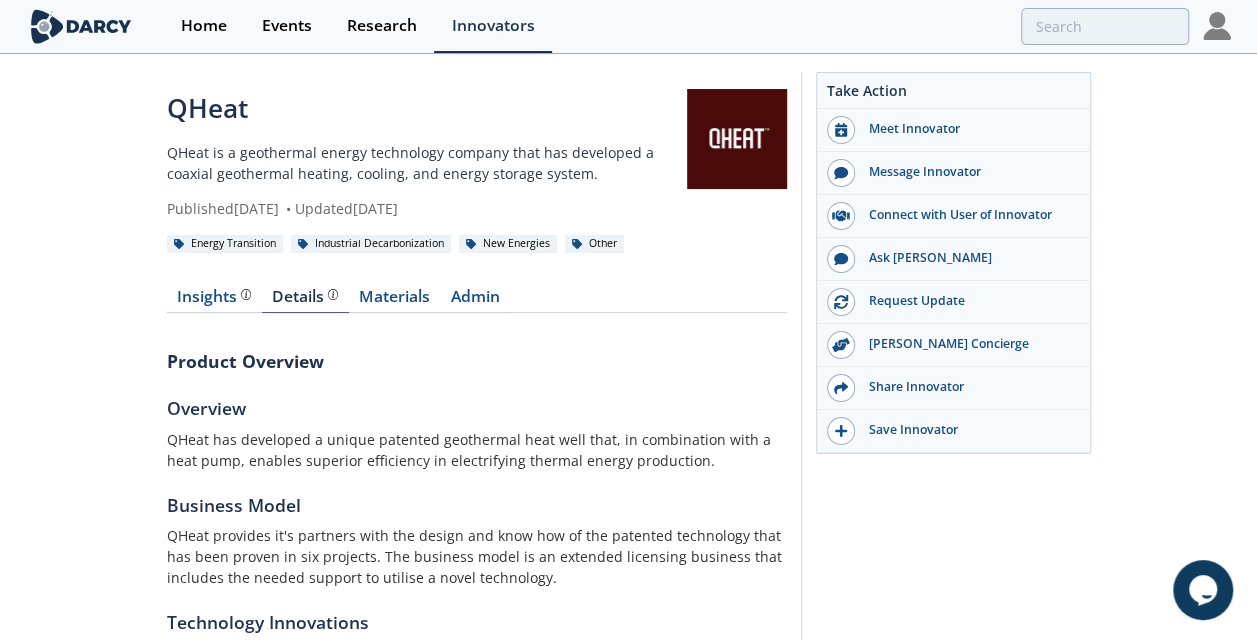 scroll, scrollTop: 0, scrollLeft: 0, axis: both 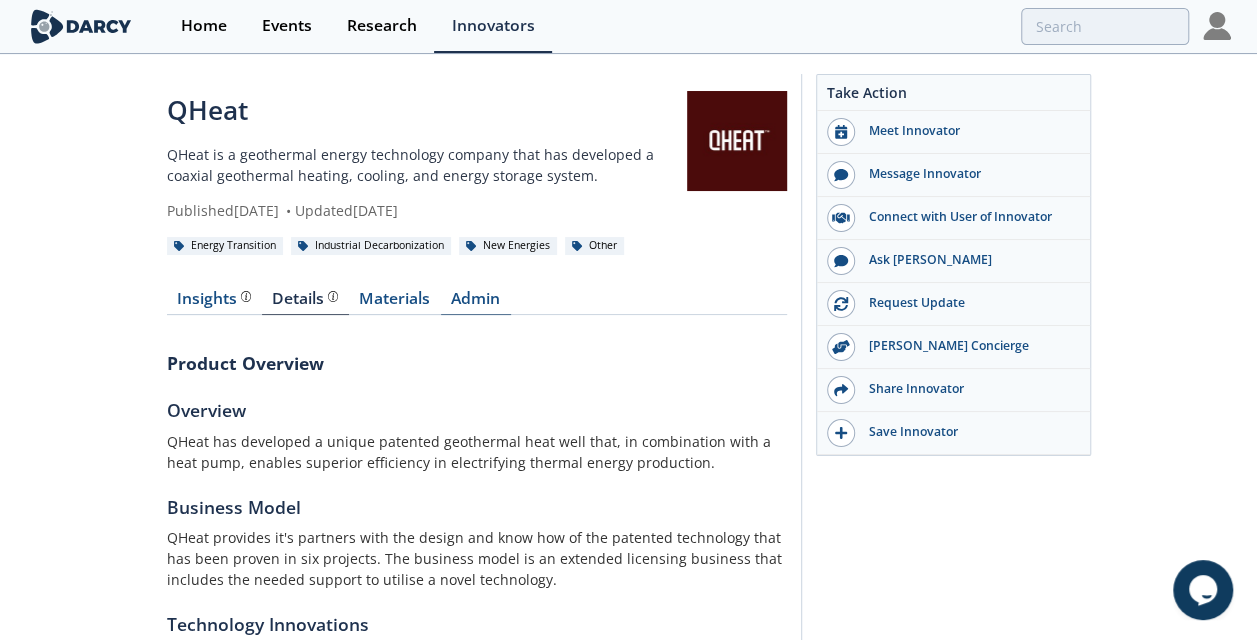 click on "Admin" at bounding box center [476, 303] 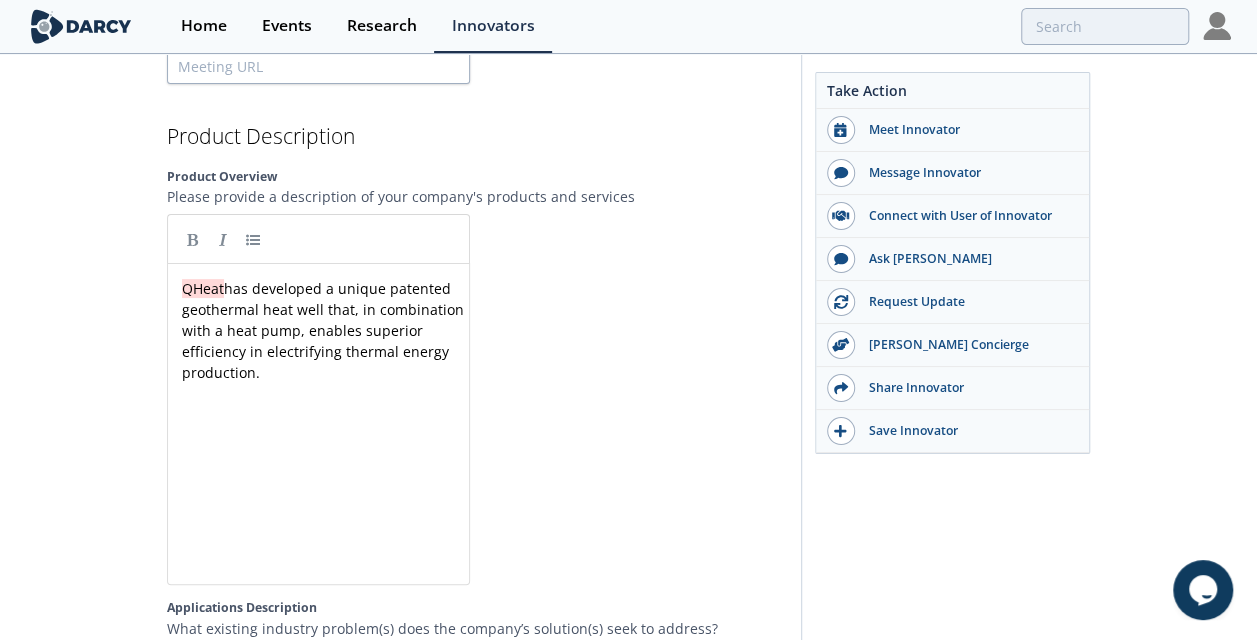 scroll, scrollTop: 3000, scrollLeft: 0, axis: vertical 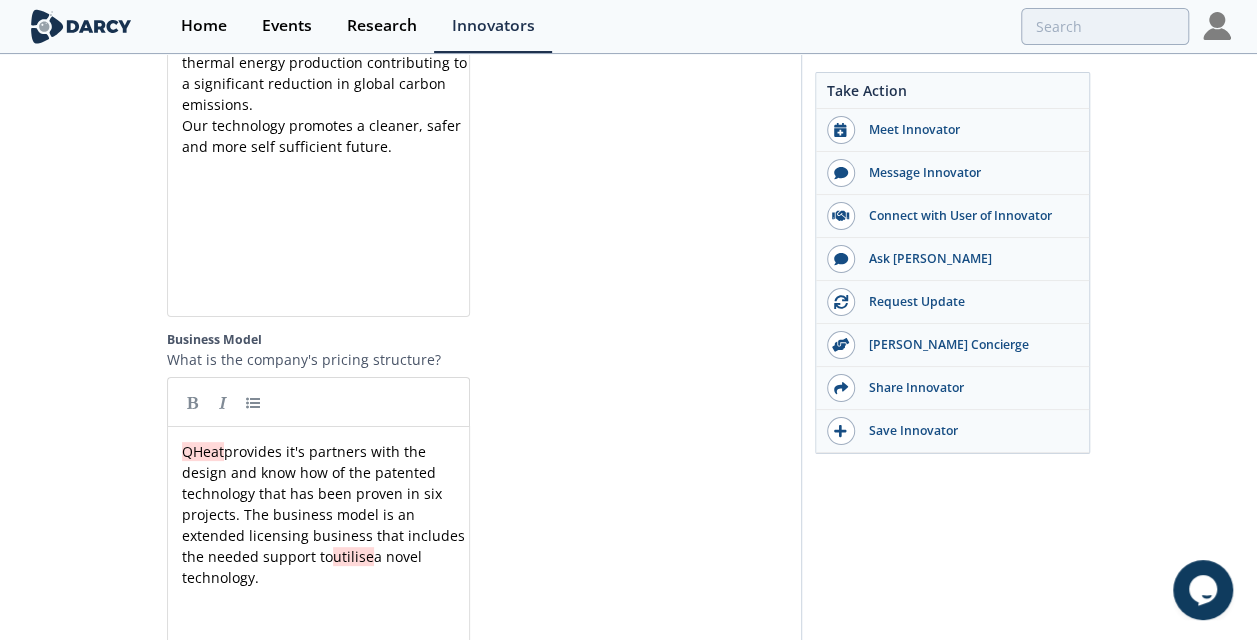 click on "QHeat  provides it's partners with the design and know how of the patented technology that has been proven in six projects. The business model is an extended licensing business that includes the needed support to  utilise  a novel technology." at bounding box center [326, 514] 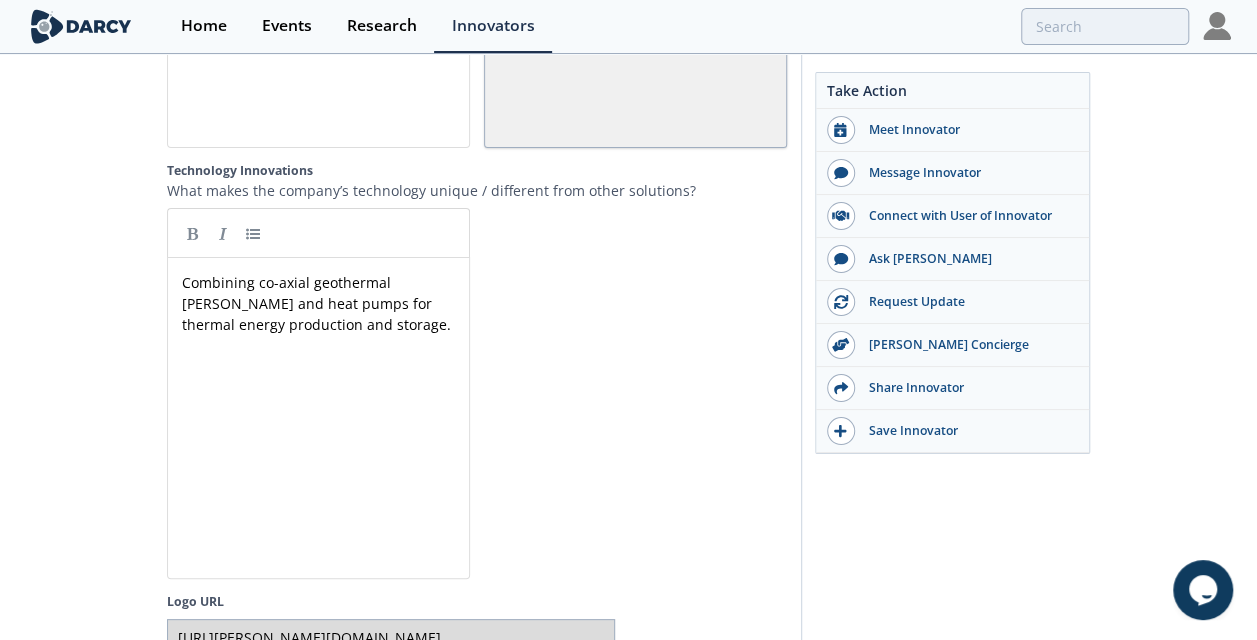 scroll, scrollTop: 3934, scrollLeft: 0, axis: vertical 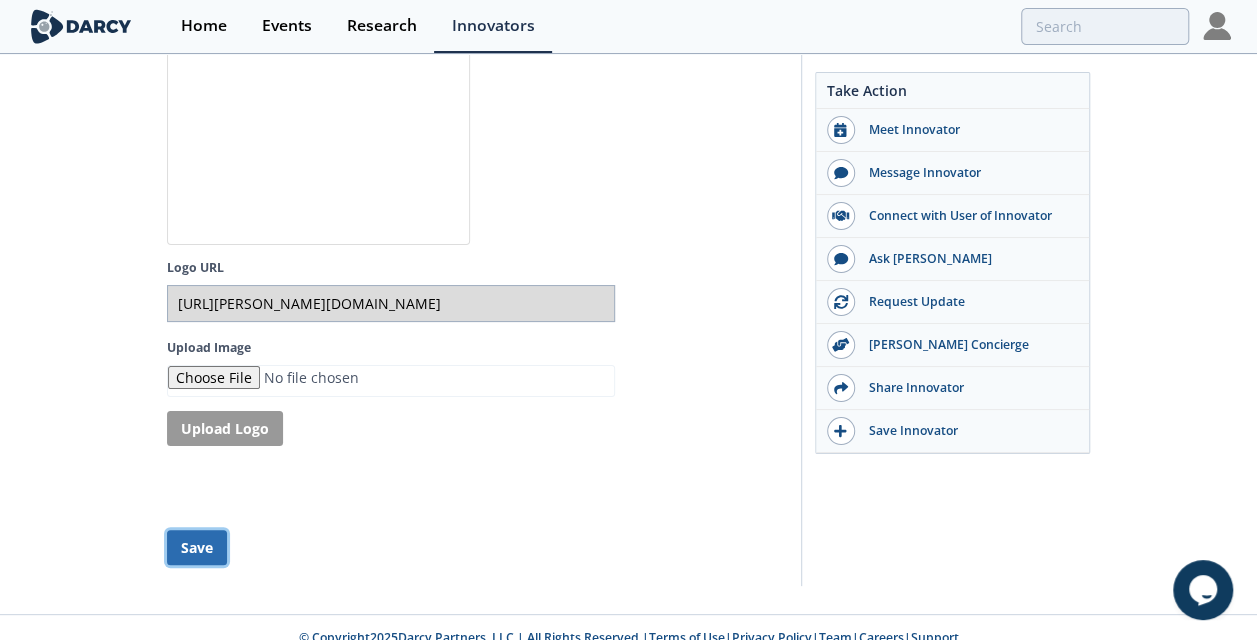 click on "Save" at bounding box center [197, 547] 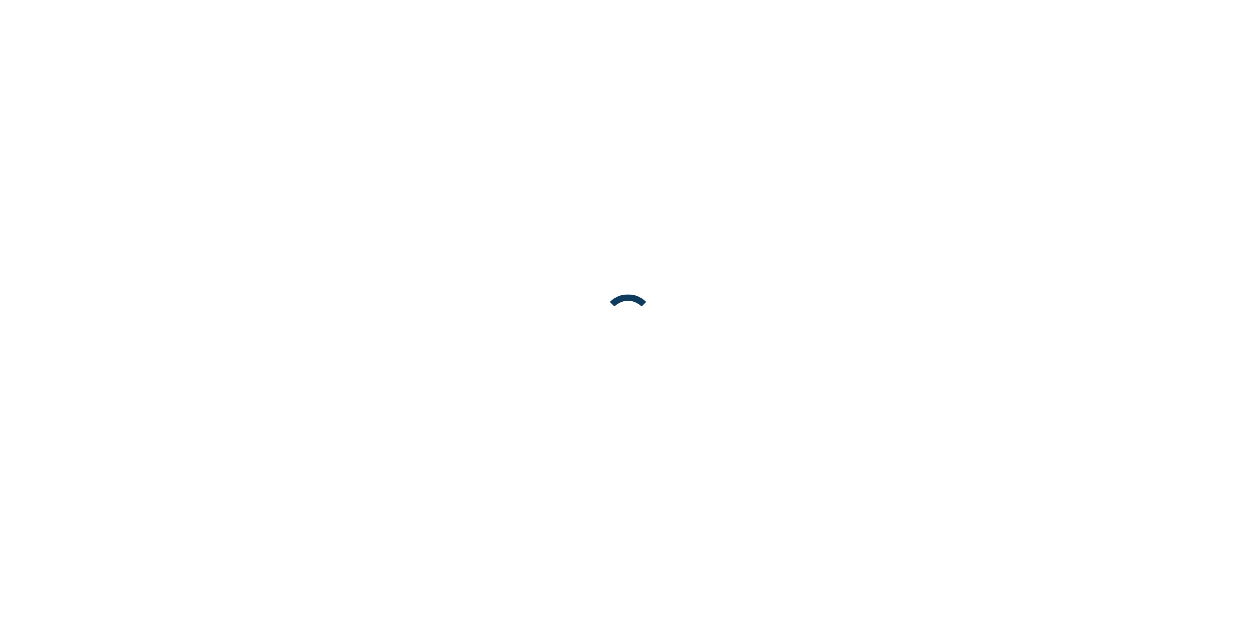 scroll, scrollTop: 0, scrollLeft: 0, axis: both 